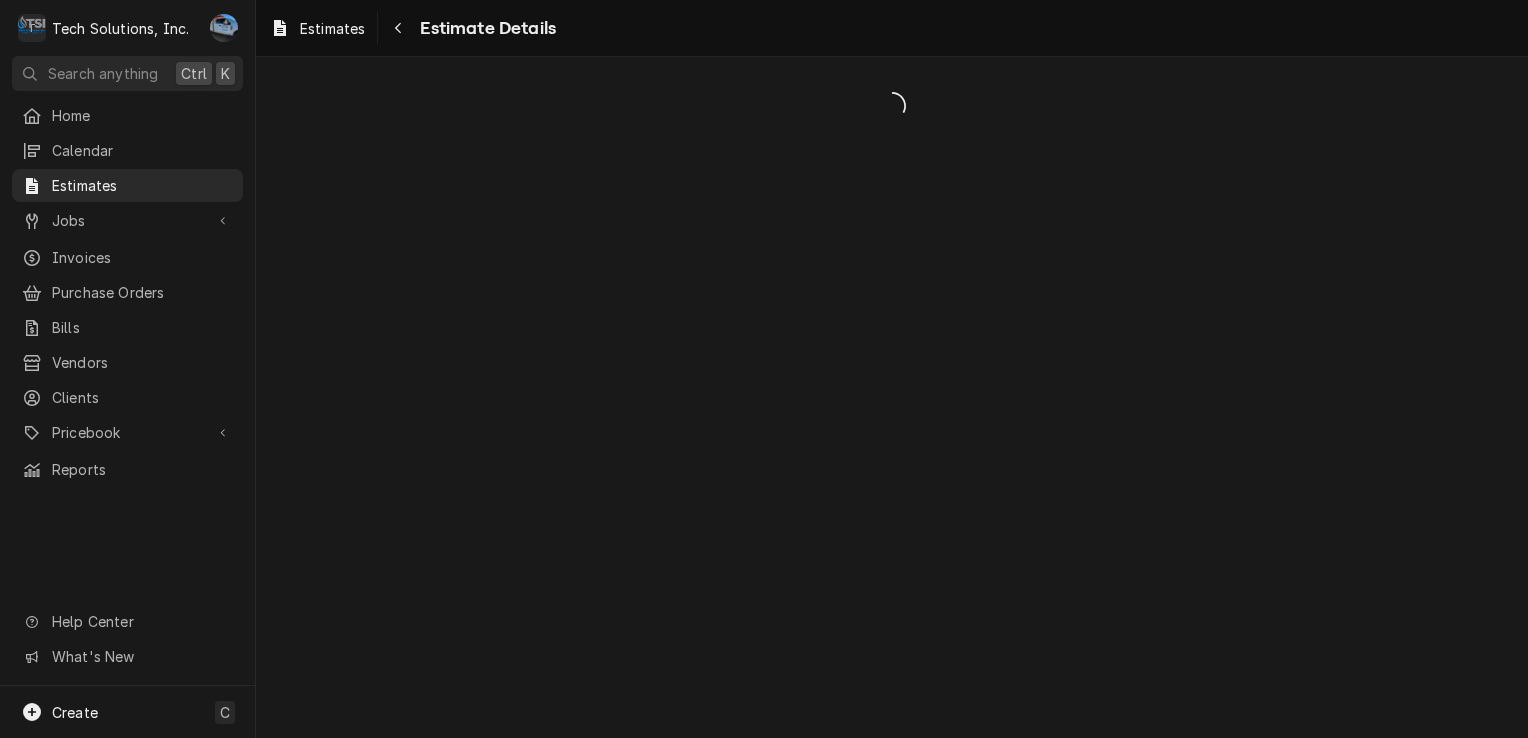 scroll, scrollTop: 0, scrollLeft: 0, axis: both 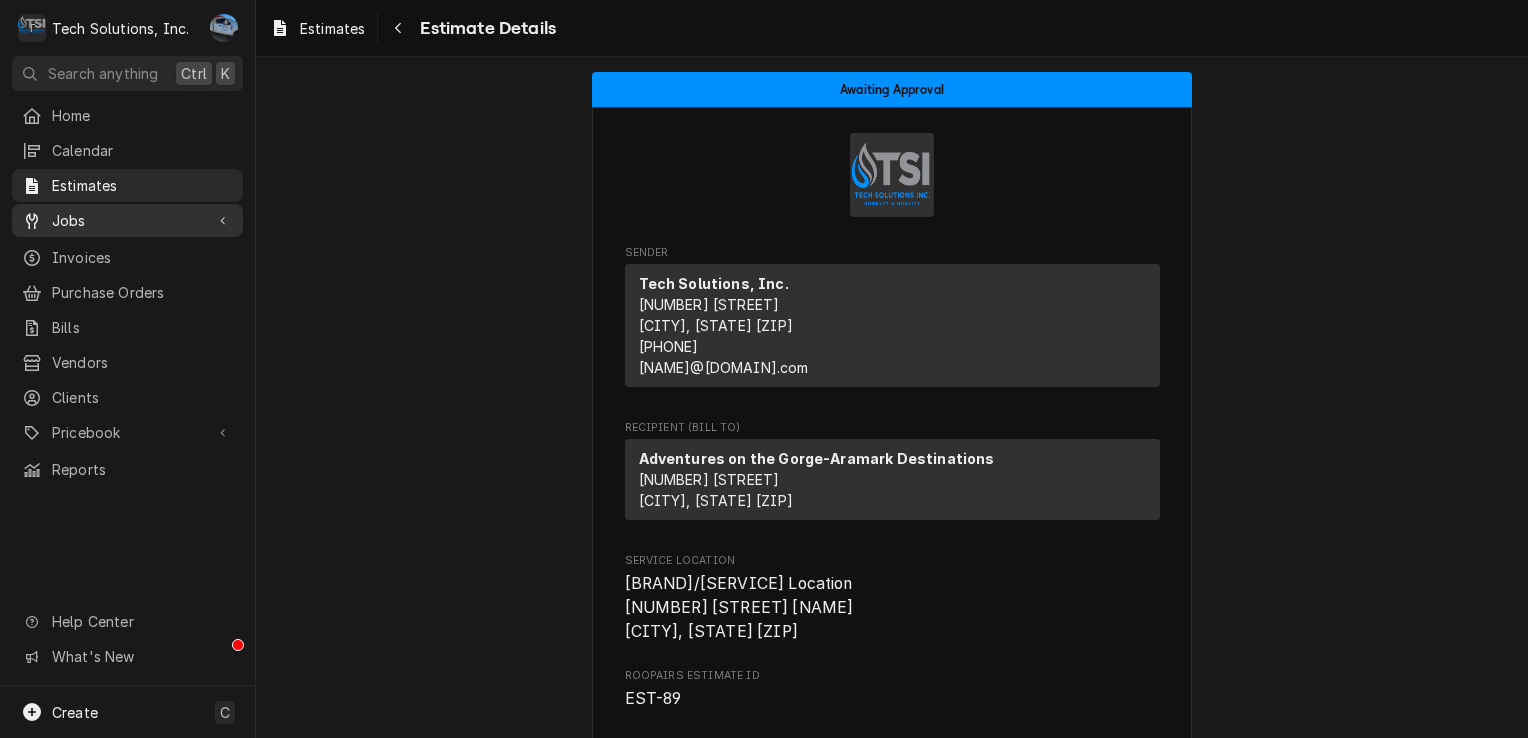 click on "Jobs" at bounding box center (127, 220) 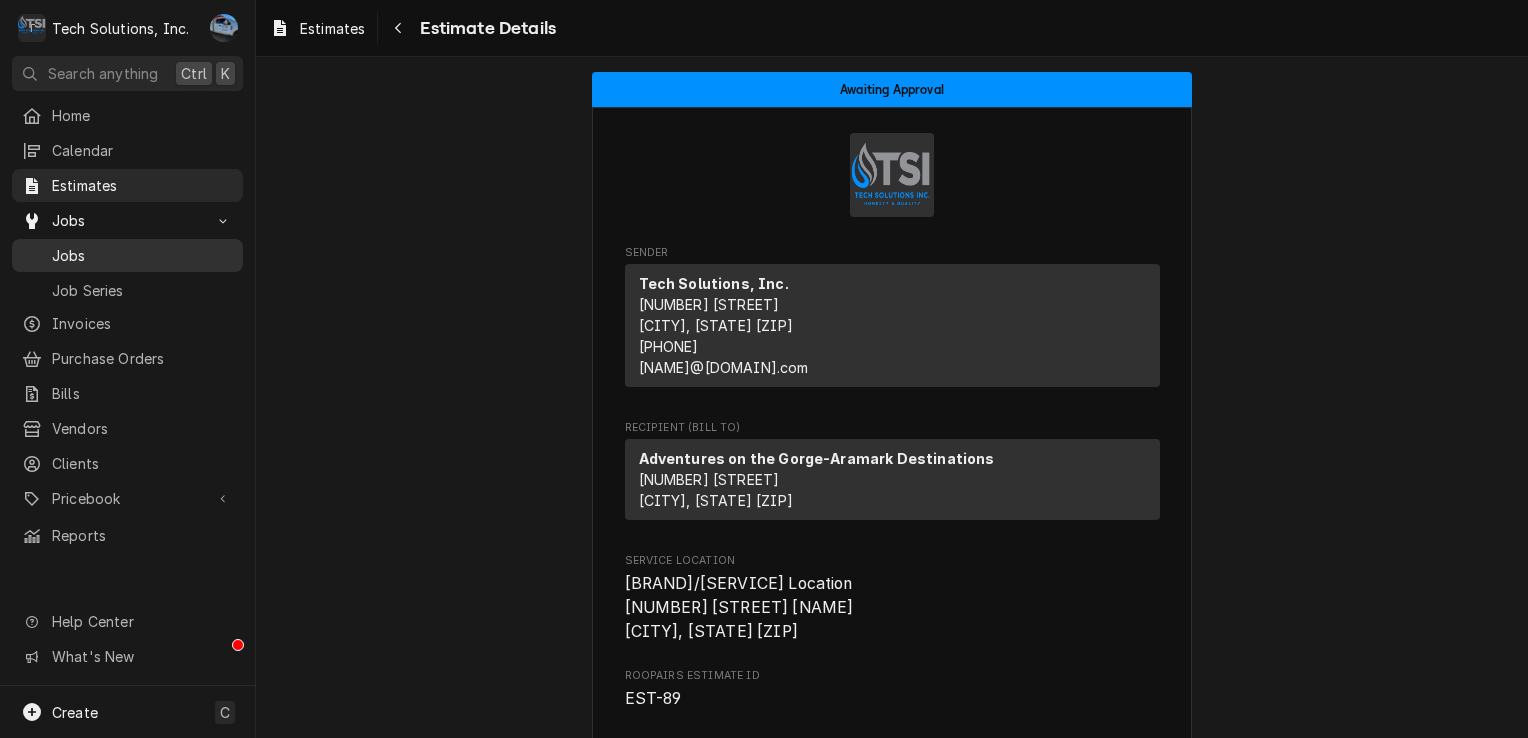 click on "Jobs" at bounding box center (127, 255) 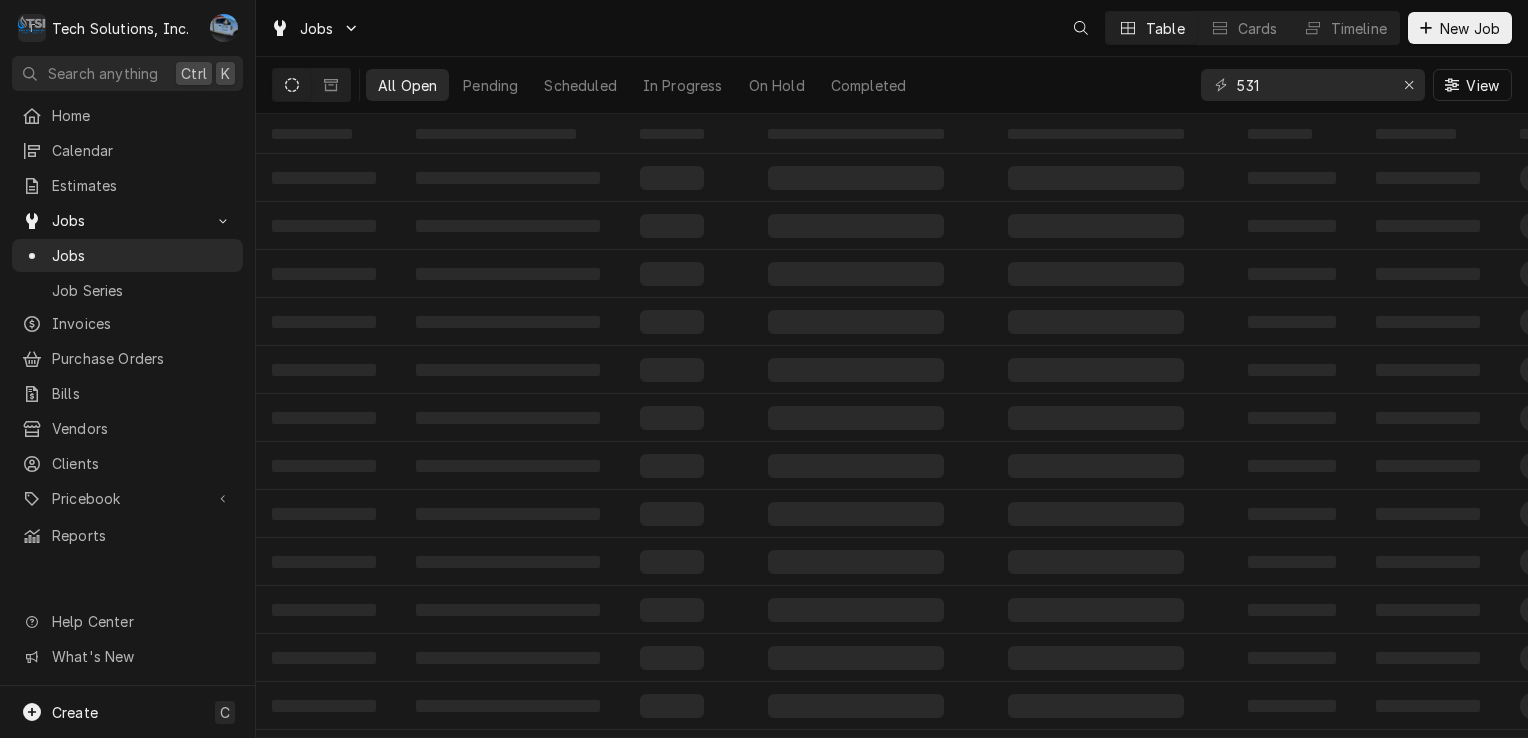 scroll, scrollTop: 0, scrollLeft: 0, axis: both 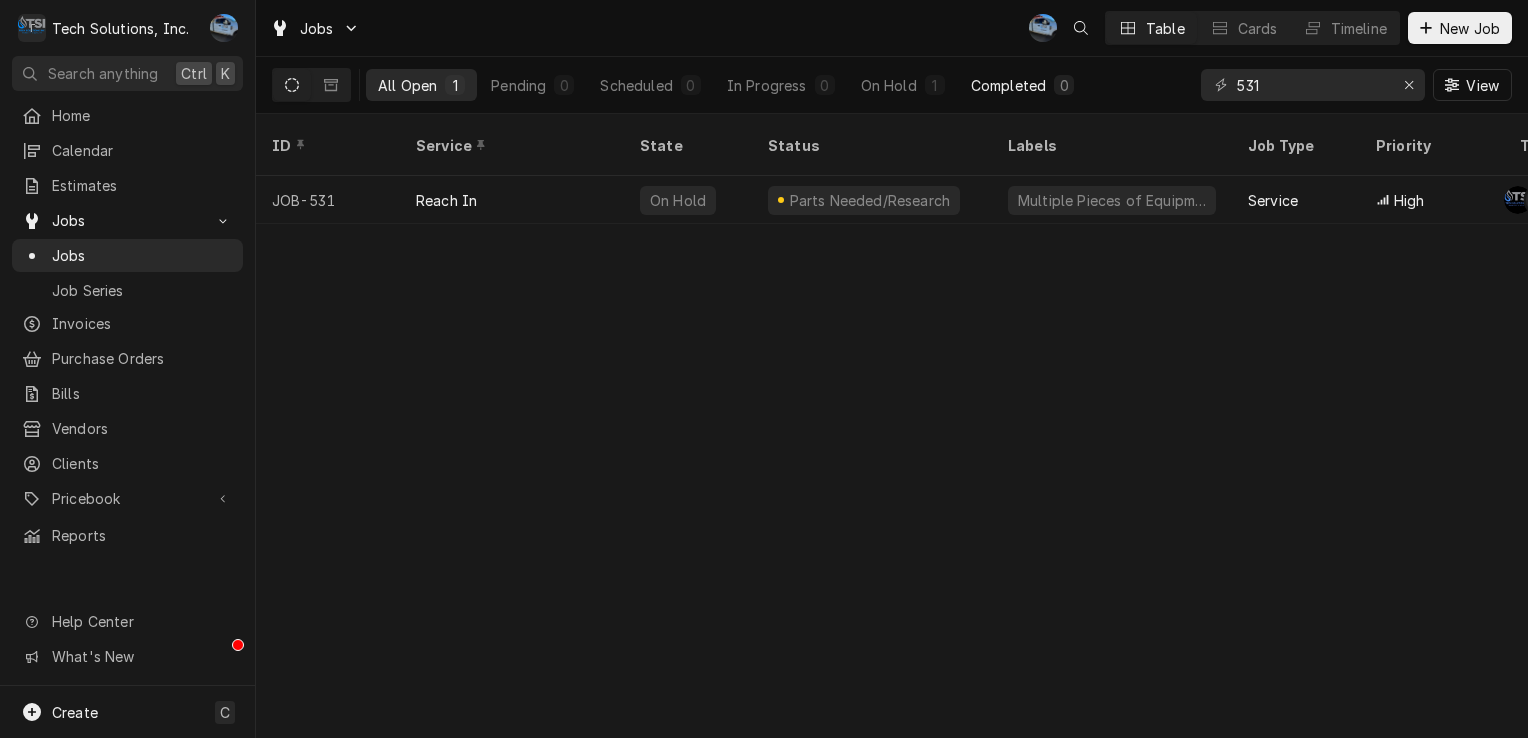 click on "Completed" at bounding box center (1008, 85) 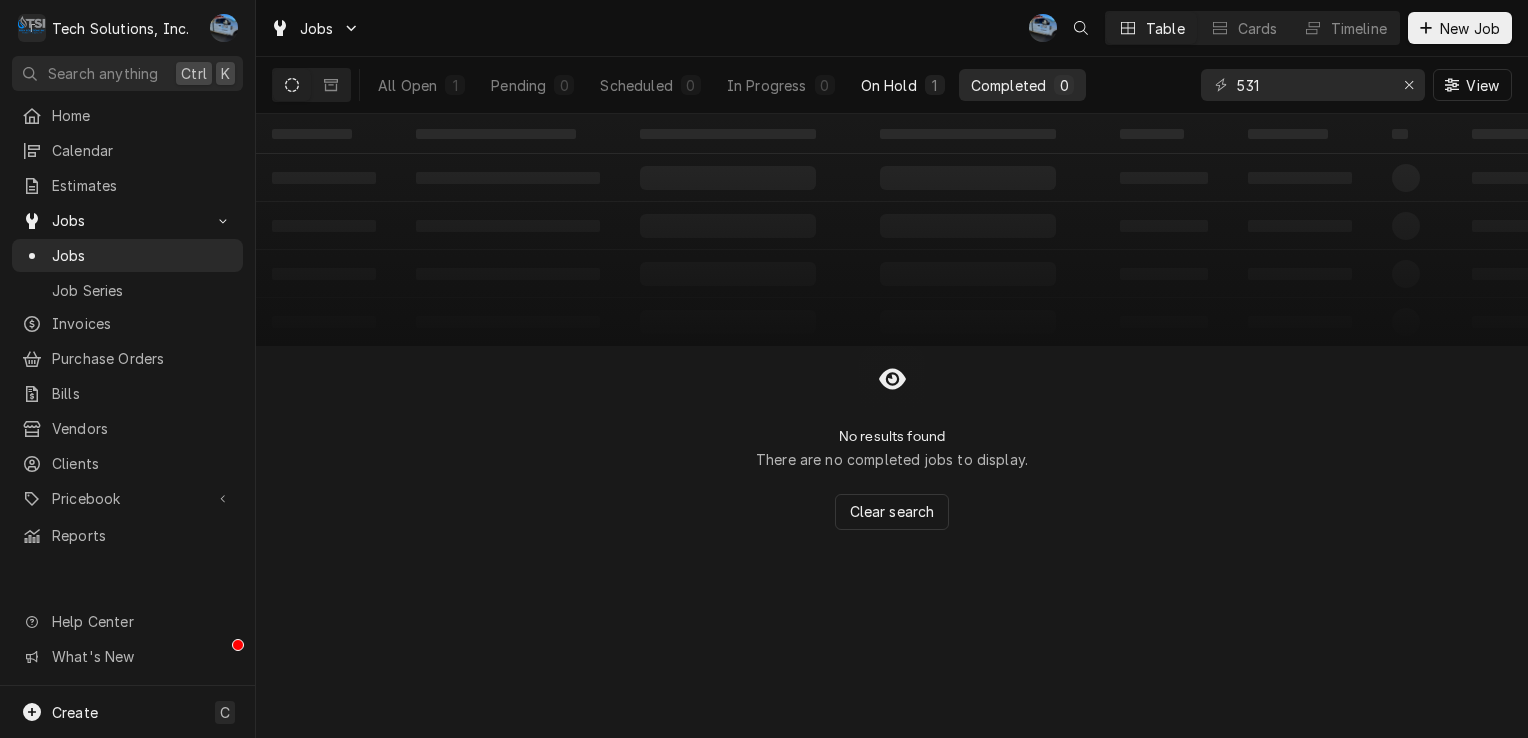 click on "On Hold" at bounding box center [889, 85] 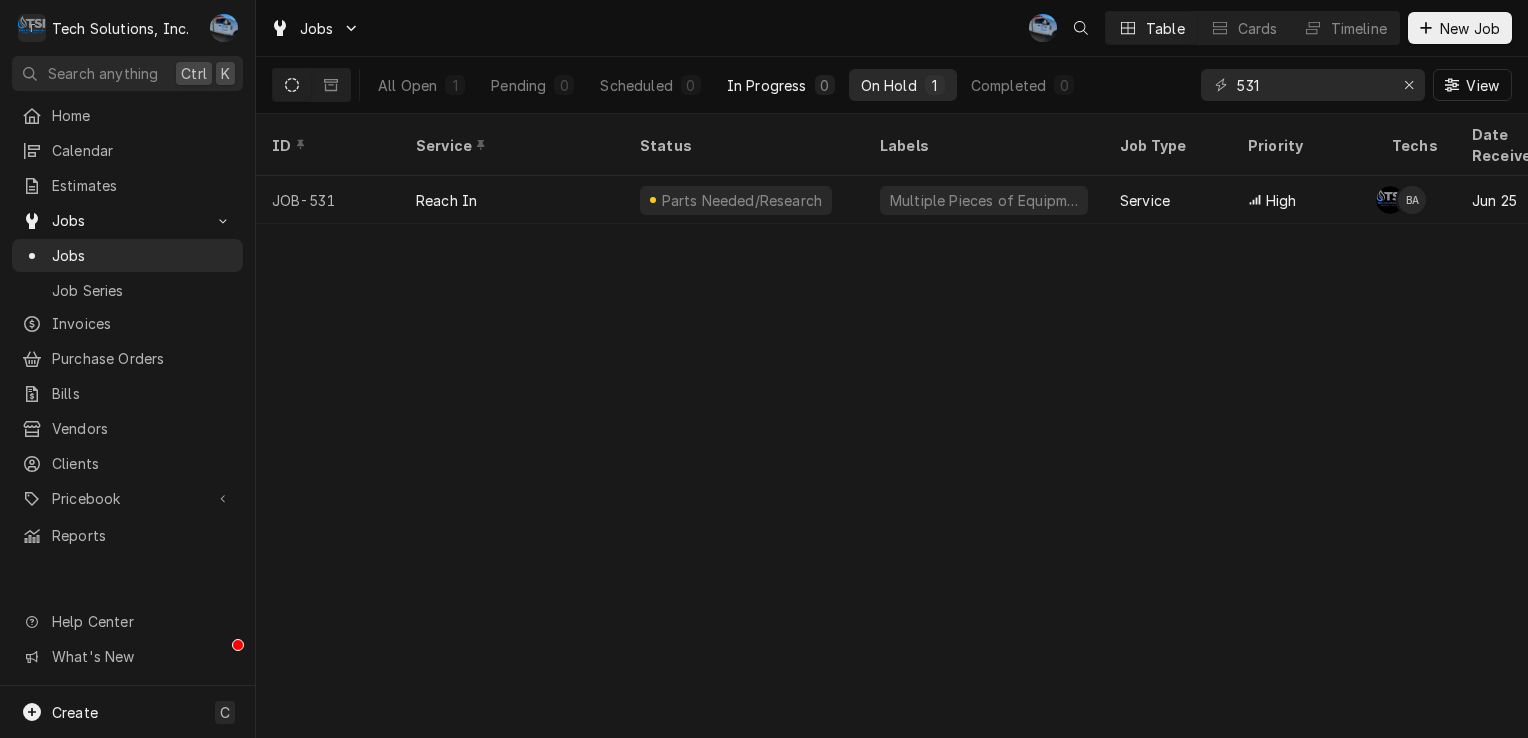 click on "In Progress 0" at bounding box center [781, 85] 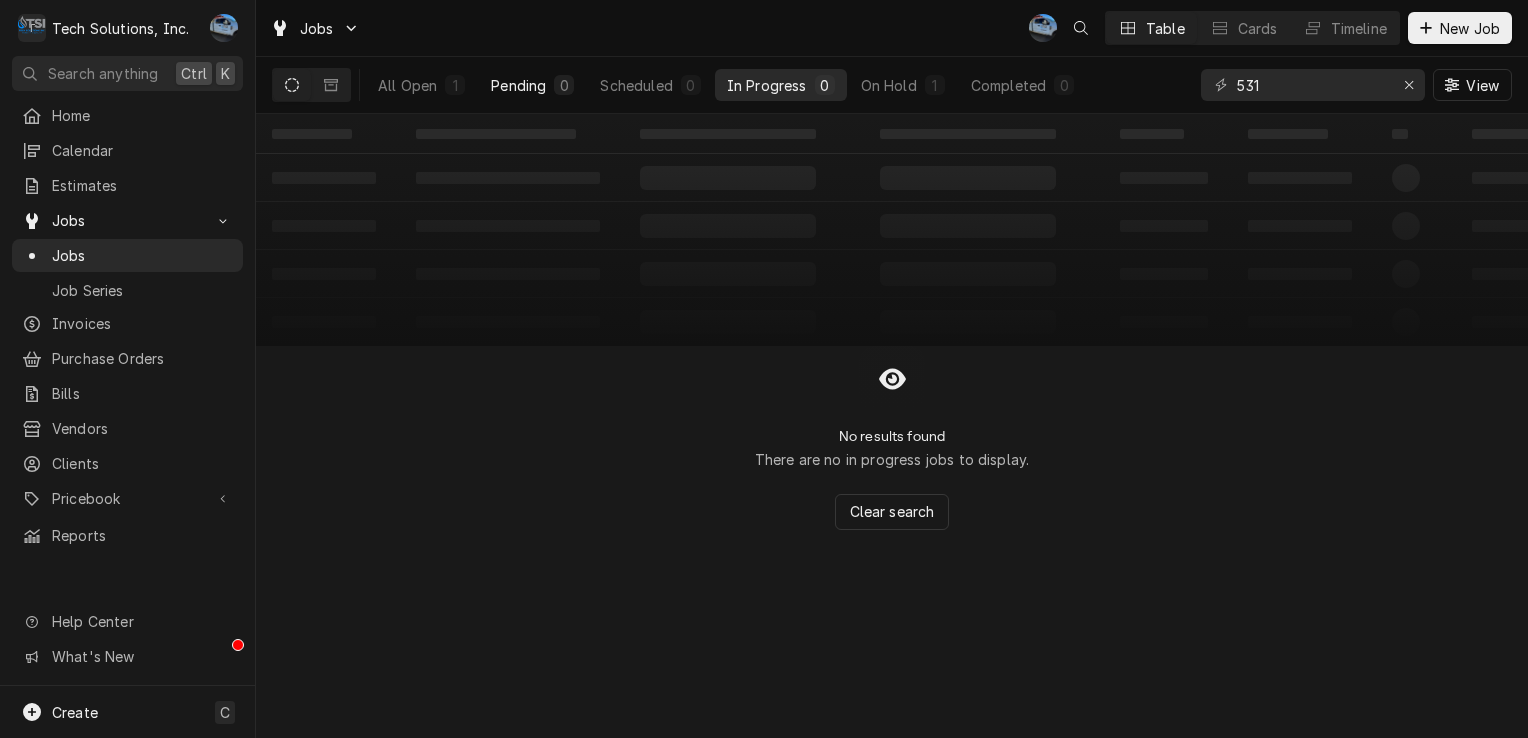 click on "Pending" at bounding box center (518, 85) 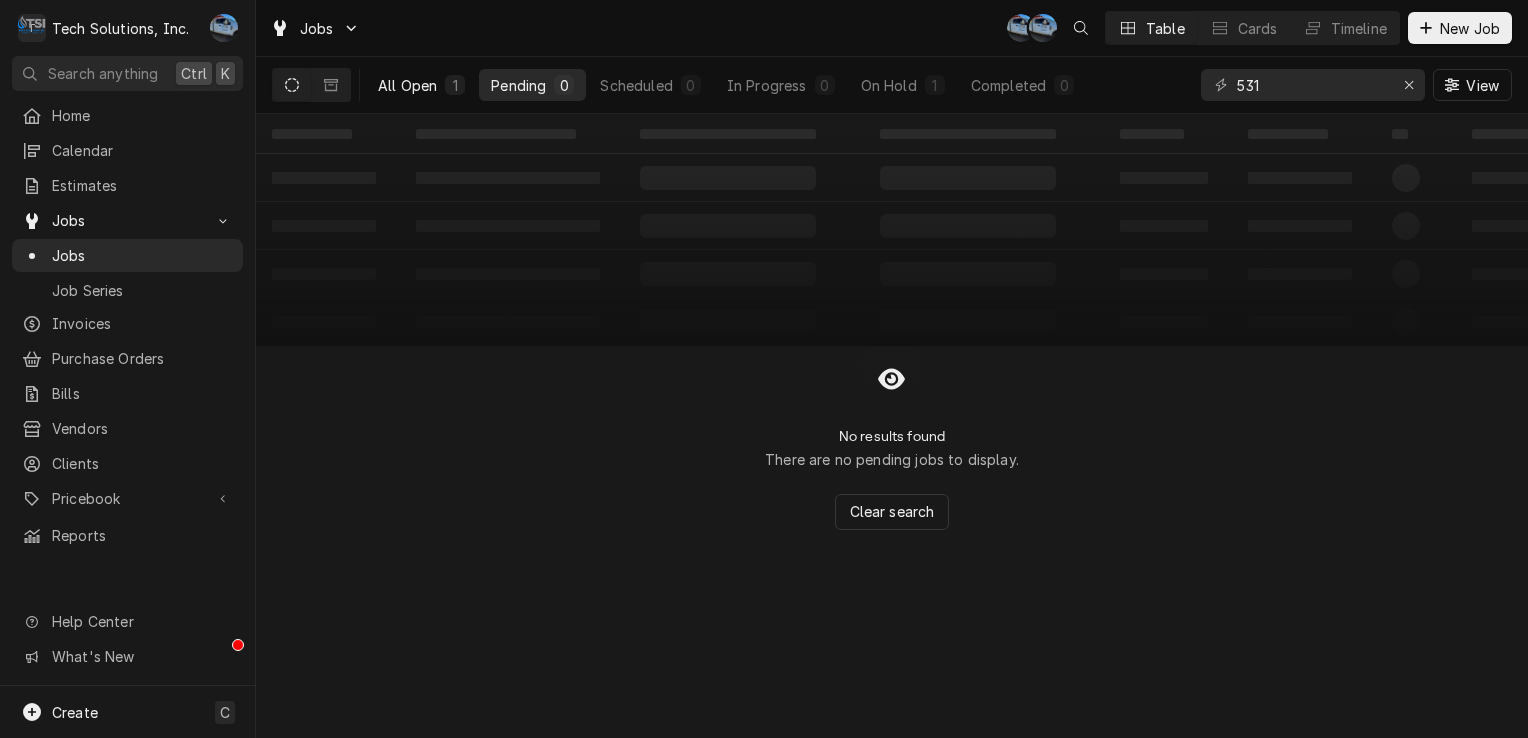 click on "All Open" at bounding box center [407, 85] 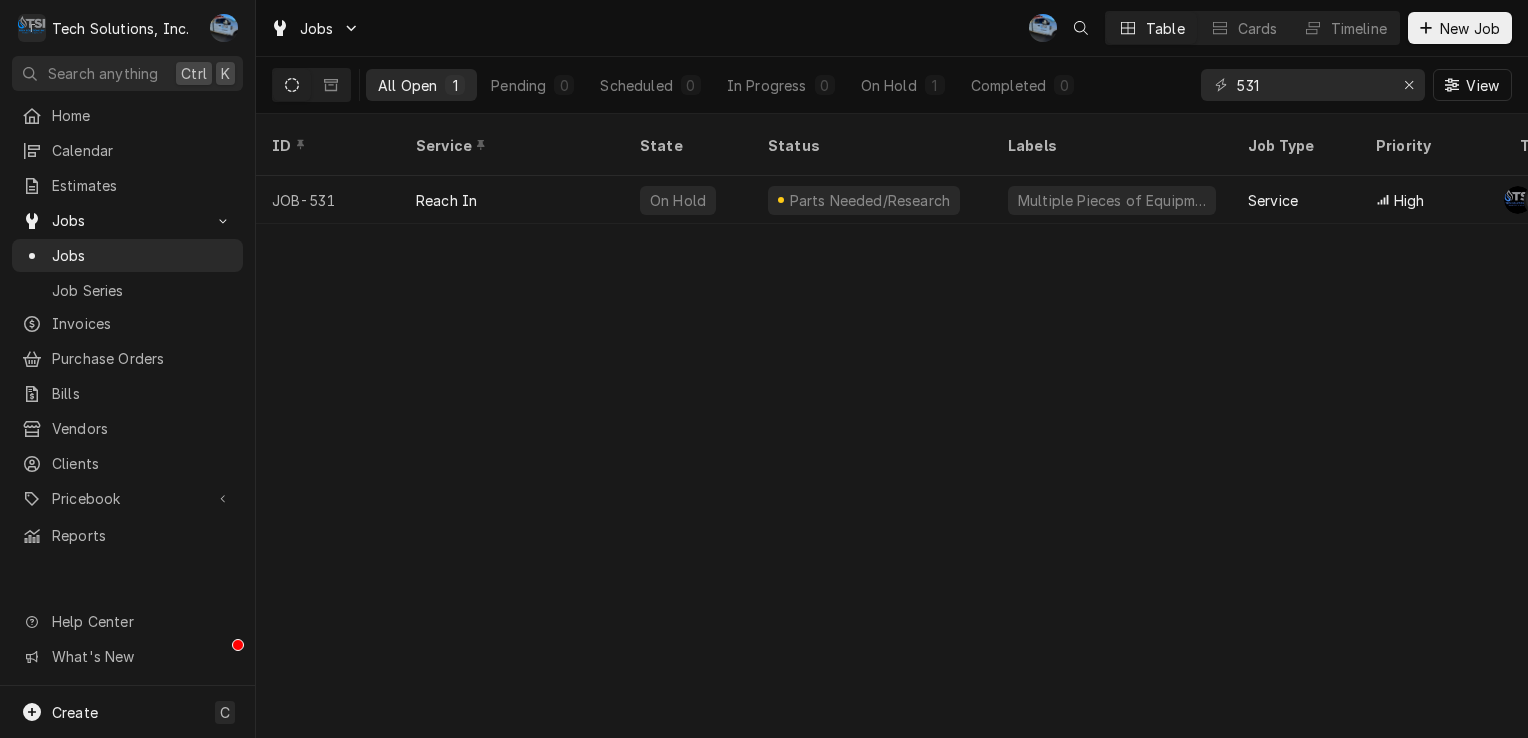 click on "All Open" at bounding box center (407, 85) 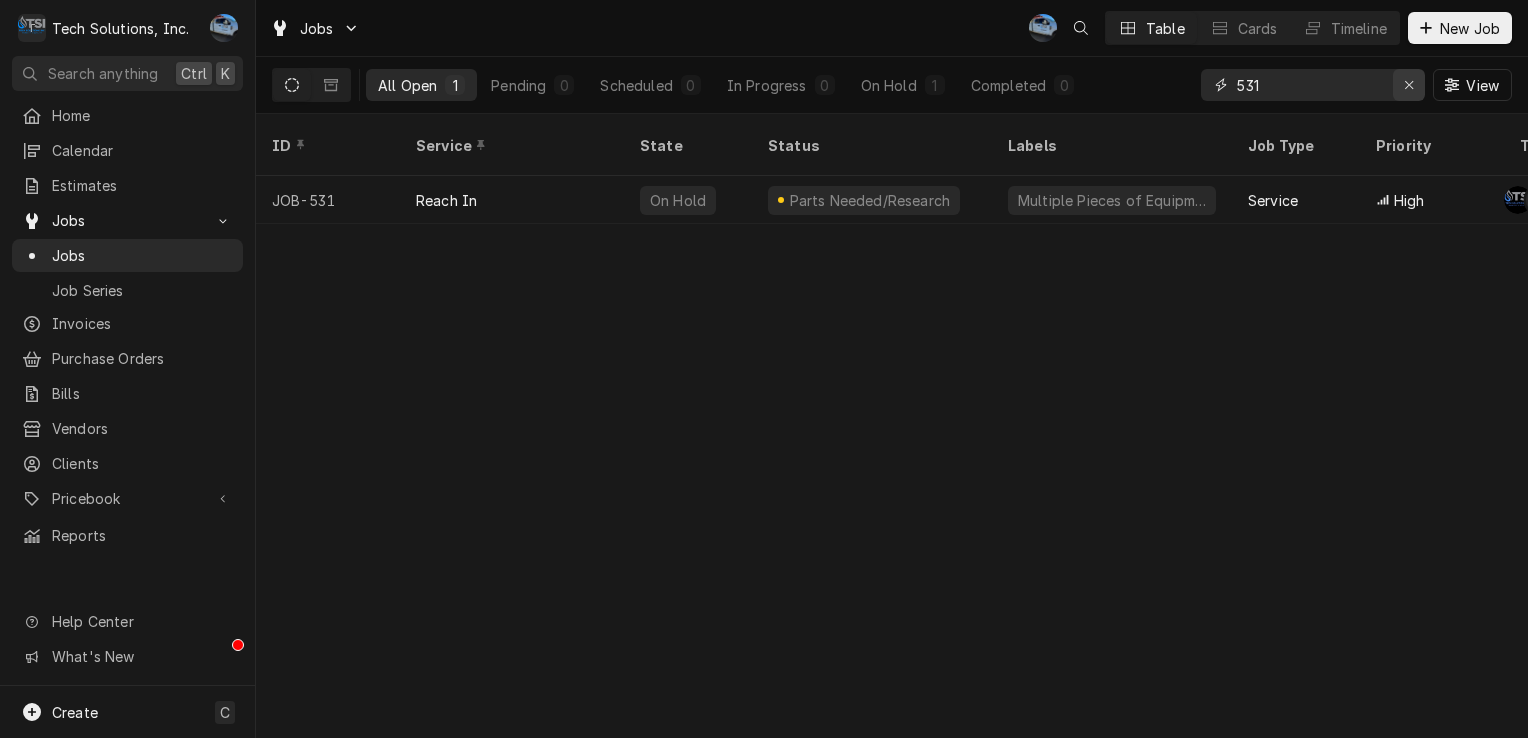 click at bounding box center (1409, 85) 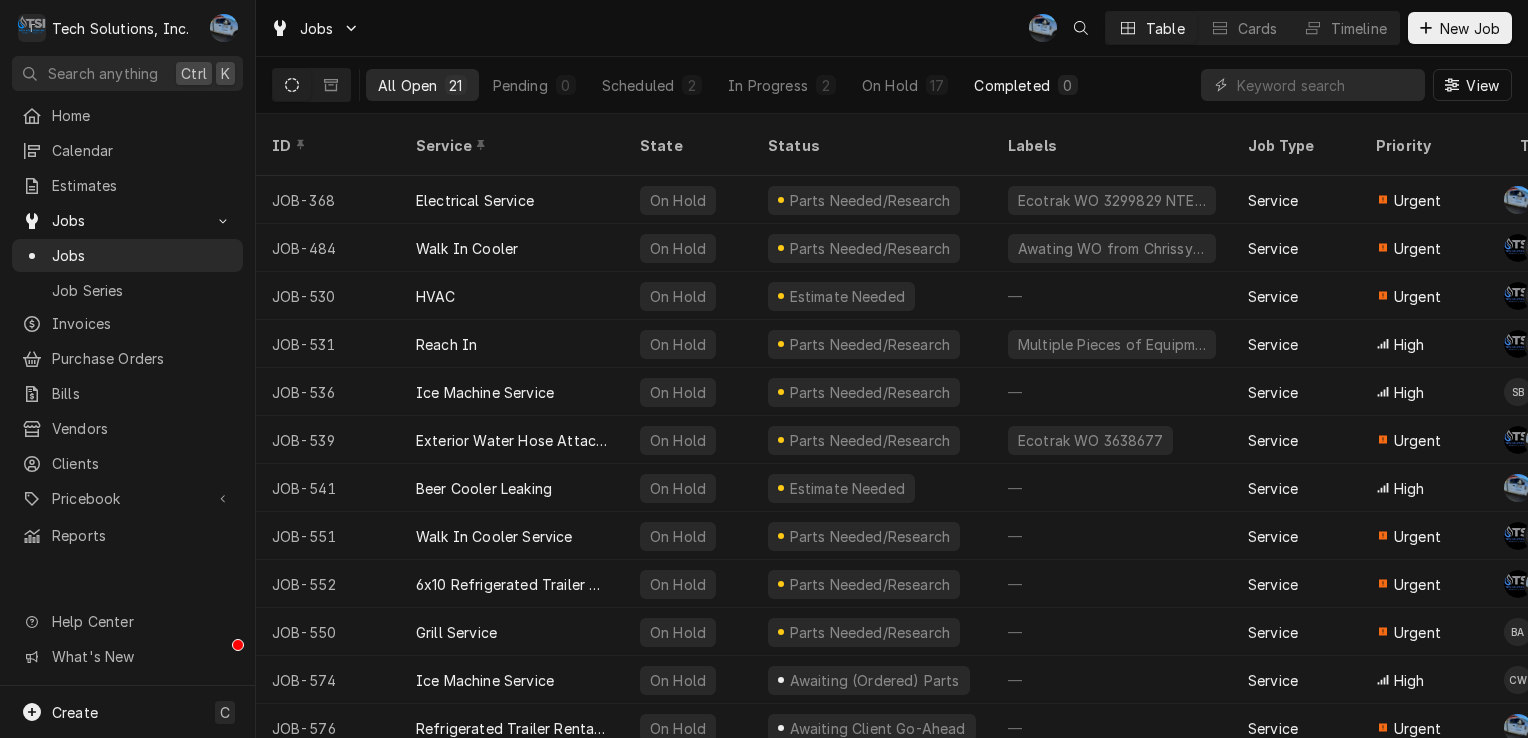 click on "Completed" at bounding box center (1011, 85) 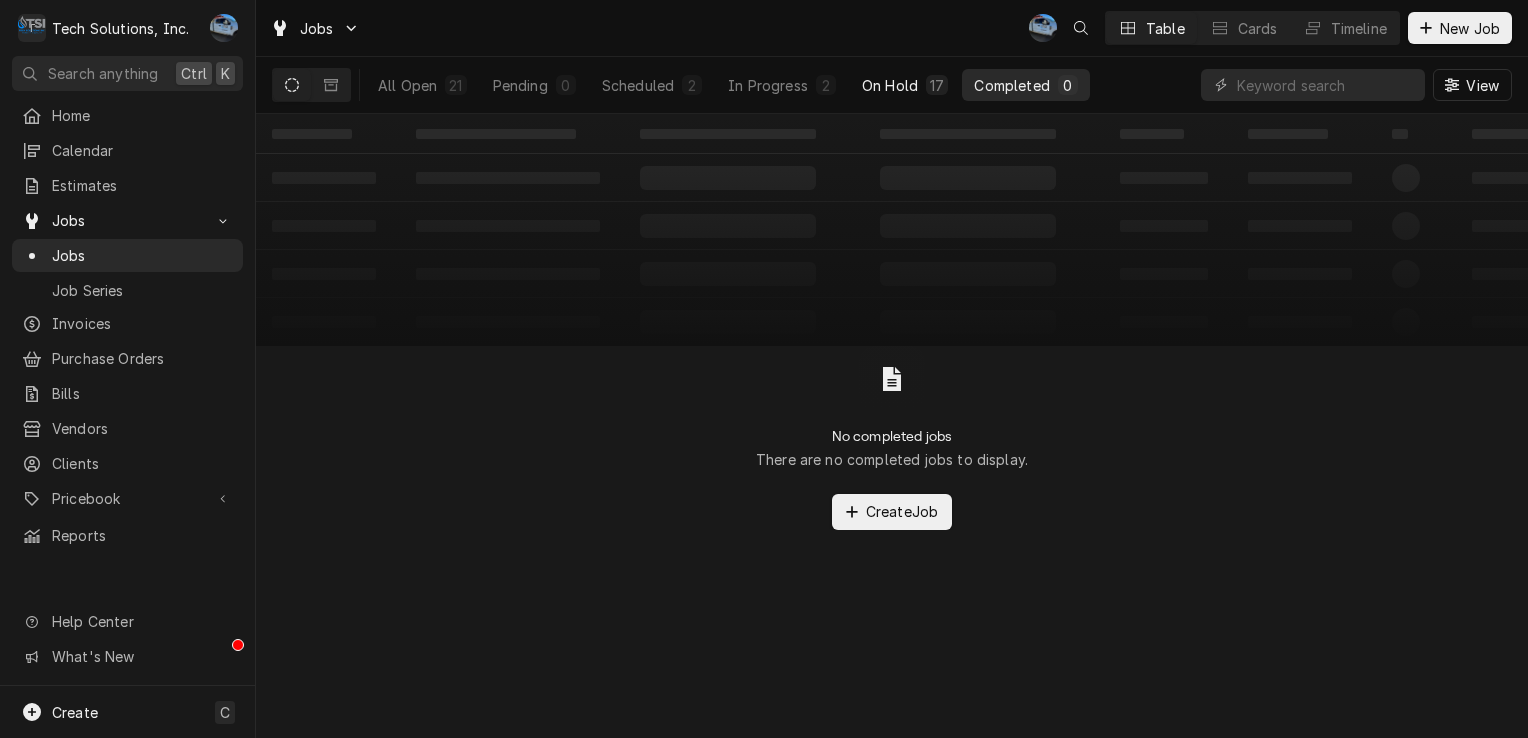 click on "On Hold 17" at bounding box center (905, 85) 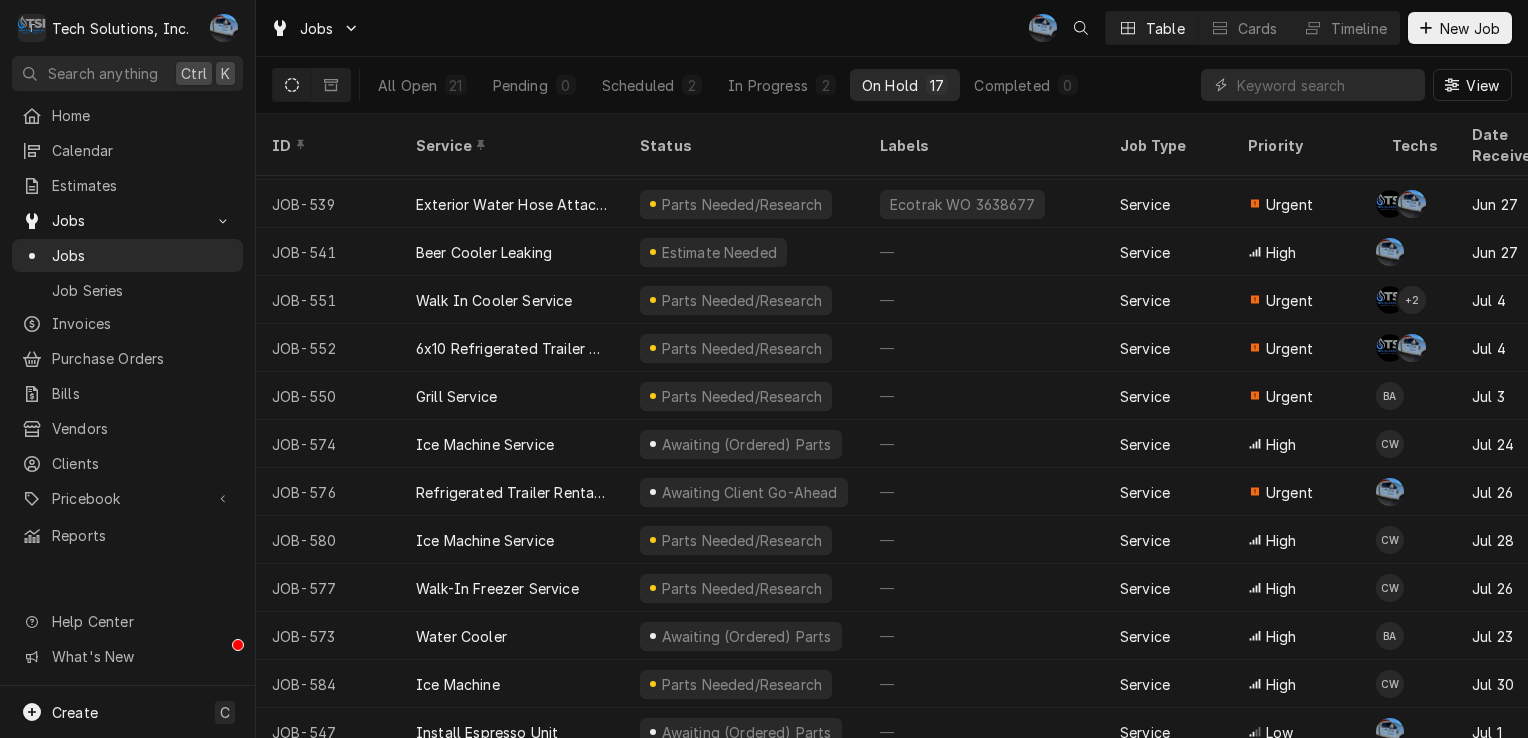 scroll, scrollTop: 244, scrollLeft: 0, axis: vertical 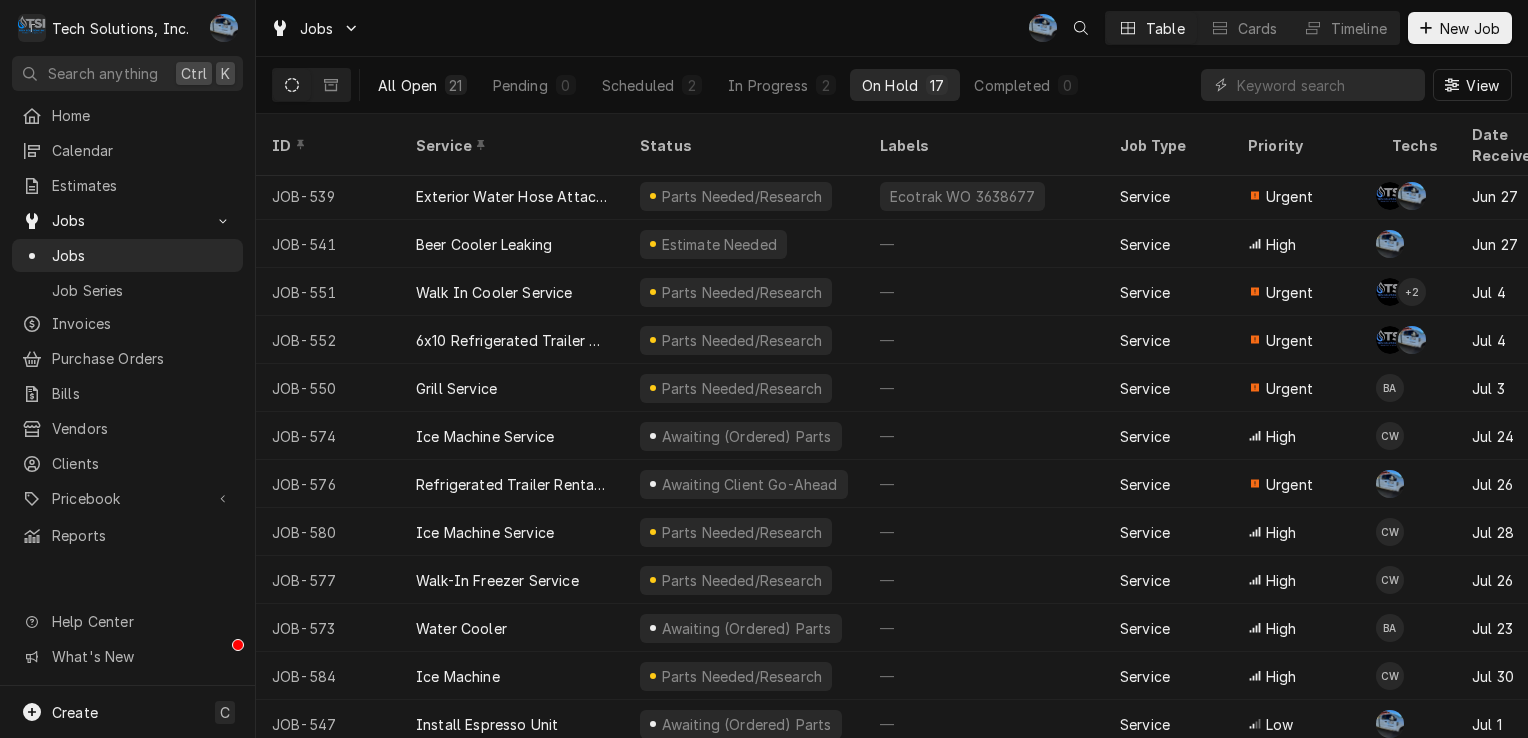click on "21" at bounding box center (455, 85) 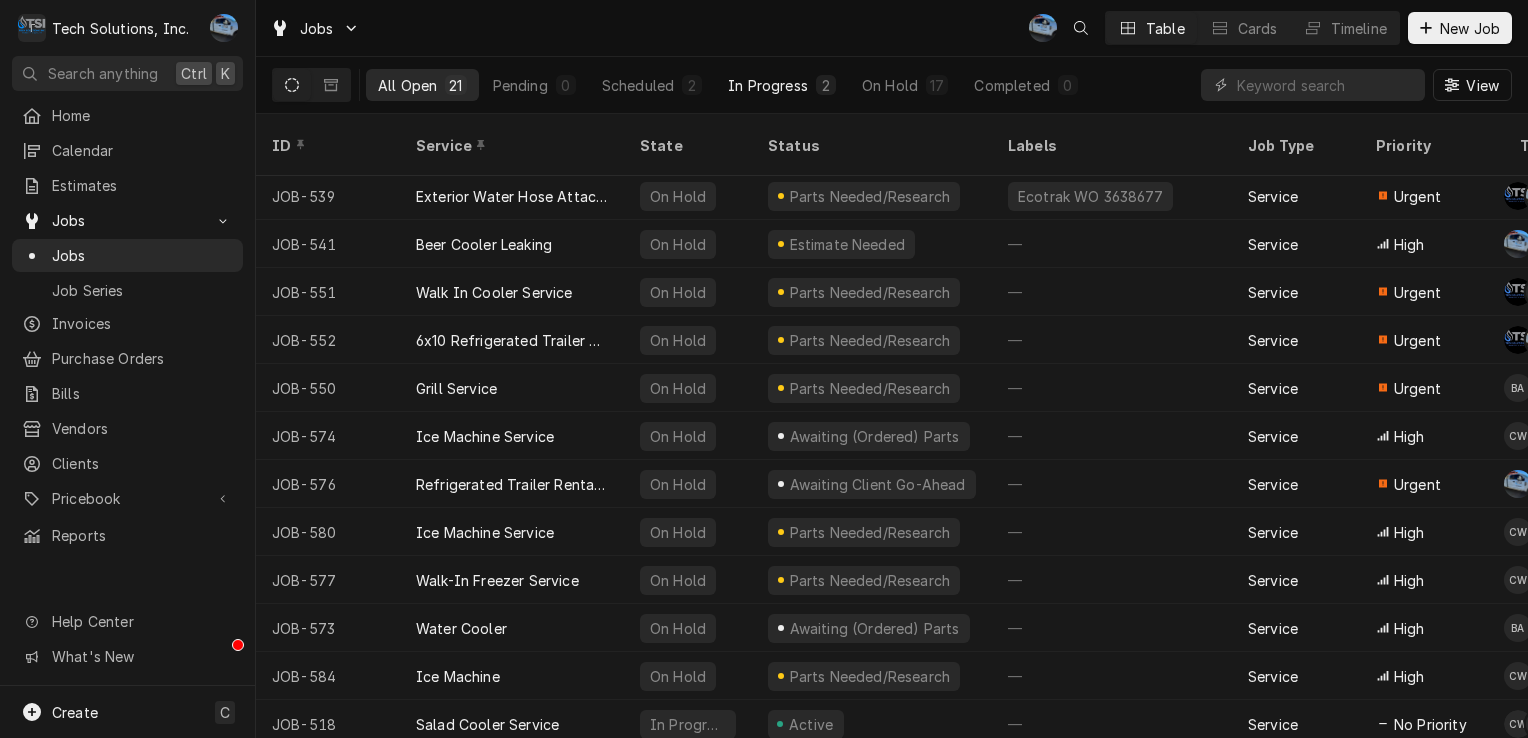 click on "In Progress" at bounding box center (768, 85) 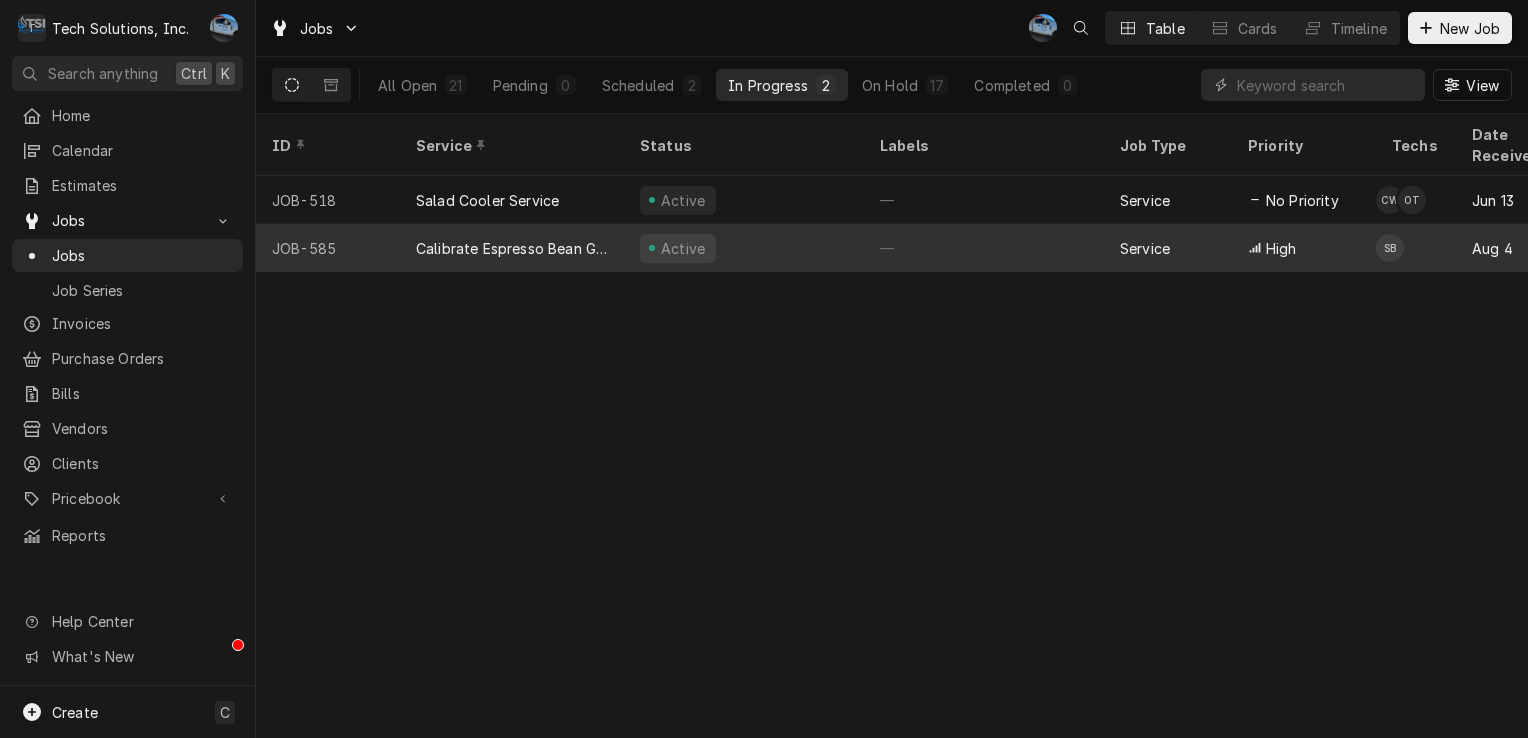 click on "Active" at bounding box center [744, 248] 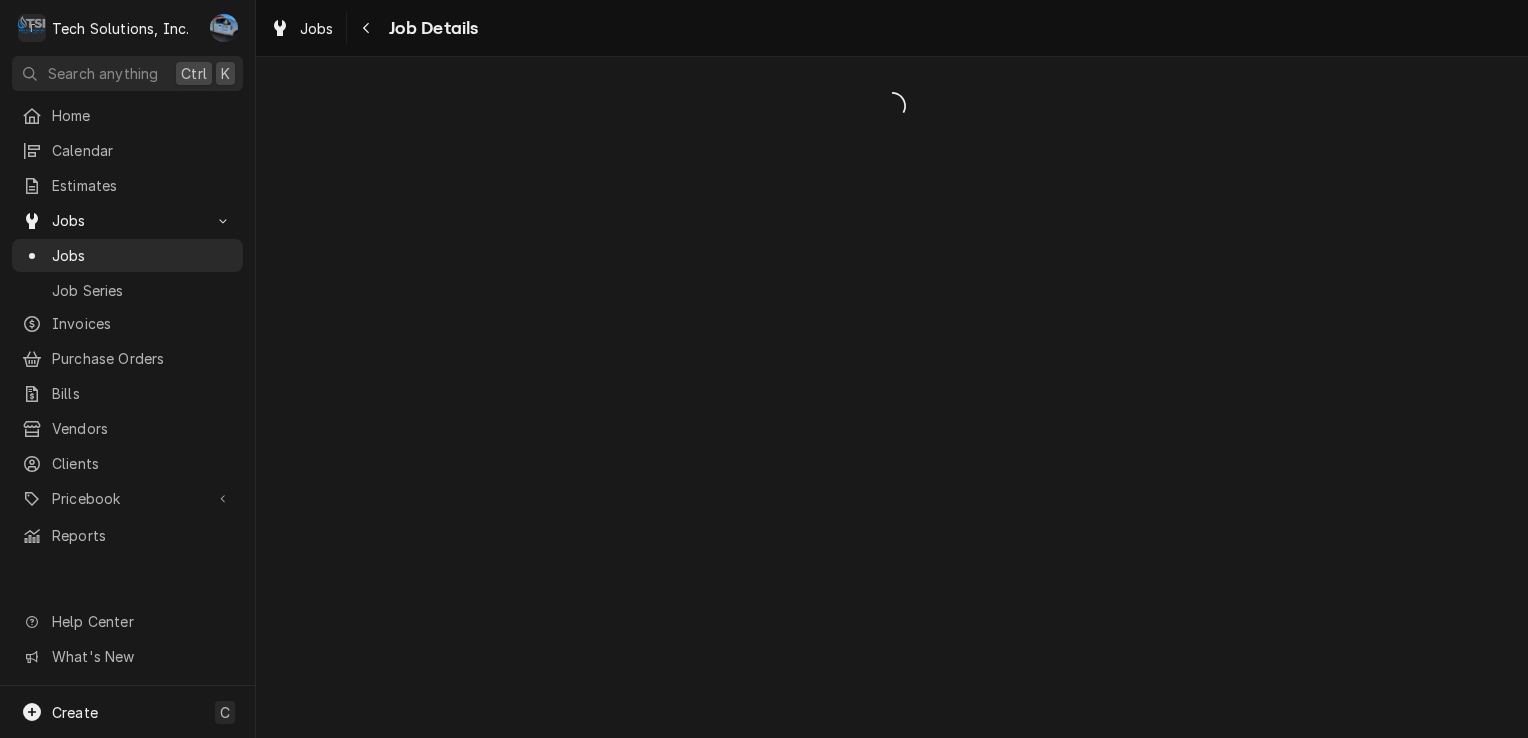 scroll, scrollTop: 0, scrollLeft: 0, axis: both 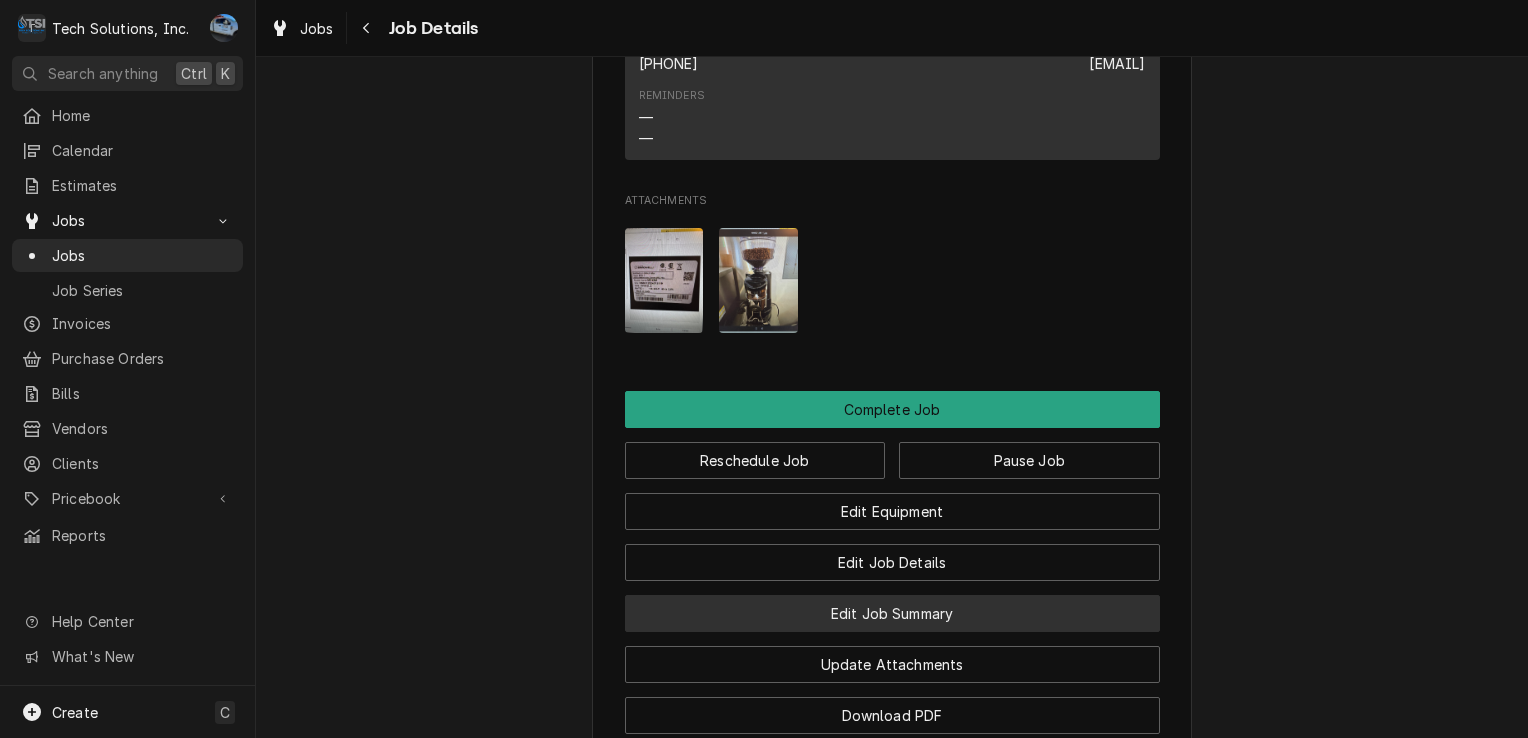 click on "Edit Job Summary" at bounding box center (892, 613) 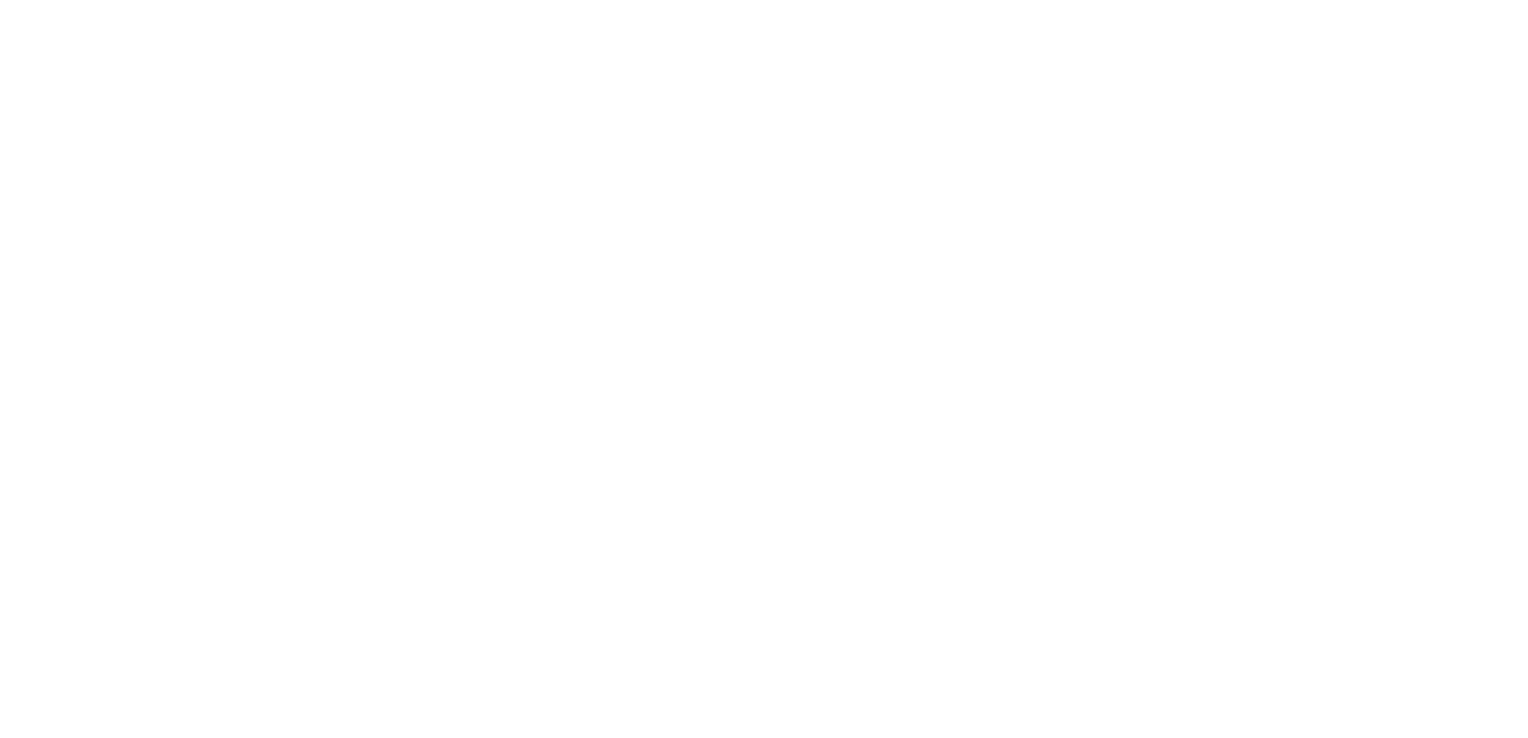 scroll, scrollTop: 0, scrollLeft: 0, axis: both 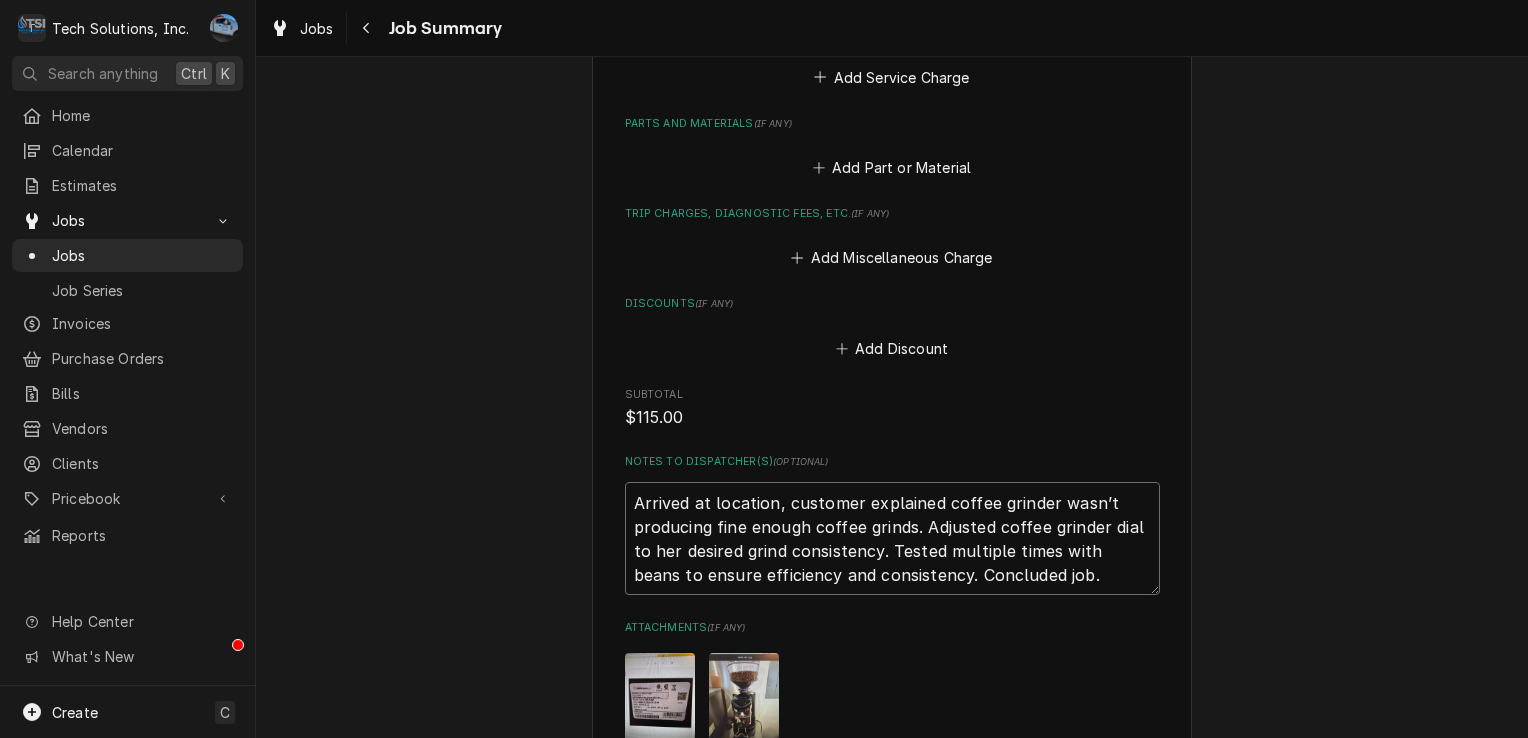 drag, startPoint x: 631, startPoint y: 500, endPoint x: 650, endPoint y: 501, distance: 19.026299 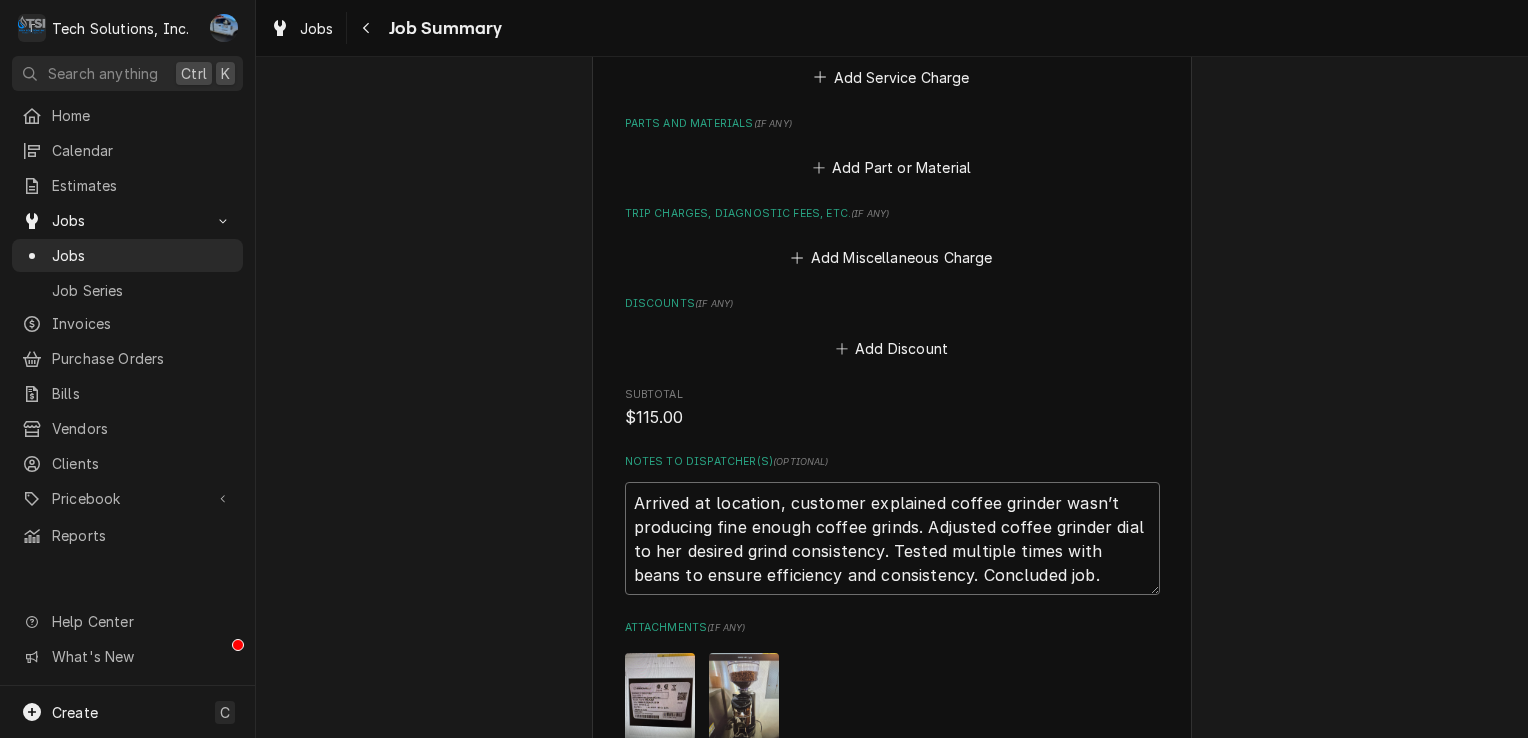 drag, startPoint x: 629, startPoint y: 502, endPoint x: 1024, endPoint y: 562, distance: 399.53098 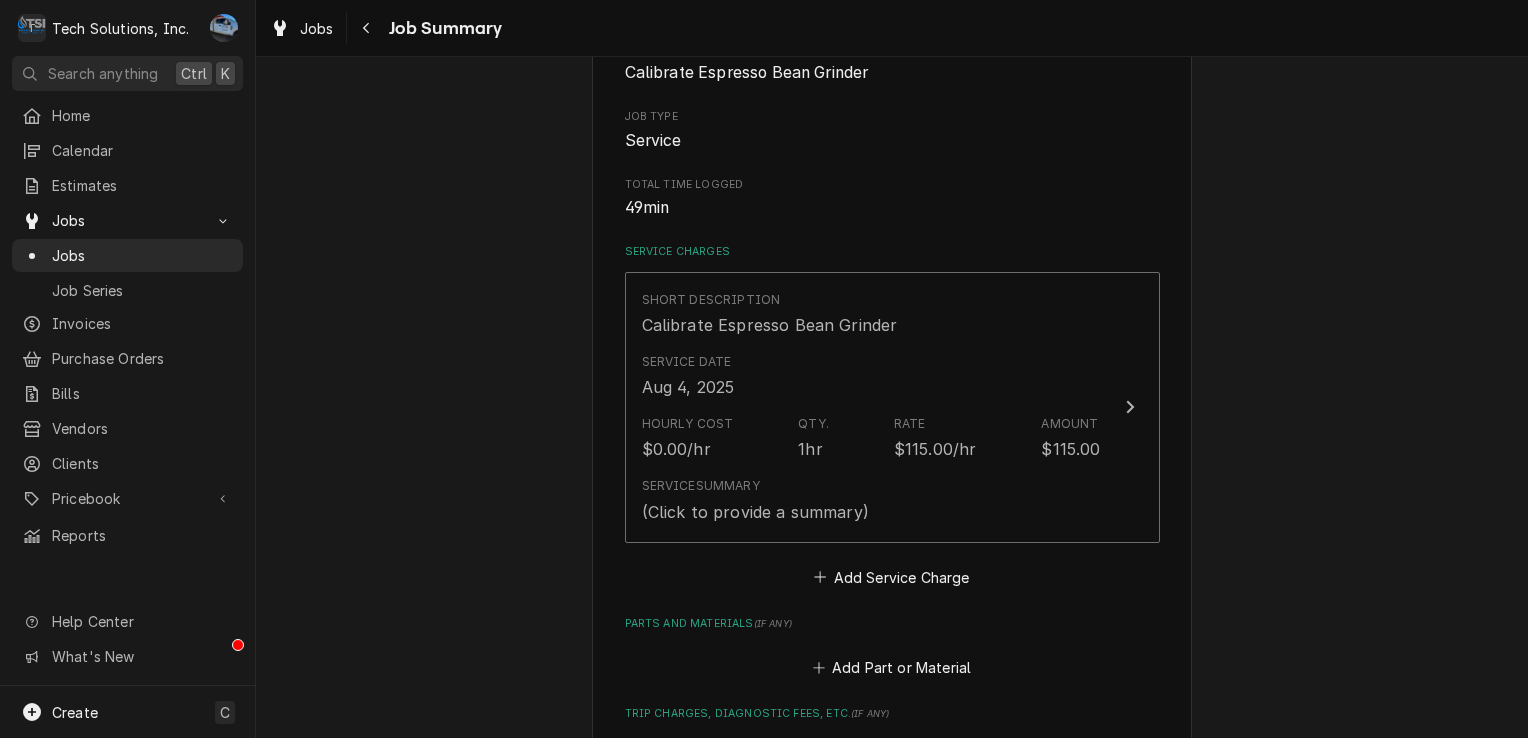 scroll, scrollTop: 400, scrollLeft: 0, axis: vertical 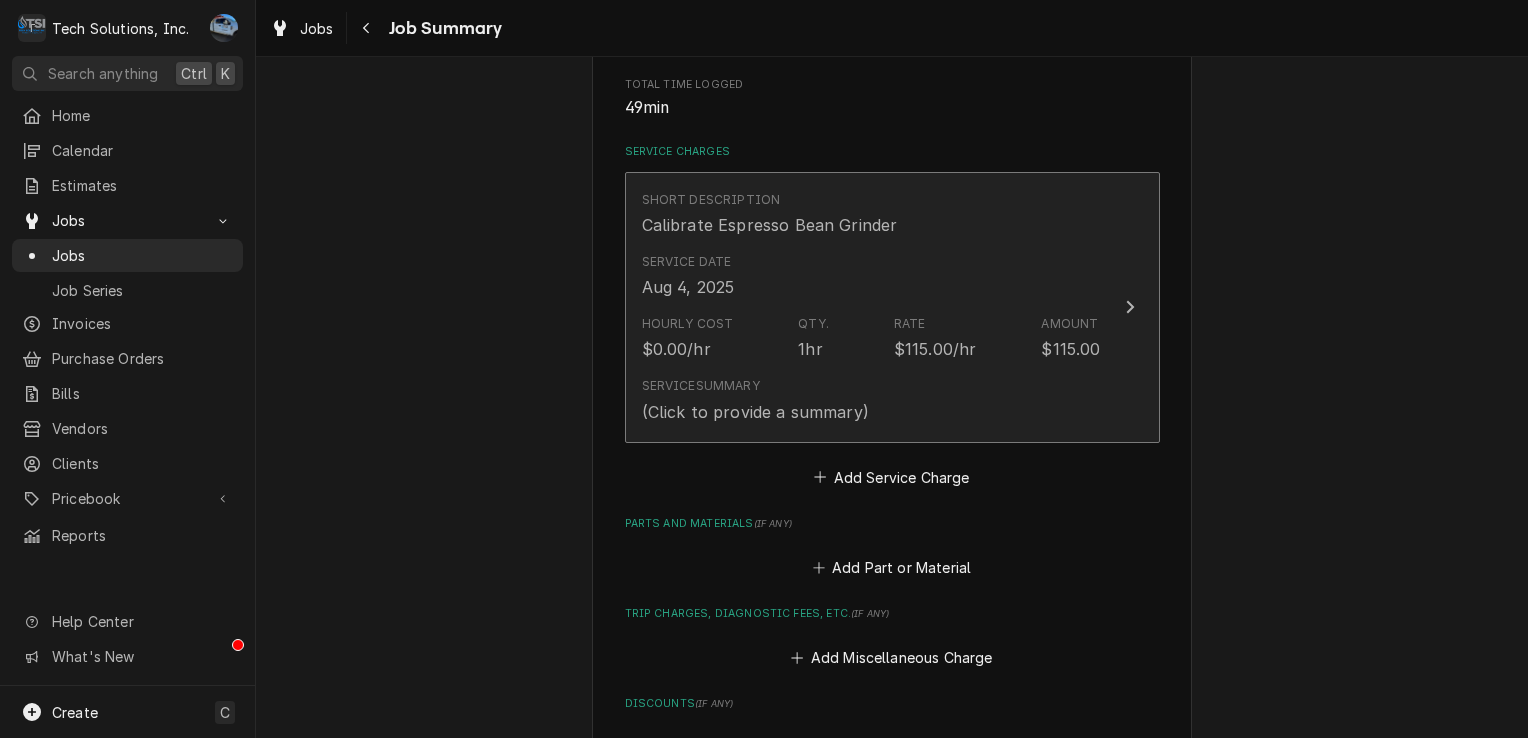 click on "Service  Summary (Click to provide a summary)" at bounding box center (871, 400) 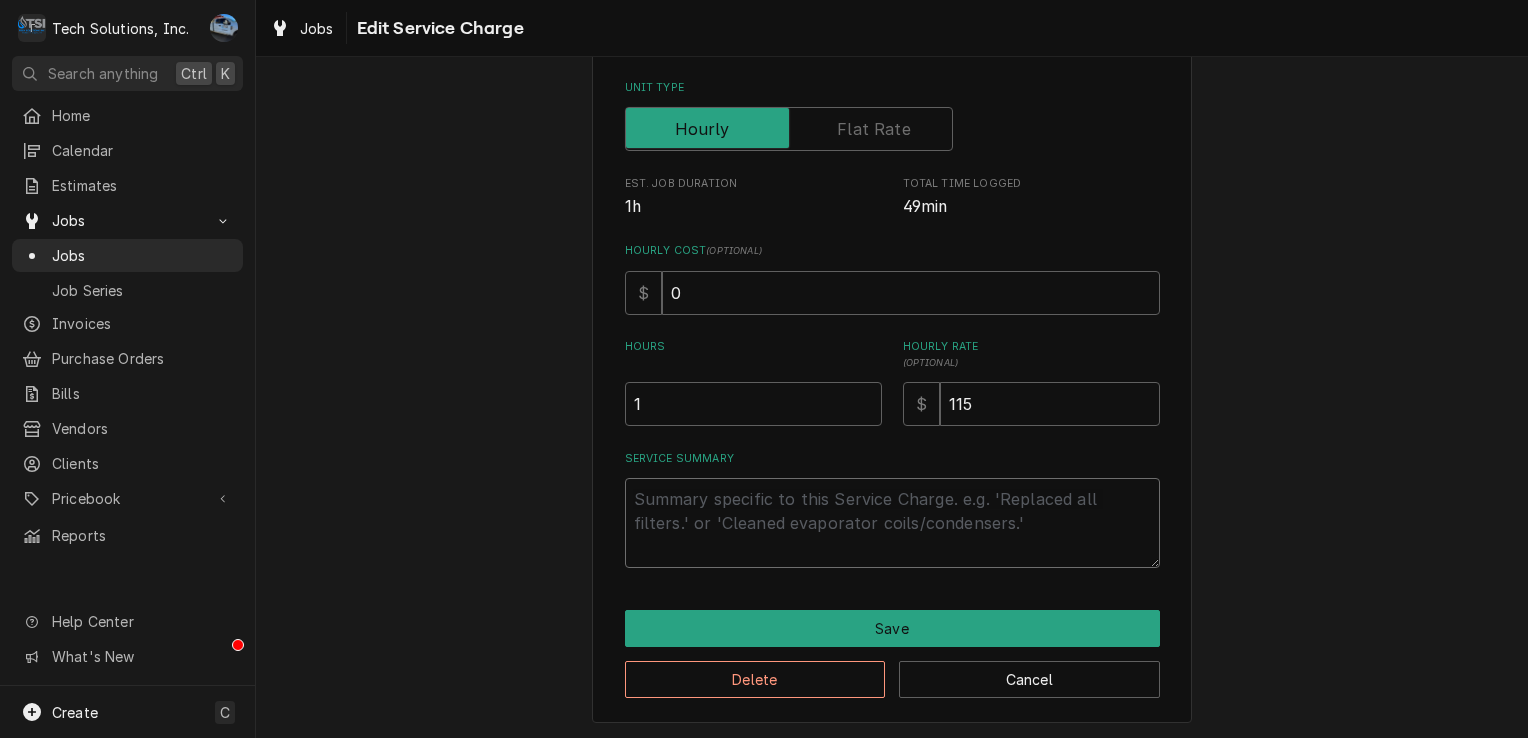 click on "Service Summary" at bounding box center [892, 523] 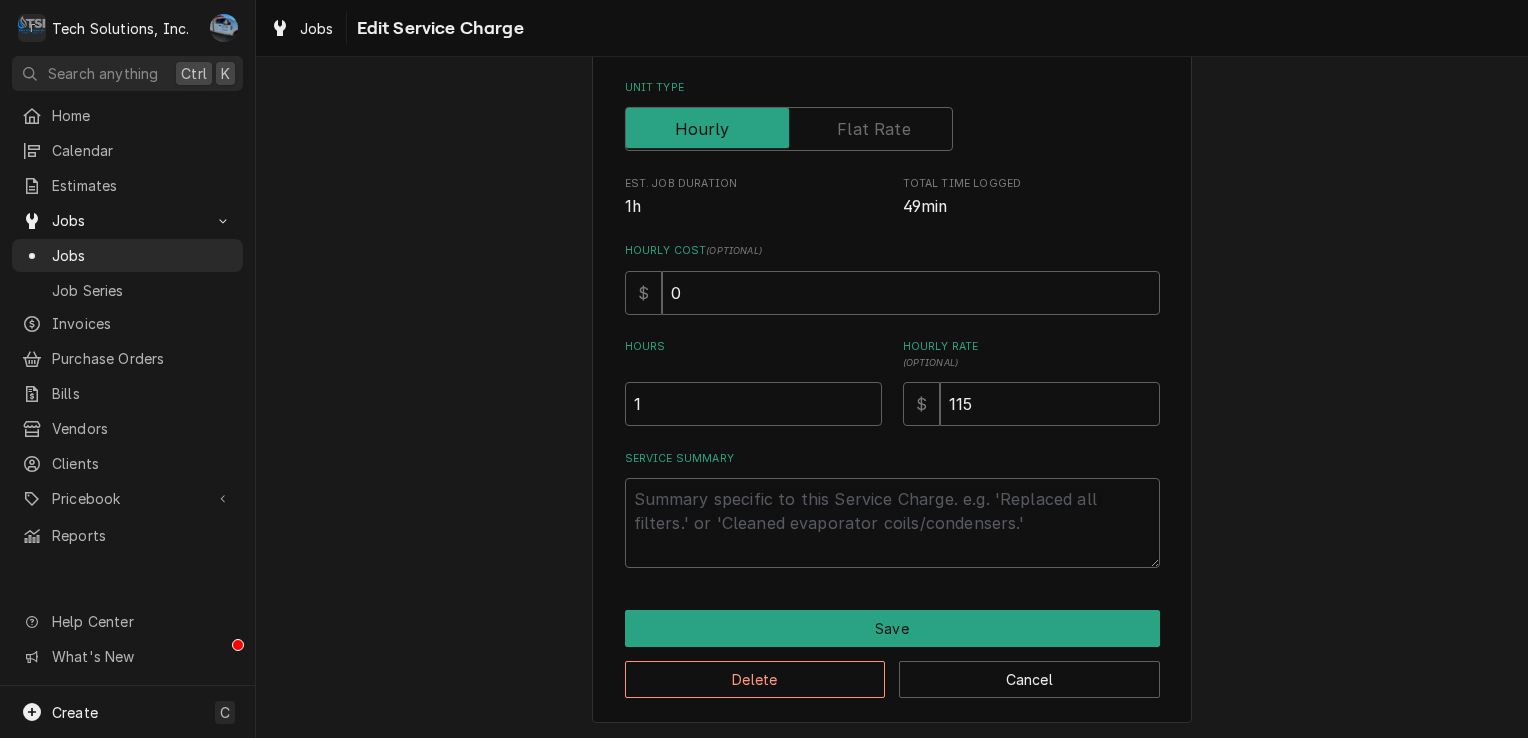 scroll, scrollTop: 0, scrollLeft: 0, axis: both 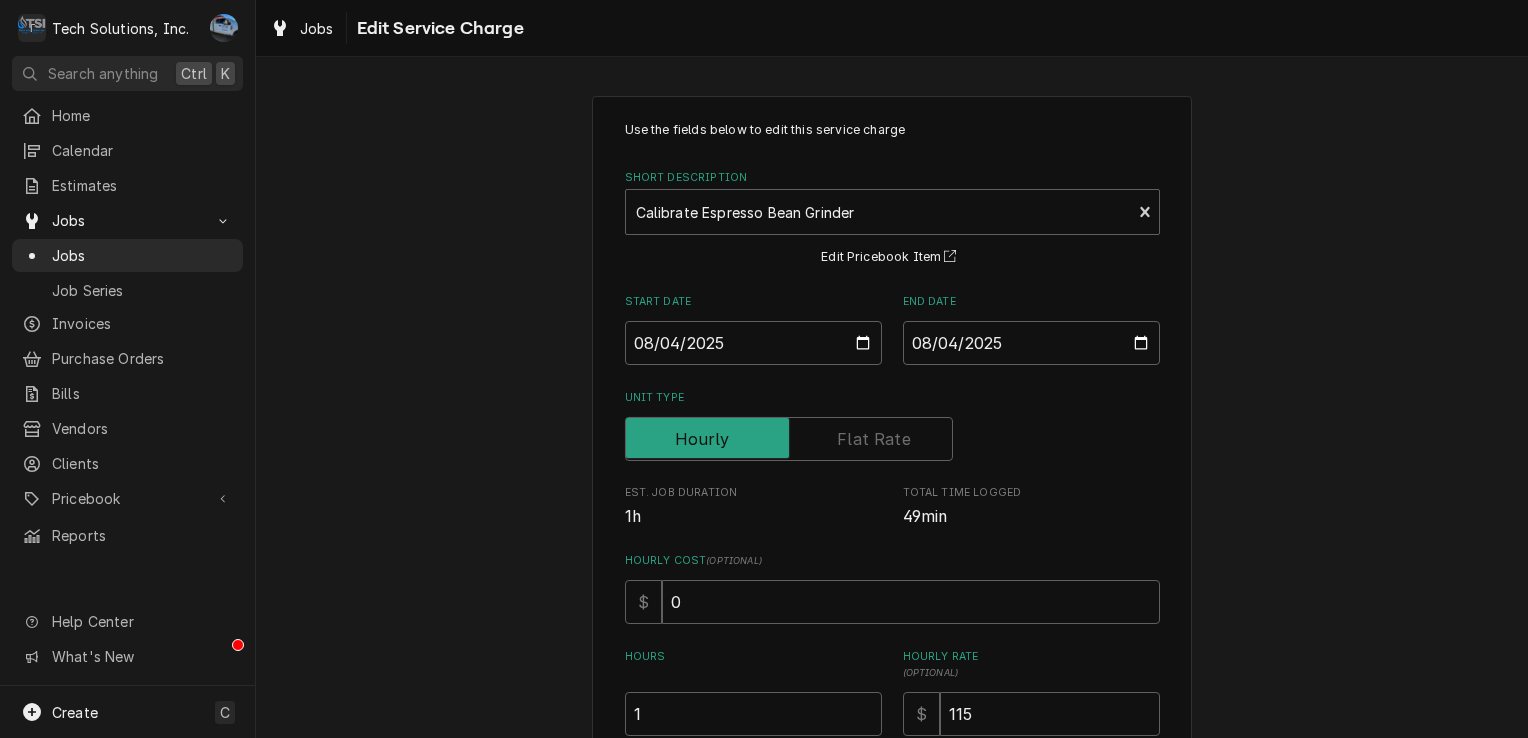 drag, startPoint x: 768, startPoint y: 538, endPoint x: 732, endPoint y: 539, distance: 36.013885 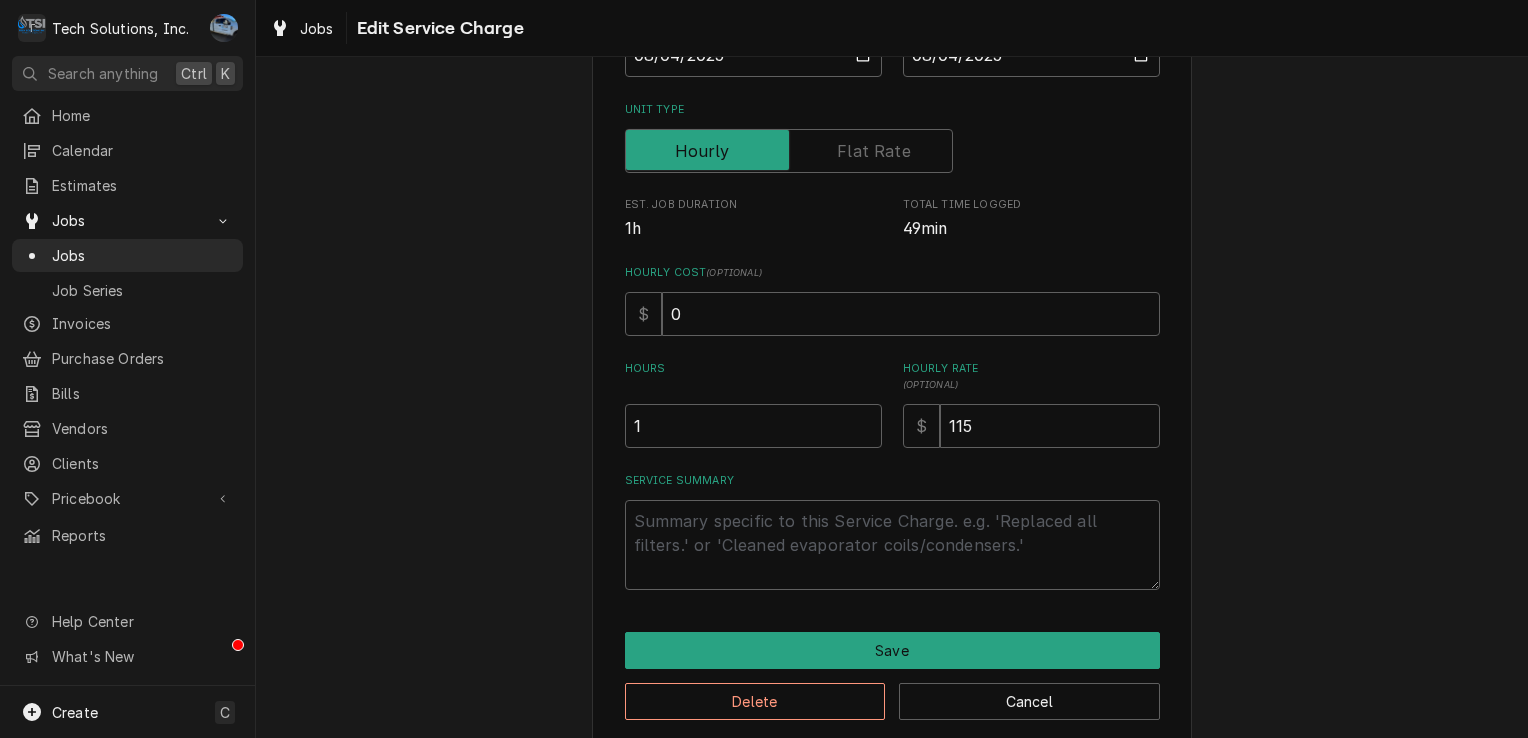 scroll, scrollTop: 310, scrollLeft: 0, axis: vertical 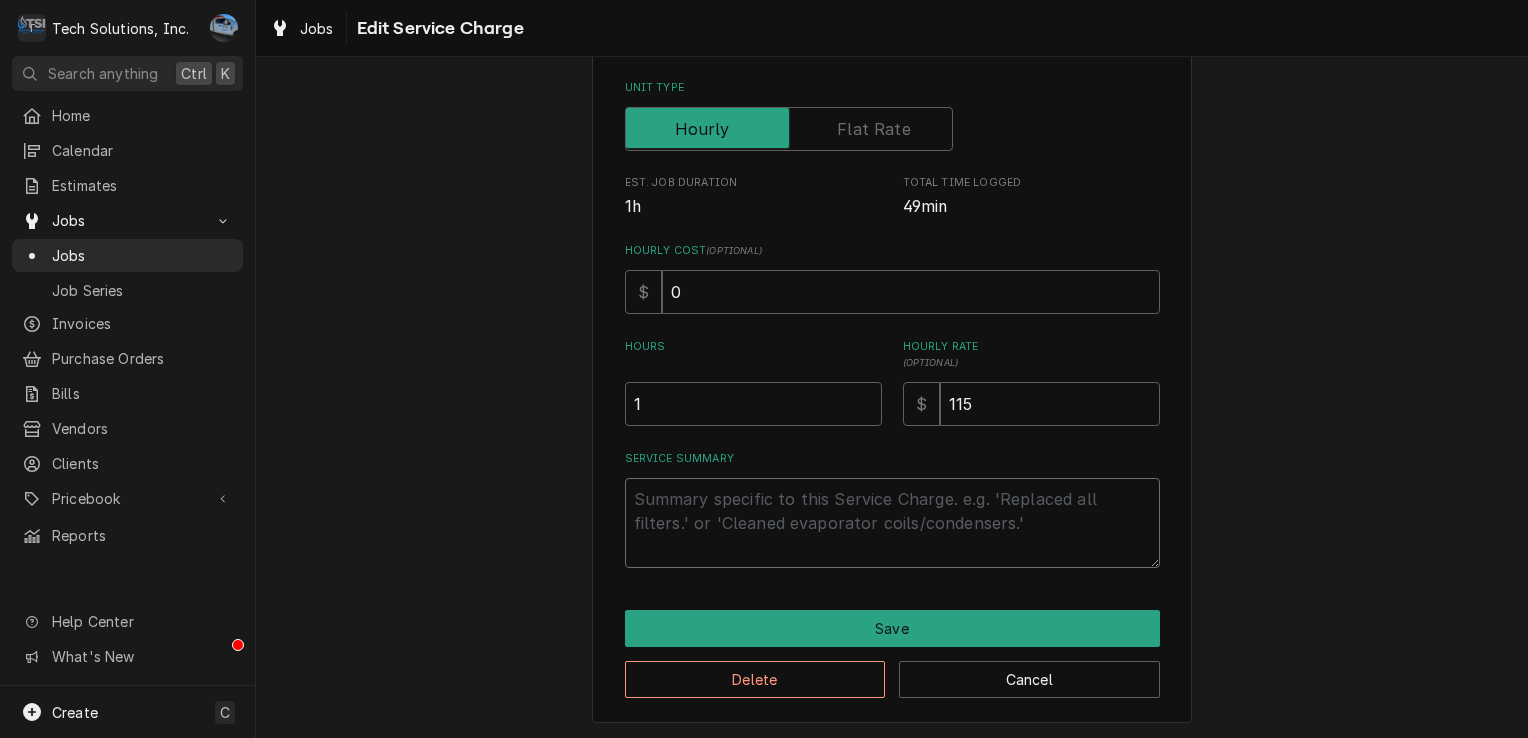 click on "Service Summary" at bounding box center [892, 523] 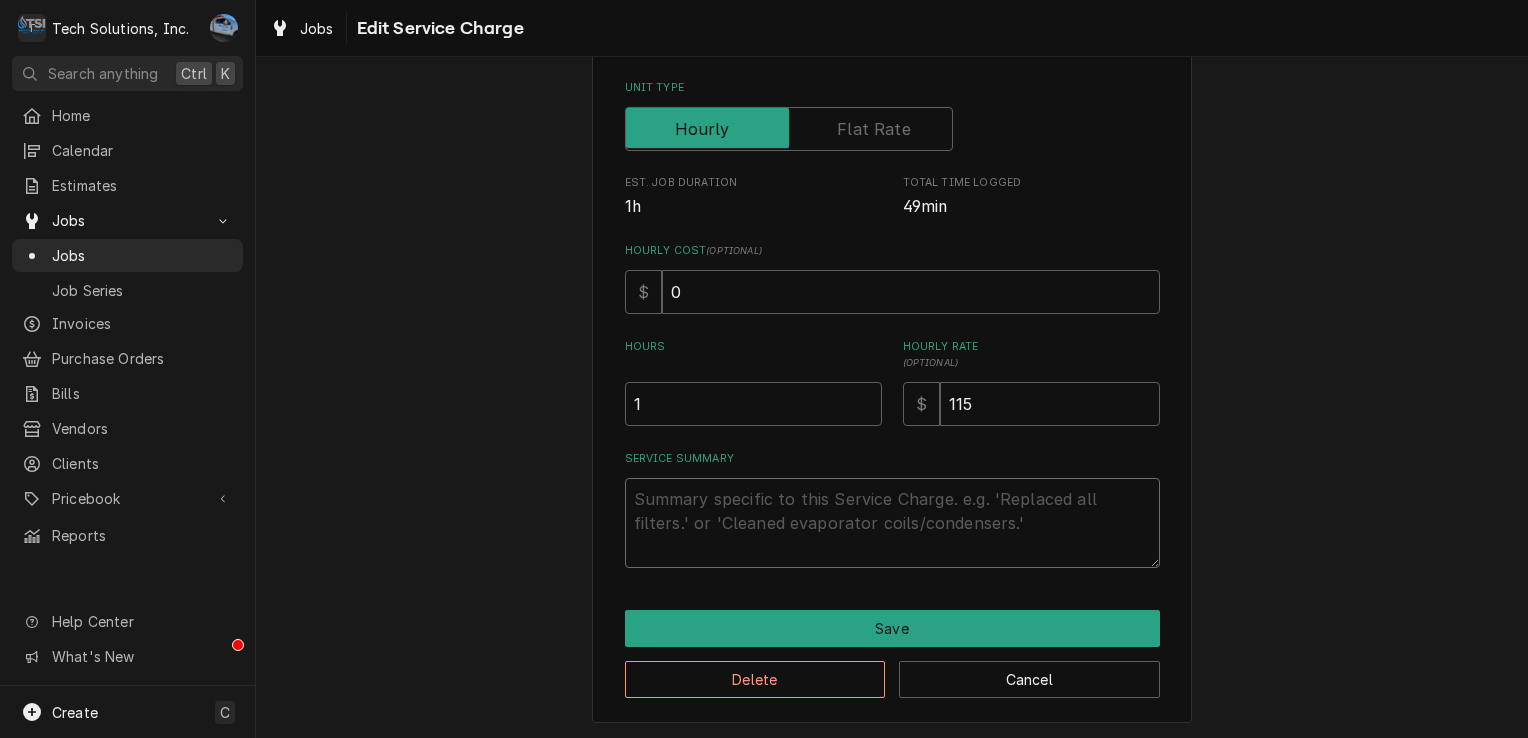 paste on "Arrived at location, customer explained coffee grinder wasn’t producing fine enough coffee grinds. Adjusted coffee grinder dial to her desired grind consistency. Tested multiple times with beans to ensure efficiency and consistency. Concluded job." 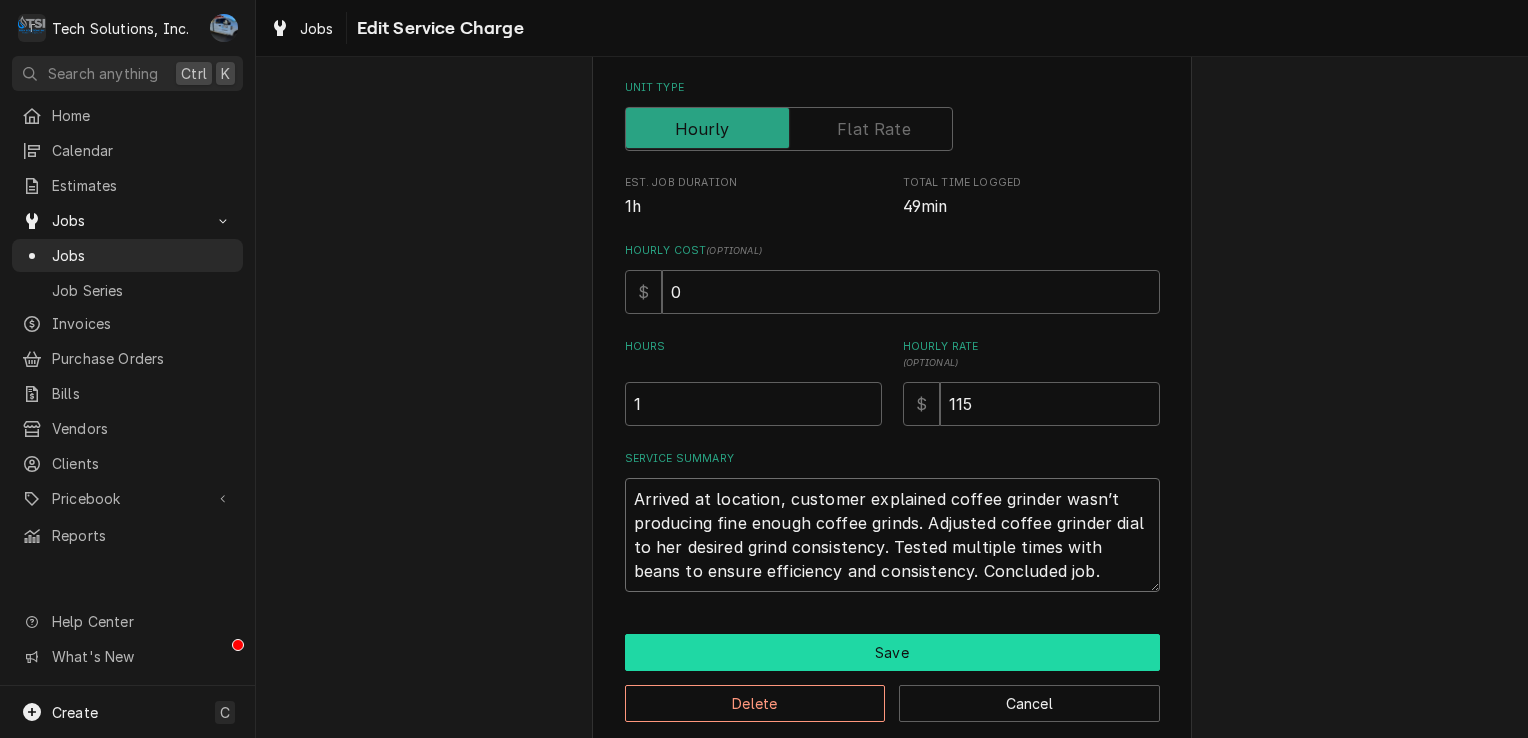 type on "Arrived at location, customer explained coffee grinder wasn’t producing fine enough coffee grinds. Adjusted coffee grinder dial to her desired grind consistency. Tested multiple times with beans to ensure efficiency and consistency. Concluded job." 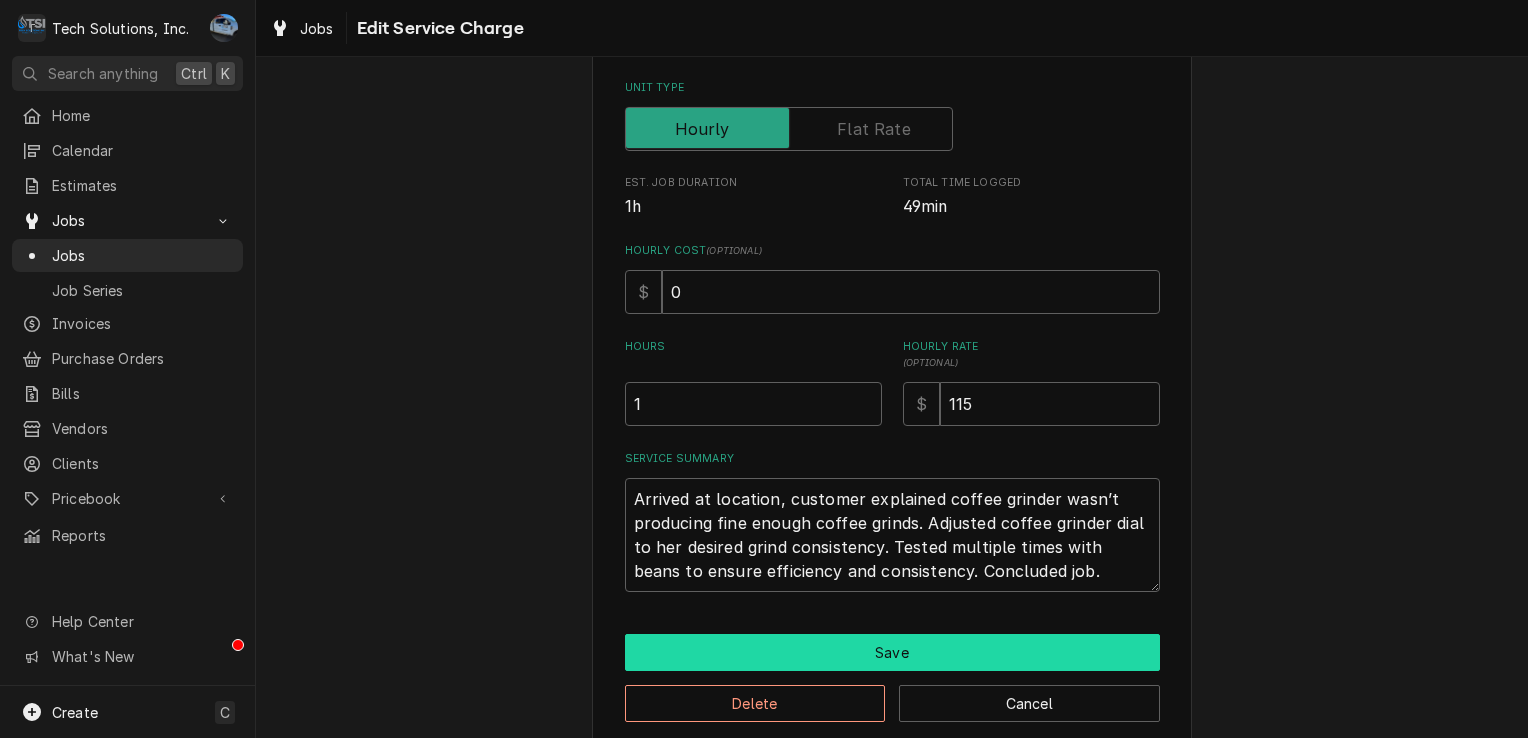 click on "Save" at bounding box center [892, 652] 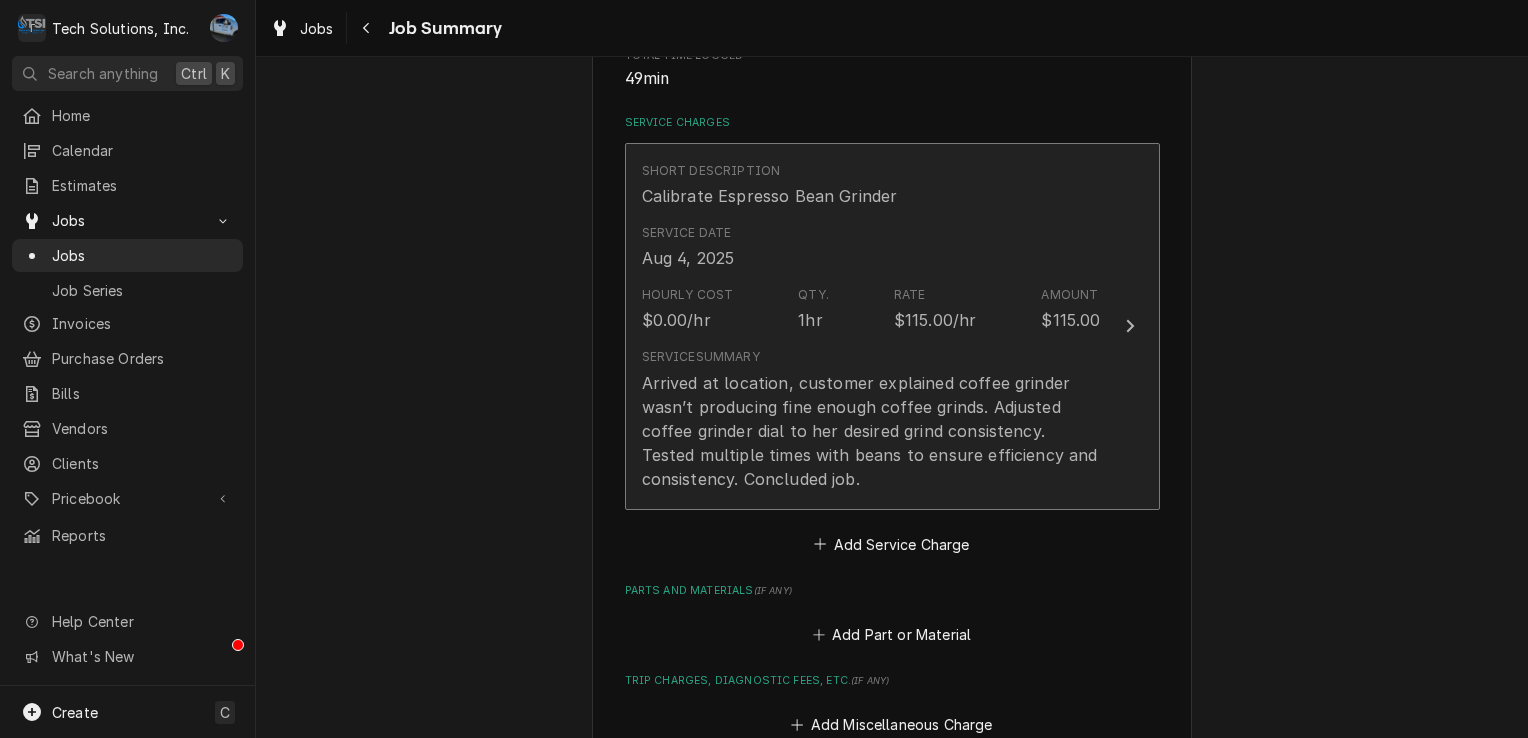 scroll, scrollTop: 1000, scrollLeft: 0, axis: vertical 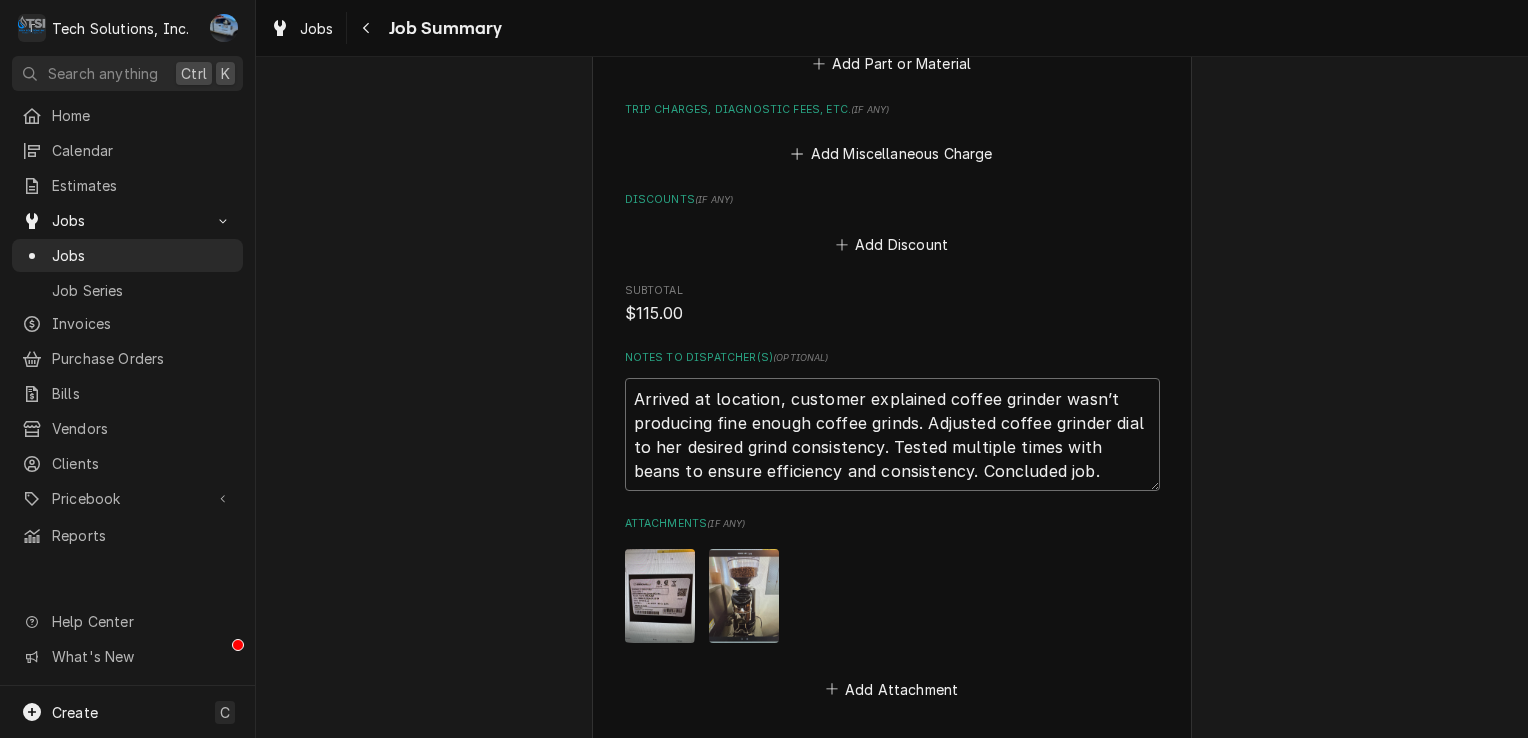 click on "Arrived at location, customer explained coffee grinder wasn’t producing fine enough coffee grinds. Adjusted coffee grinder dial to her desired grind consistency. Tested multiple times with beans to ensure efficiency and consistency. Concluded job." at bounding box center (892, 435) 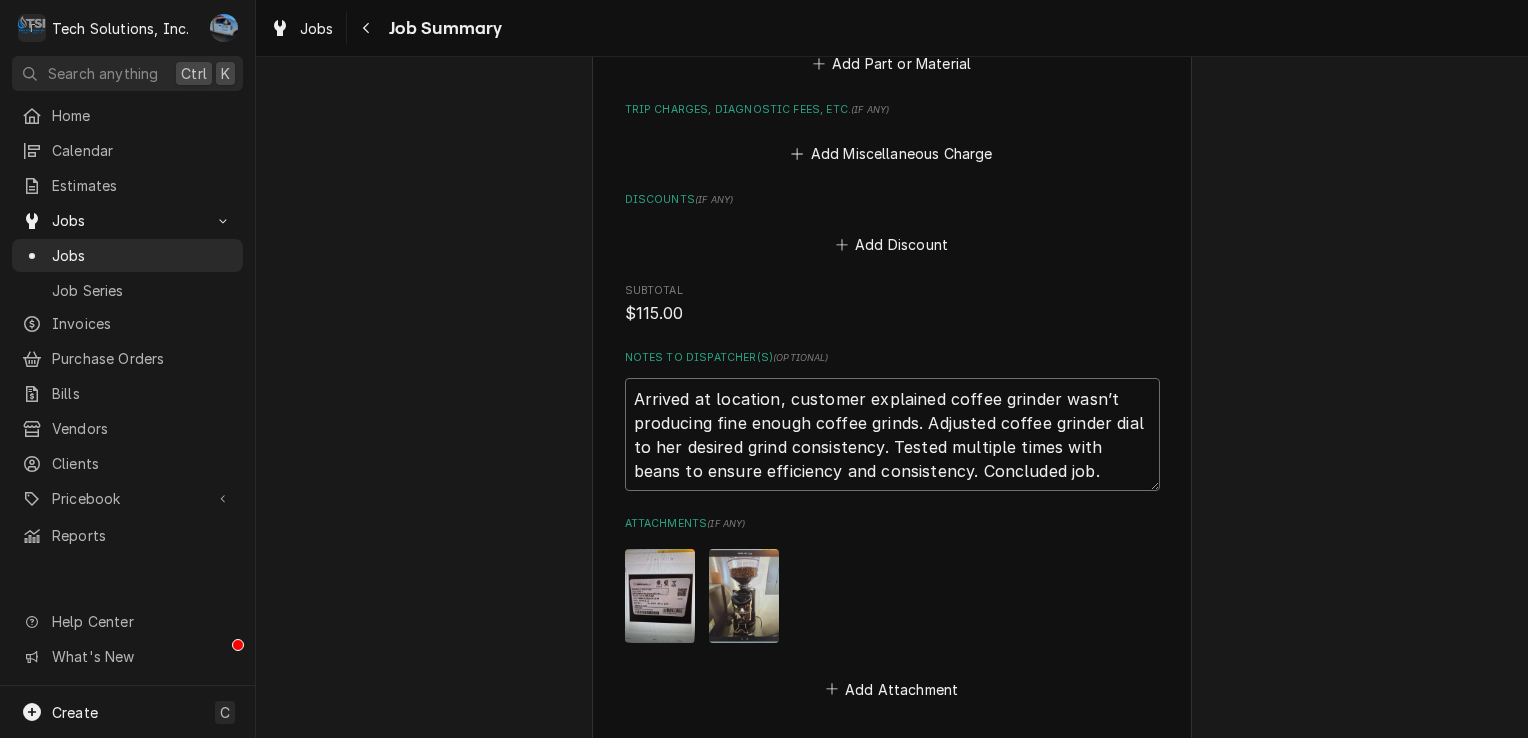 drag, startPoint x: 1083, startPoint y: 471, endPoint x: 602, endPoint y: 382, distance: 489.16458 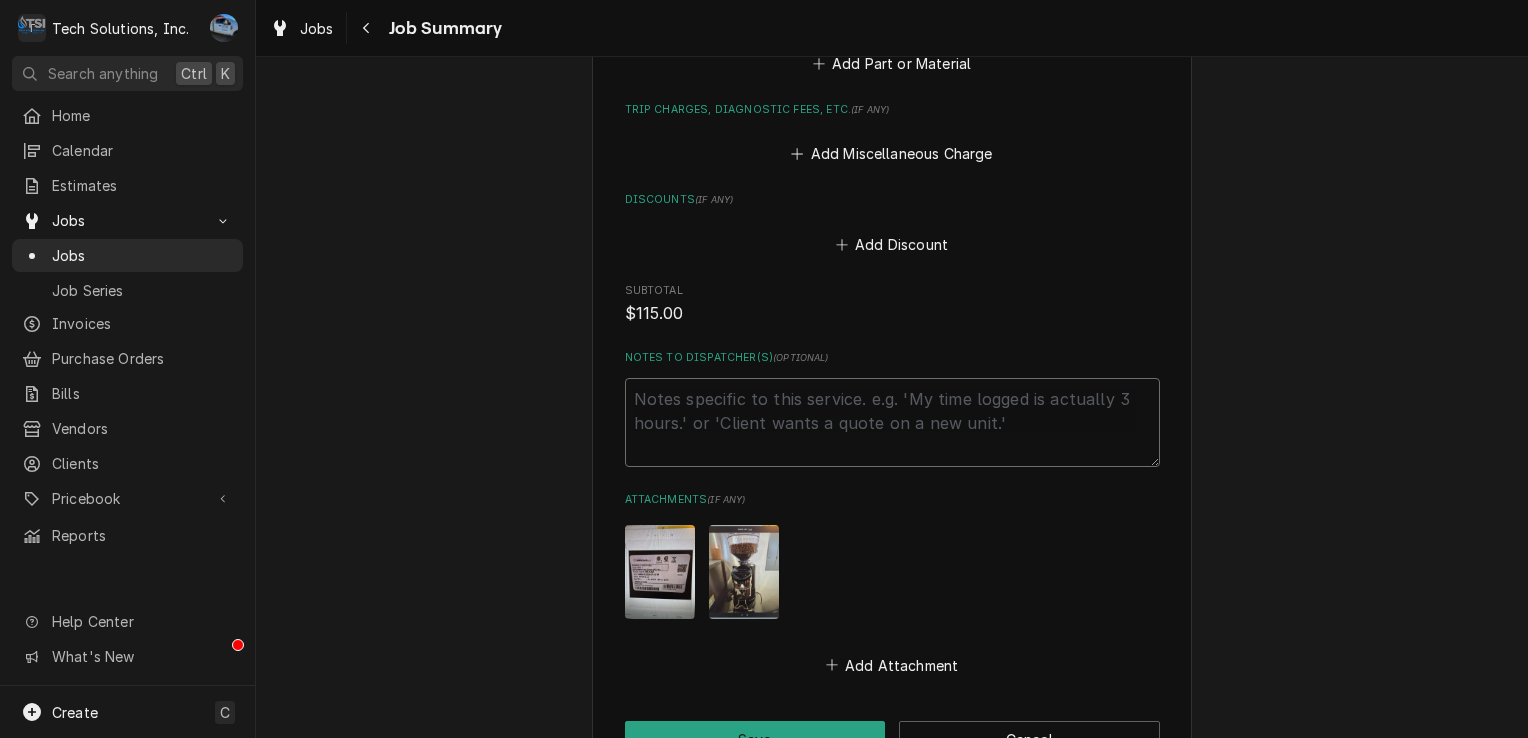 type 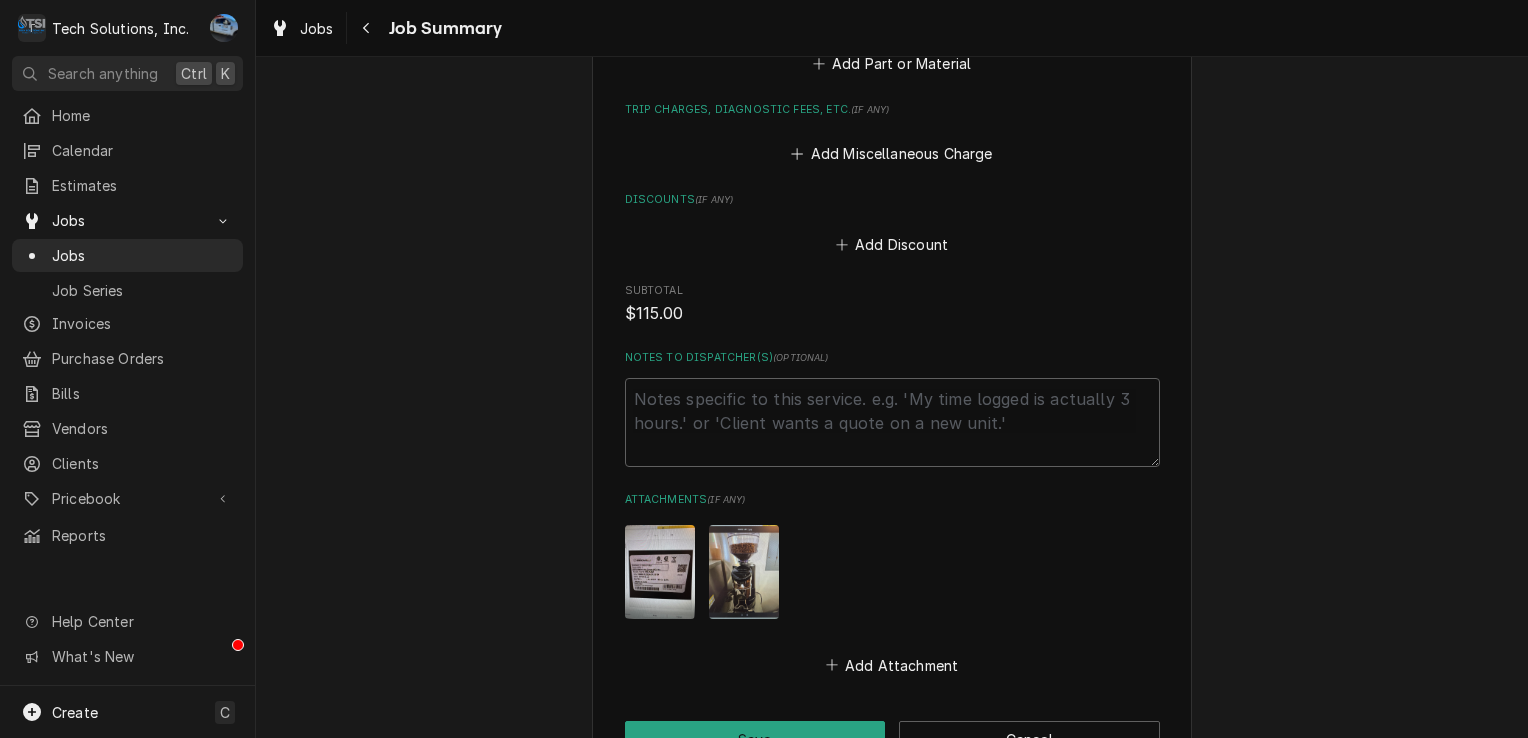 click on "Otter and Oak, Hinton, WV Otter and Oak / 302 2nd Ave, Hinton, WV 25951 Please provide a summary of the work you've done, the parts and materials you used, and any other charges or discounts that should be applied to this service: Roopairs Job ID JOB-585 Service Type Calibrate Espresso Bean Grinder Job Type Service Total Time Logged 49min Service Charges Short Description Calibrate Espresso Bean Grinder Service Date Aug 4, 2025 Hourly Cost $0.00/hr Qty. 1hr Rate $115.00/hr Amount $115.00 Service  Summary Arrived at location, customer explained coffee grinder wasn’t producing fine enough coffee grinds. Adjusted coffee grinder dial to her desired grind consistency. Tested multiple times with beans to ensure efficiency and consistency. Concluded job. Add Service Charge Parts and Materials  ( if any ) Add Part or Material Trip Charges, Diagnostic Fees, etc.  ( if any ) Add Miscellaneous Charge Discounts  ( if any ) Add Discount Subtotal $115.00 Notes to Dispatcher(s)  ( optional ) Attachments  ( if any ) Save" at bounding box center [892, -61] 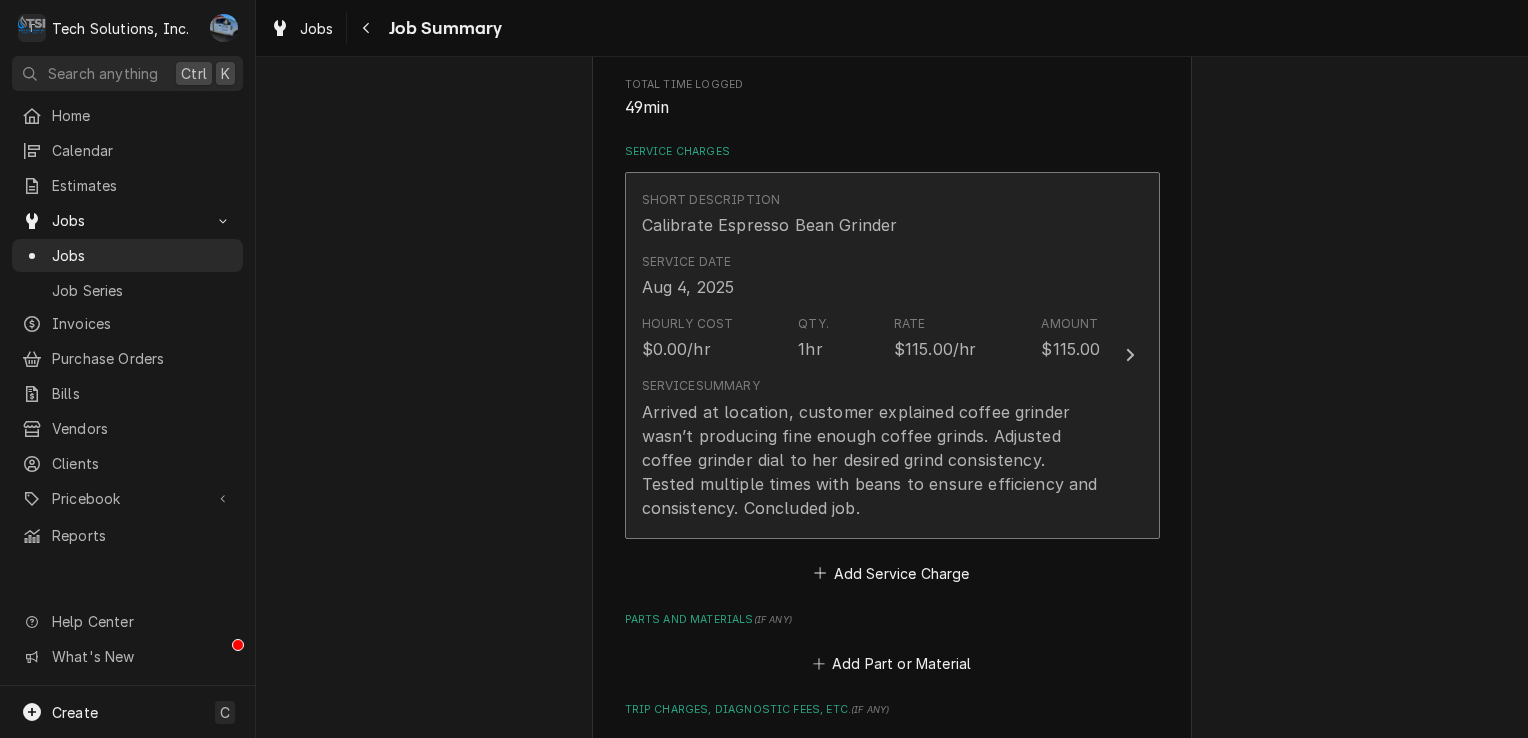 scroll, scrollTop: 600, scrollLeft: 0, axis: vertical 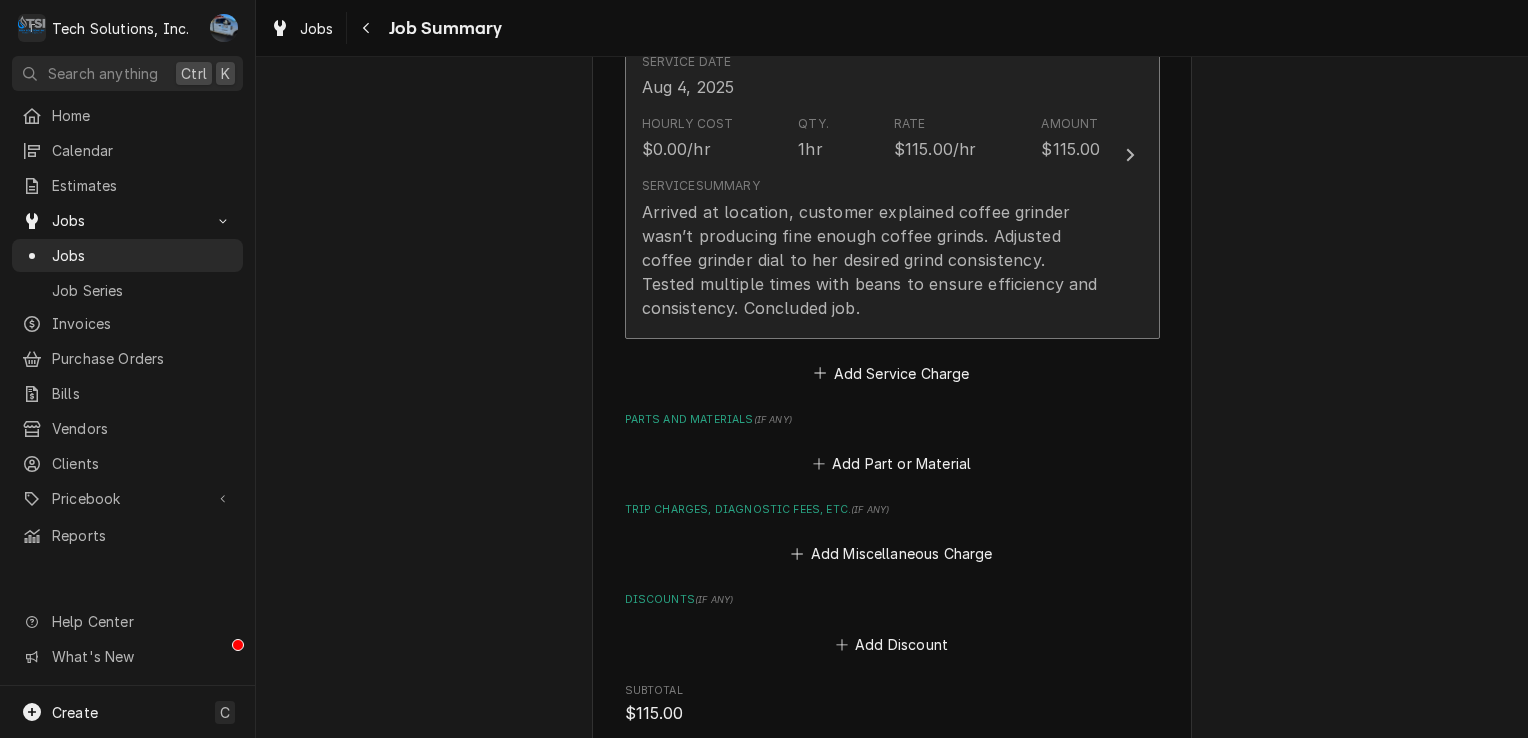 click on "Arrived at location, customer explained coffee grinder wasn’t producing fine enough coffee grinds. Adjusted coffee grinder dial to her desired grind consistency. Tested multiple times with beans to ensure efficiency and consistency. Concluded job." at bounding box center [871, 260] 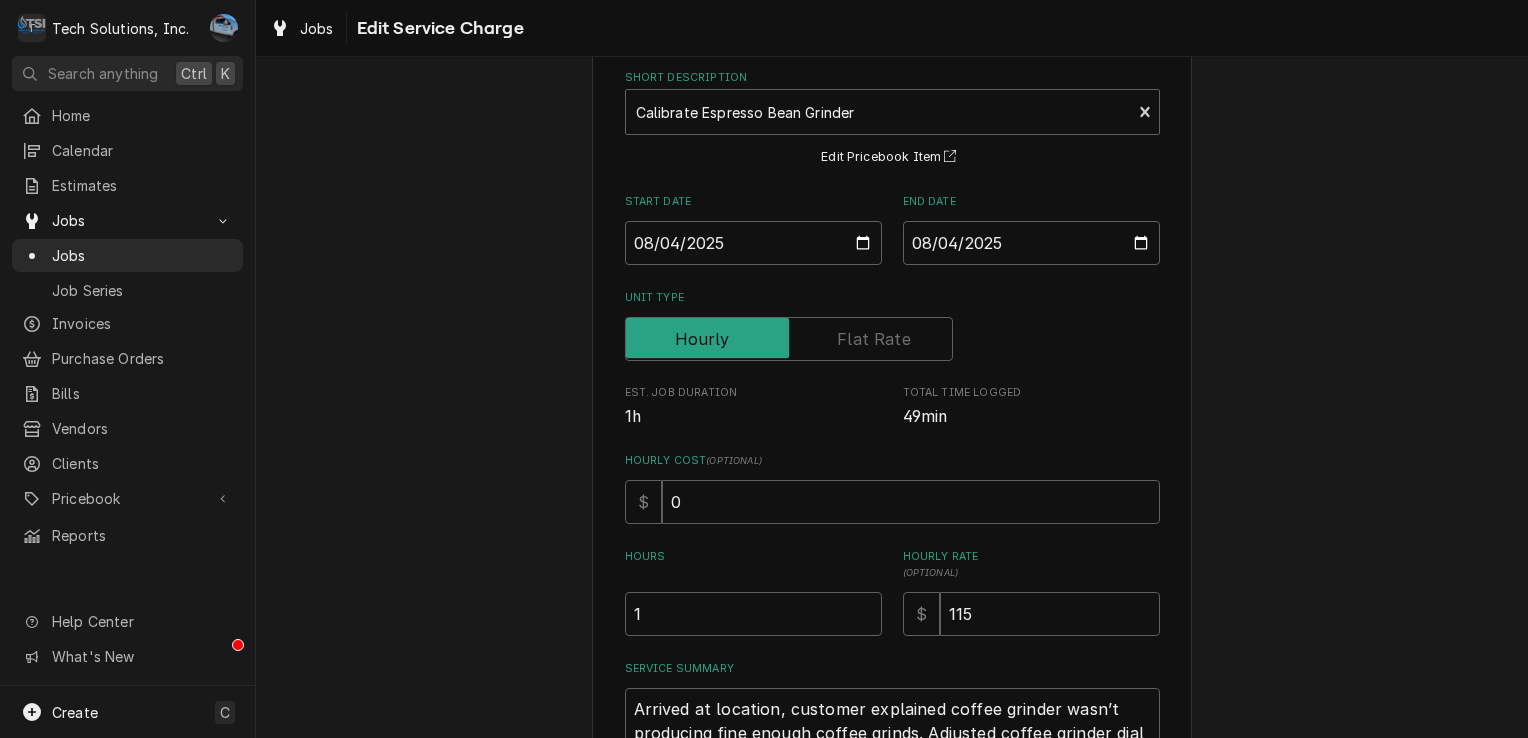 scroll, scrollTop: 200, scrollLeft: 0, axis: vertical 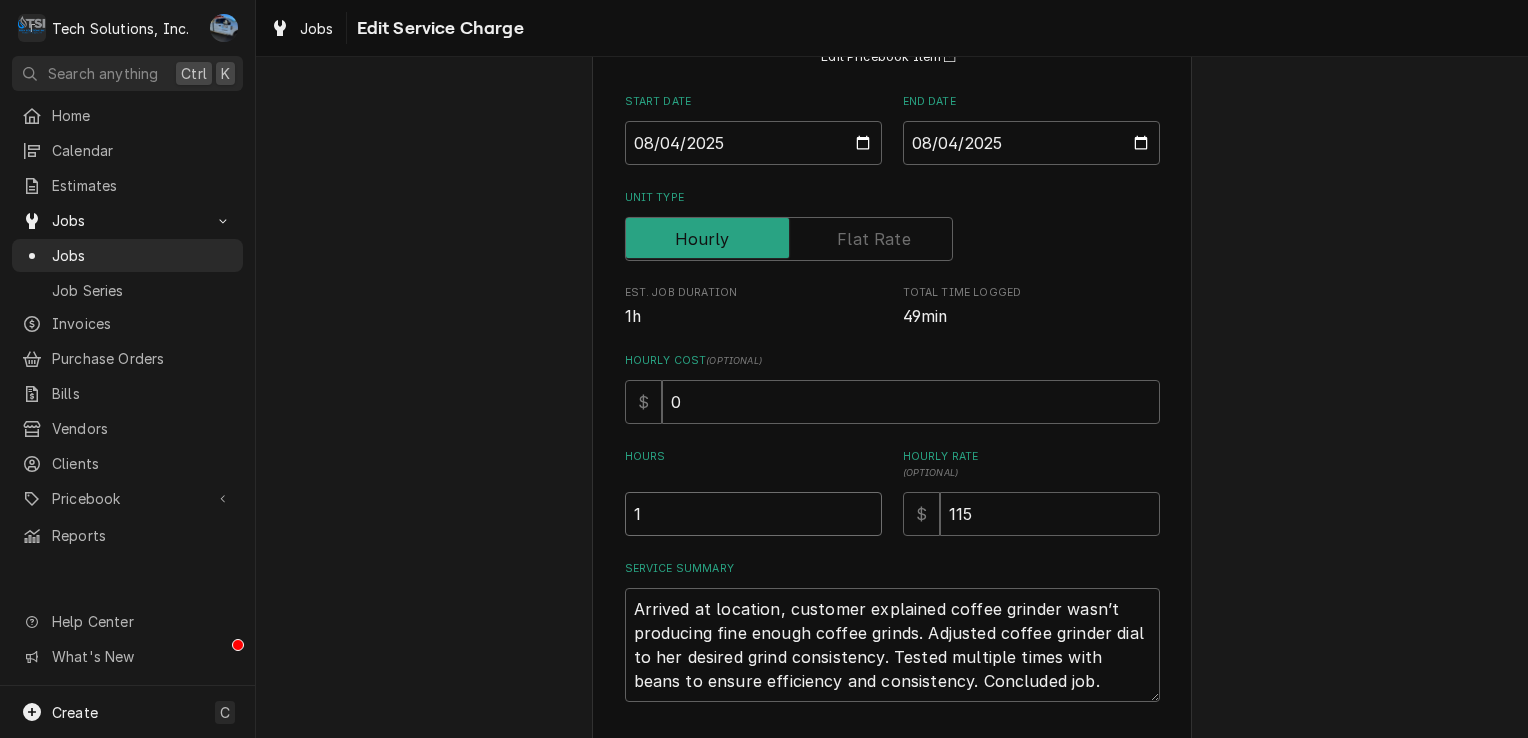 click on "1" at bounding box center (753, 514) 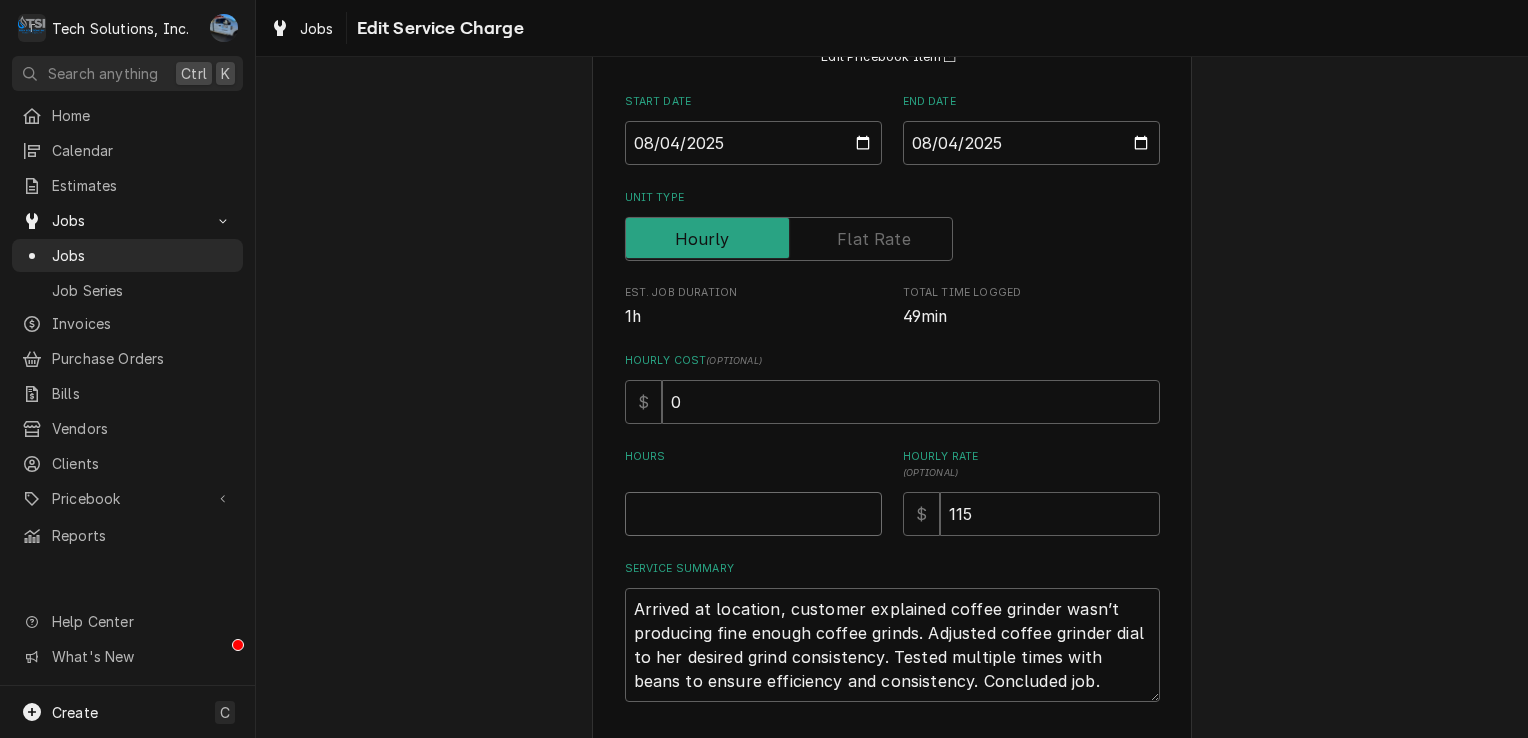 type on "x" 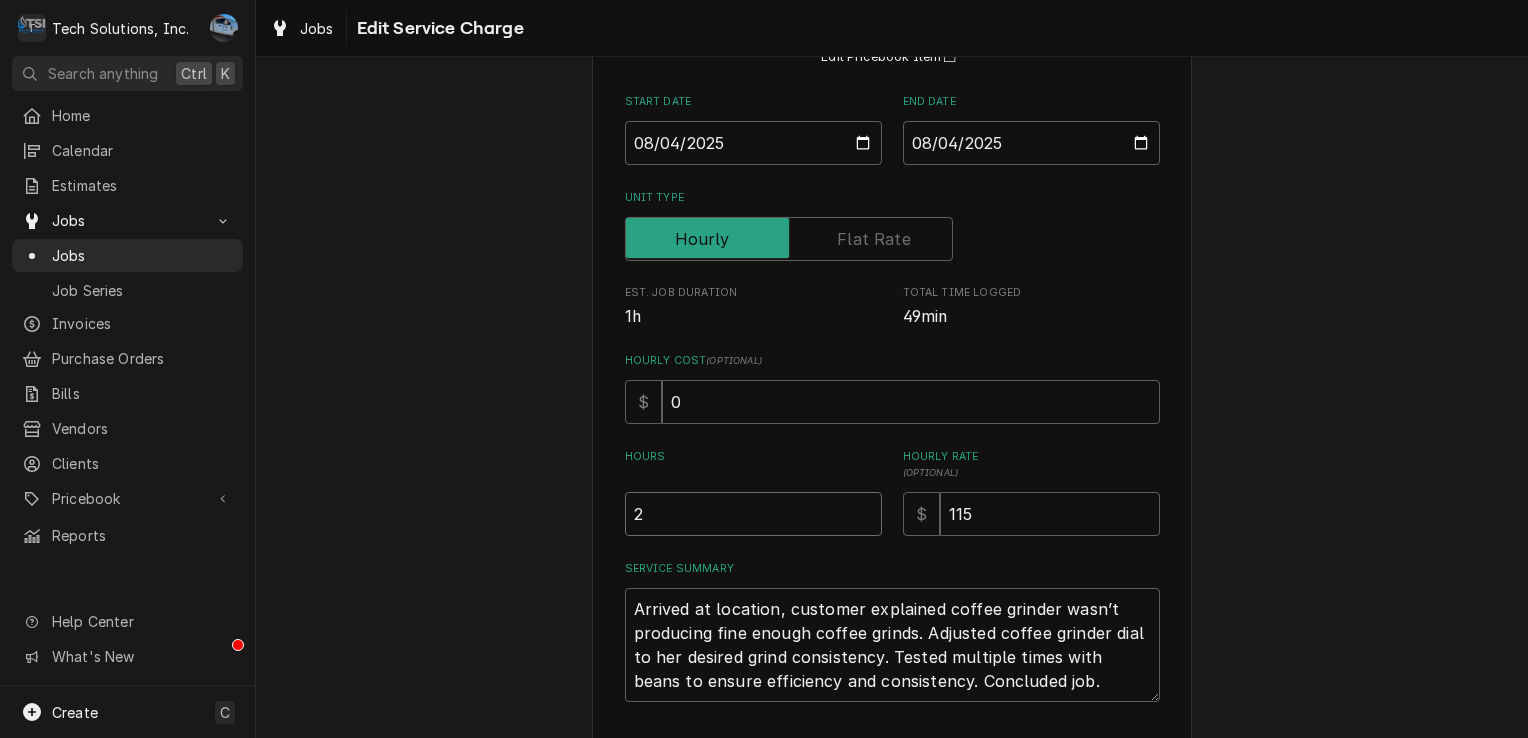 type on "2" 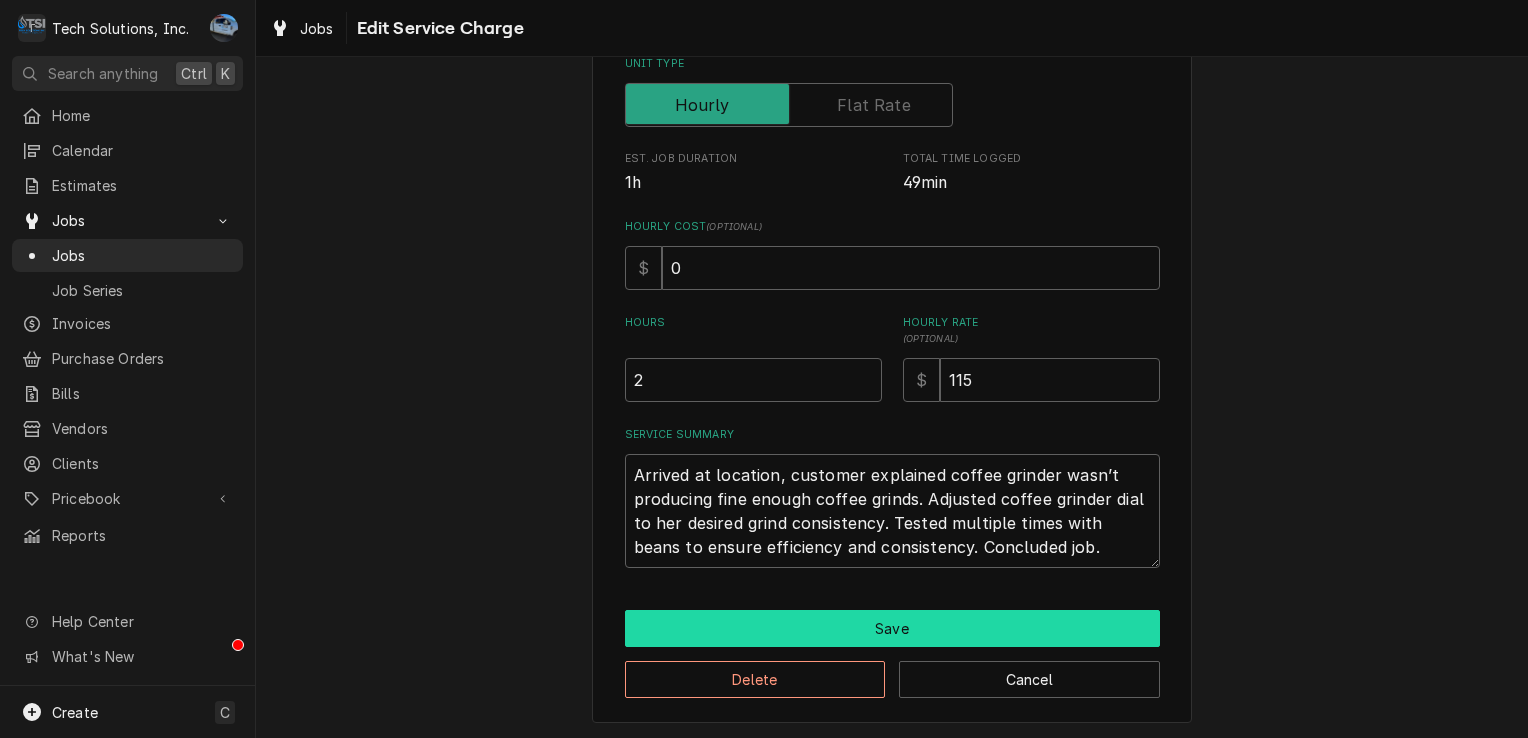 click on "Save" at bounding box center [892, 628] 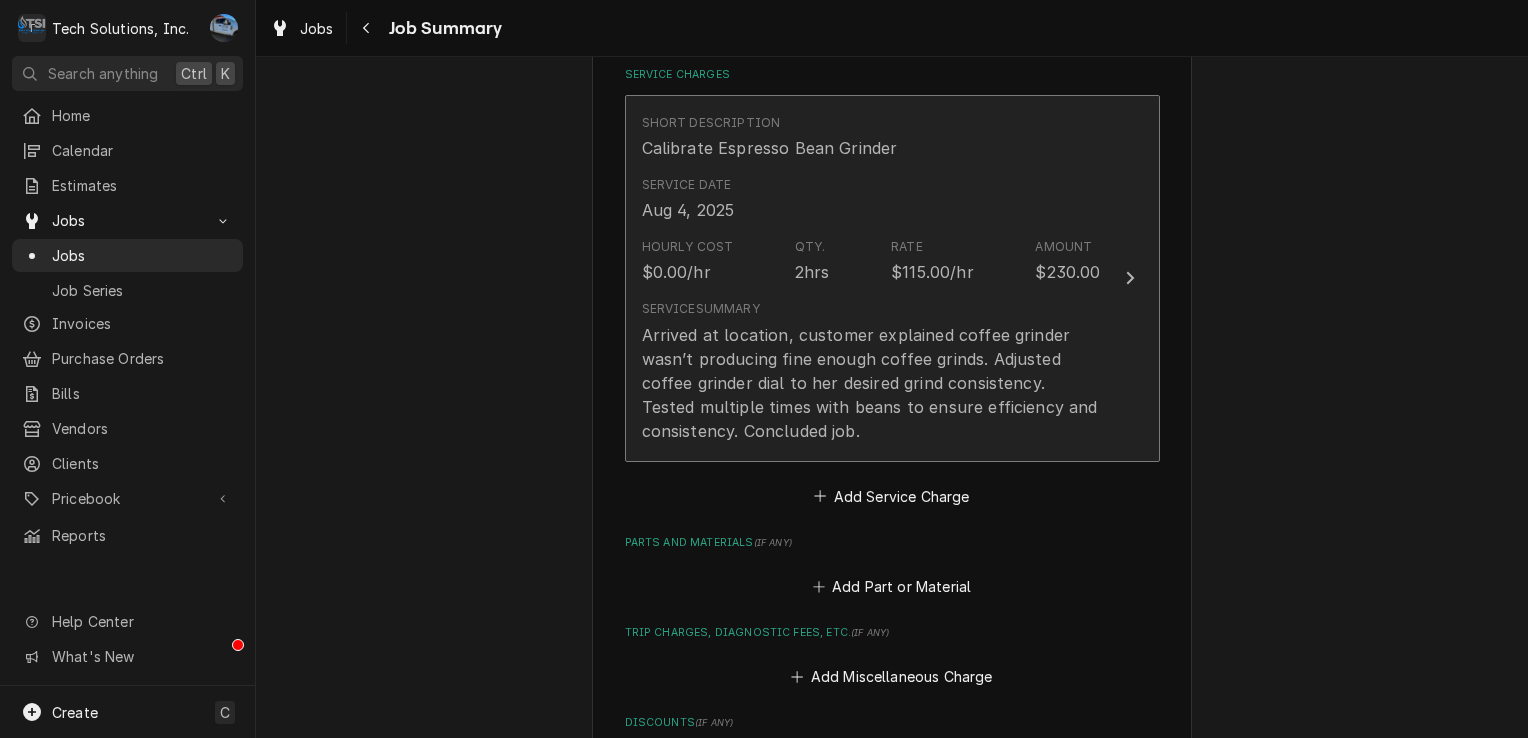 scroll, scrollTop: 500, scrollLeft: 0, axis: vertical 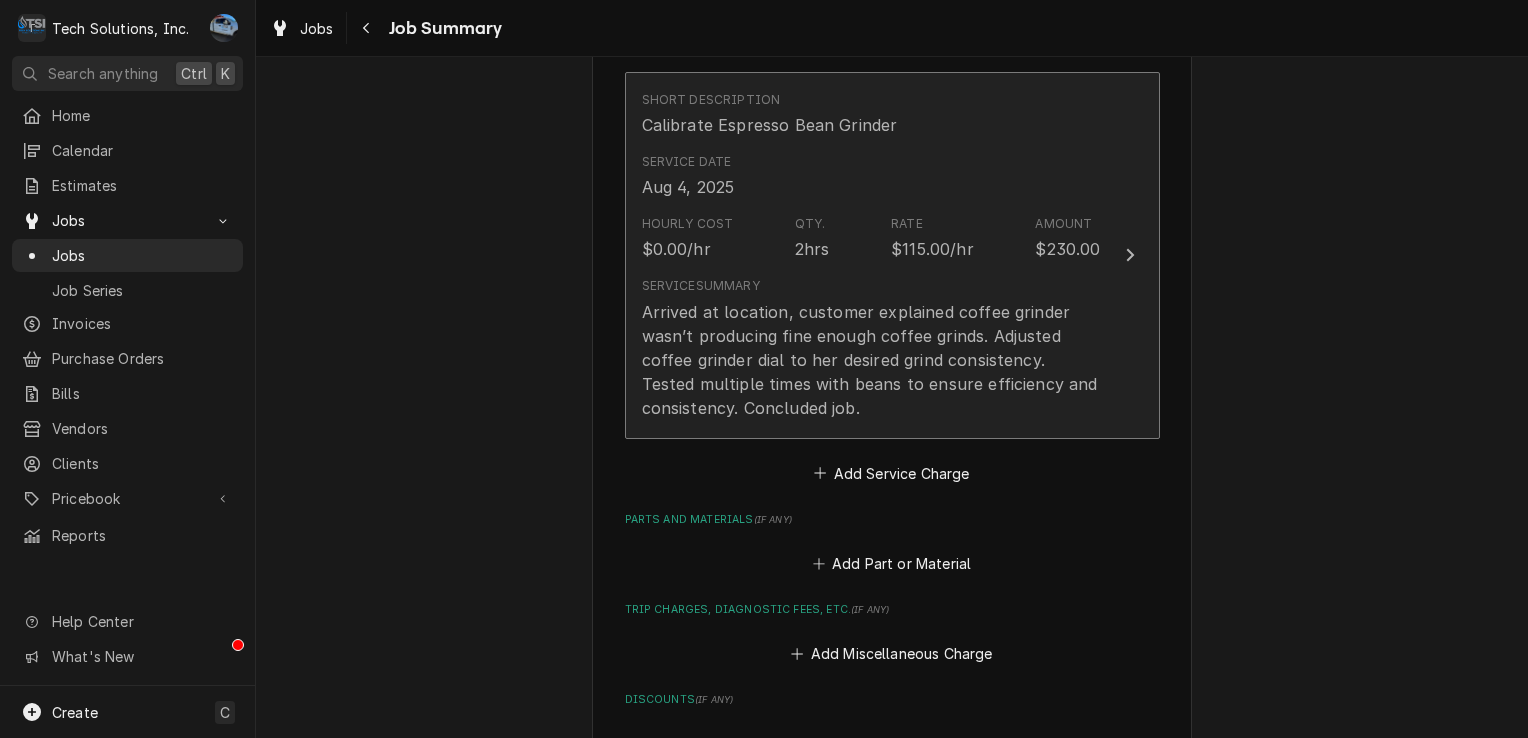 click on "Arrived at location, customer explained coffee grinder wasn’t producing fine enough coffee grinds. Adjusted coffee grinder dial to her desired grind consistency. Tested multiple times with beans to ensure efficiency and consistency. Concluded job." at bounding box center (871, 360) 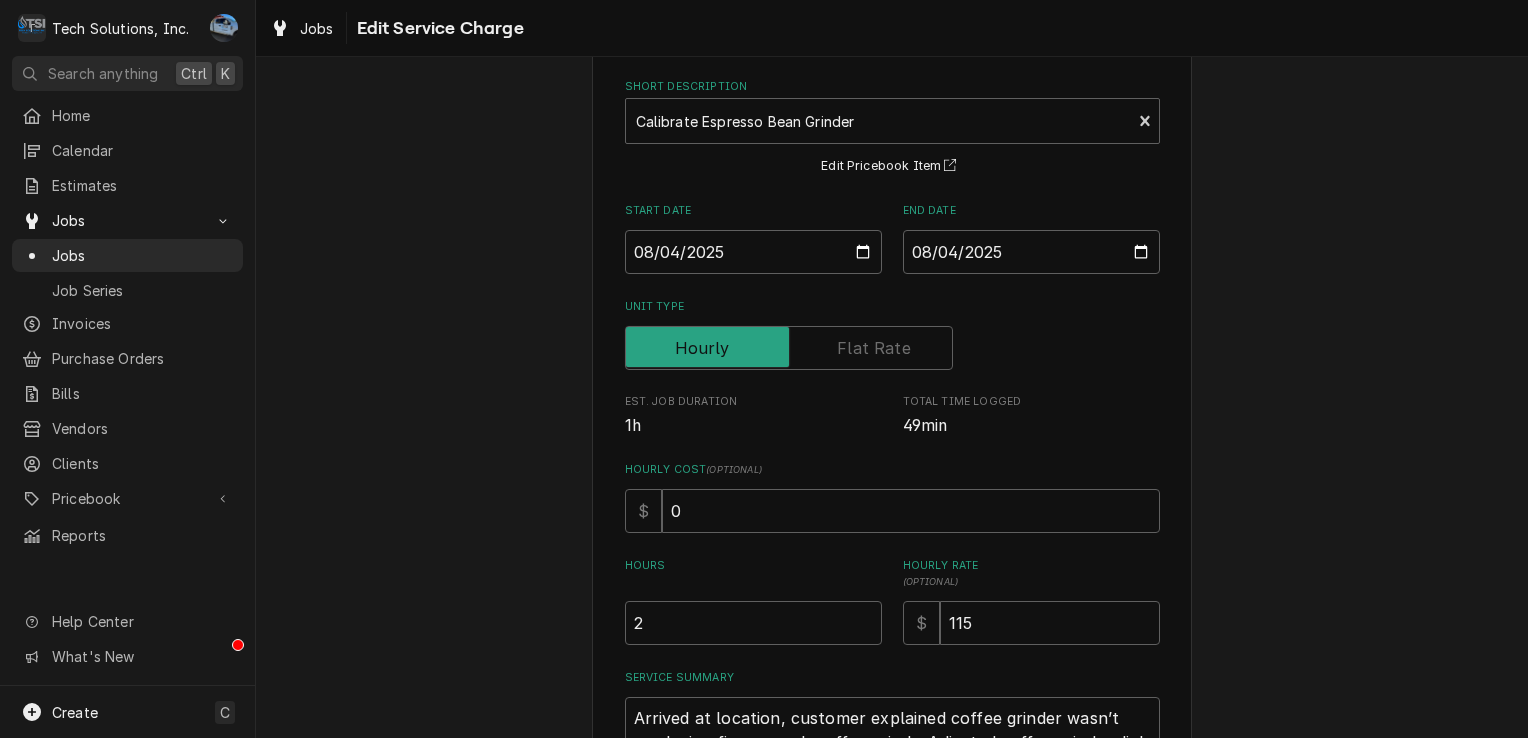 scroll, scrollTop: 334, scrollLeft: 0, axis: vertical 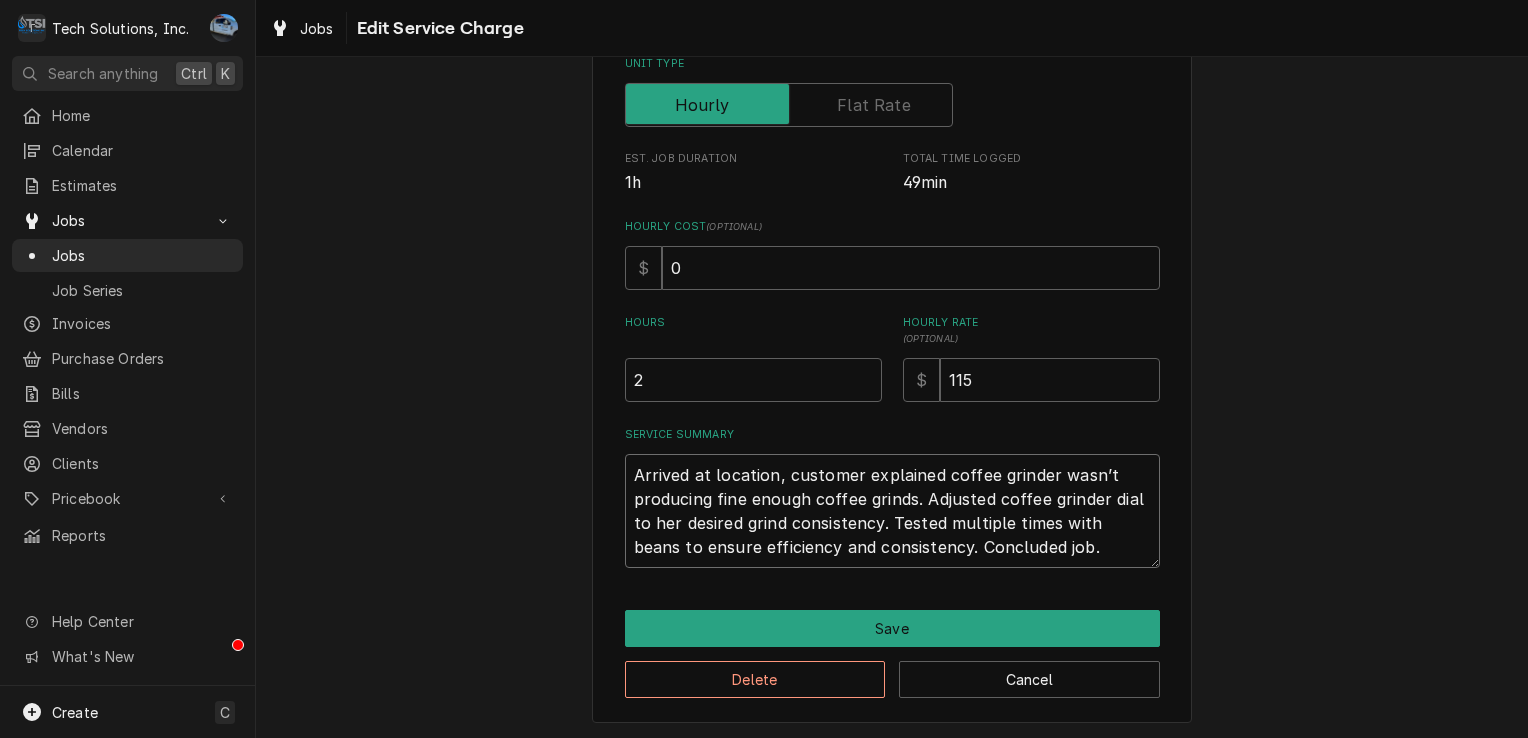 click on "Arrived at location, customer explained coffee grinder wasn’t producing fine enough coffee grinds. Adjusted coffee grinder dial to her desired grind consistency. Tested multiple times with beans to ensure efficiency and consistency. Concluded job." at bounding box center [892, 511] 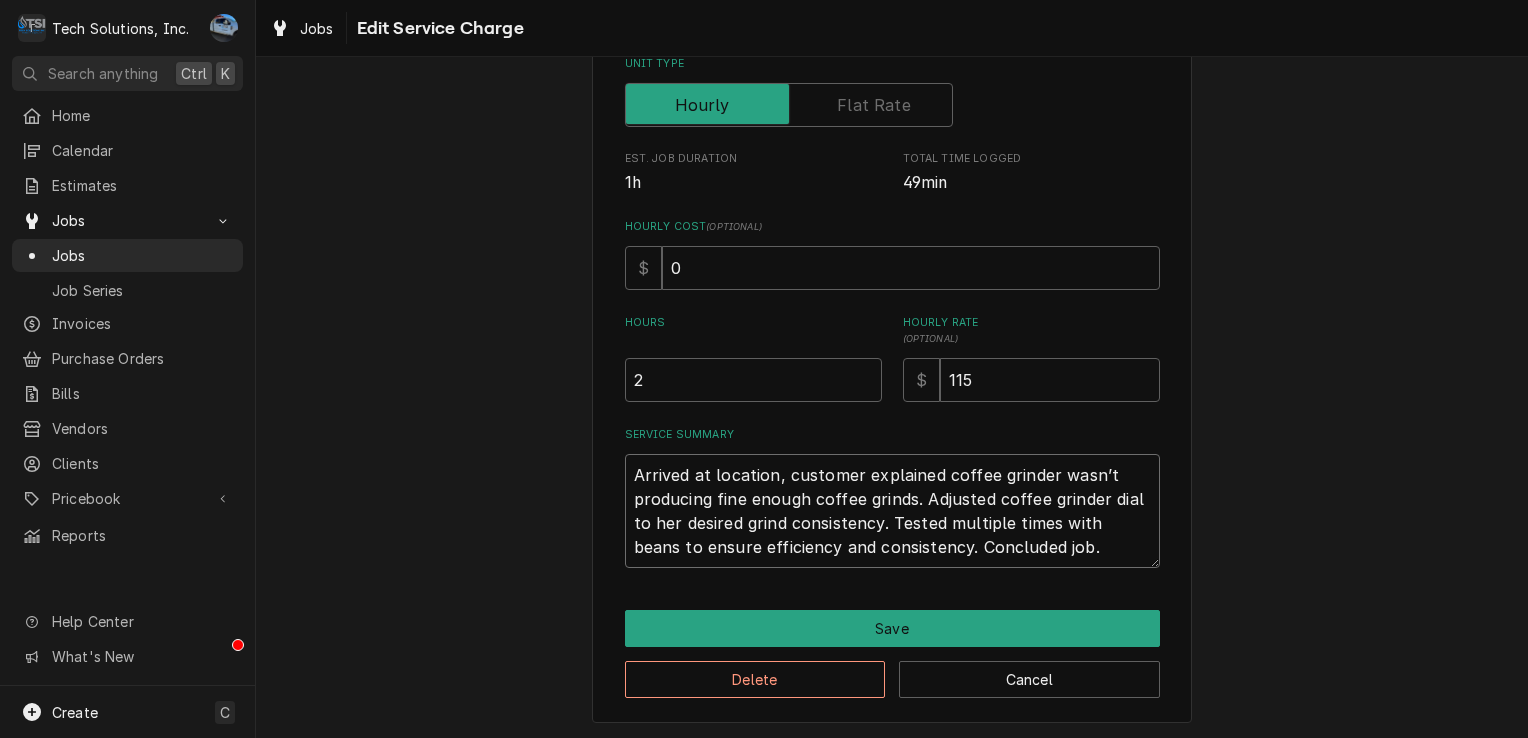 type on "x" 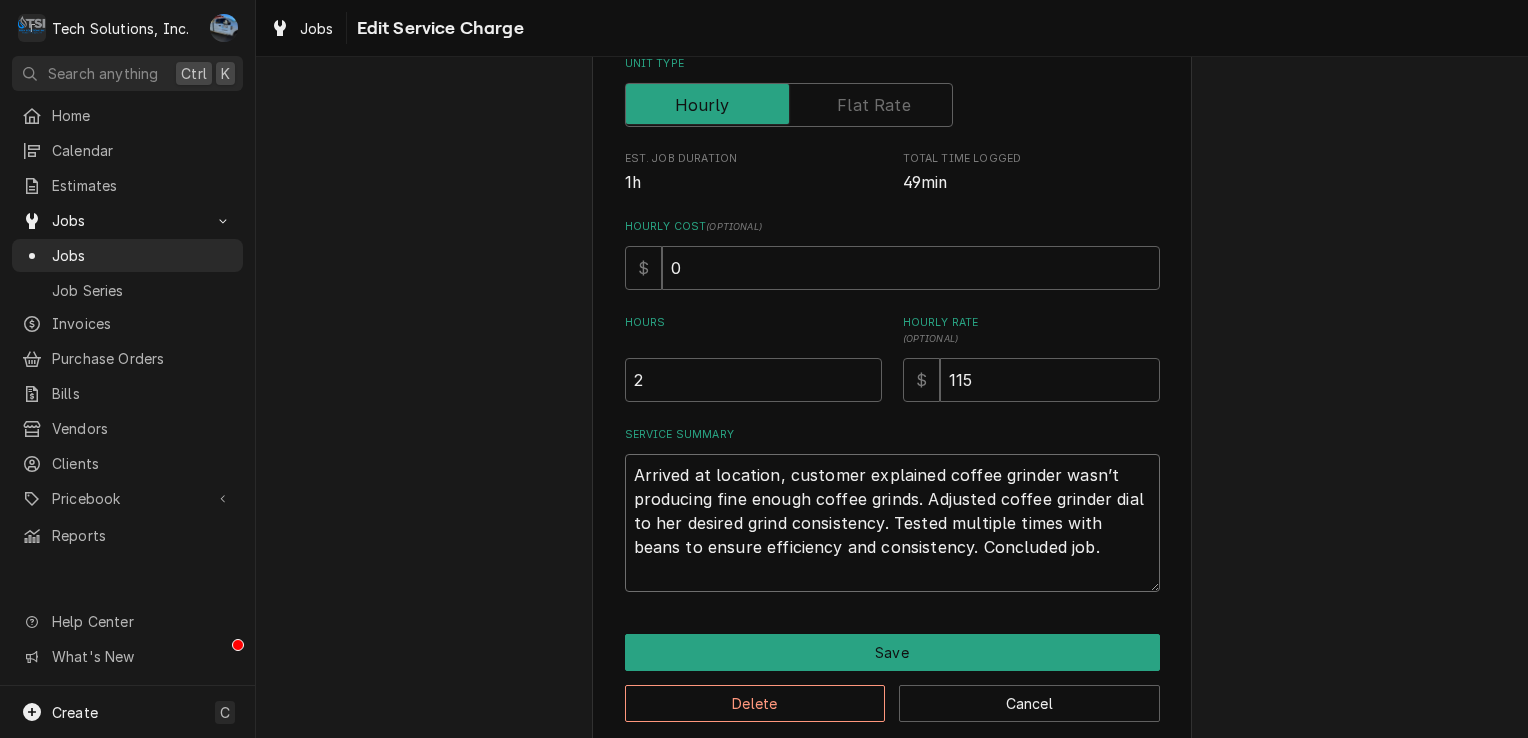 type on "x" 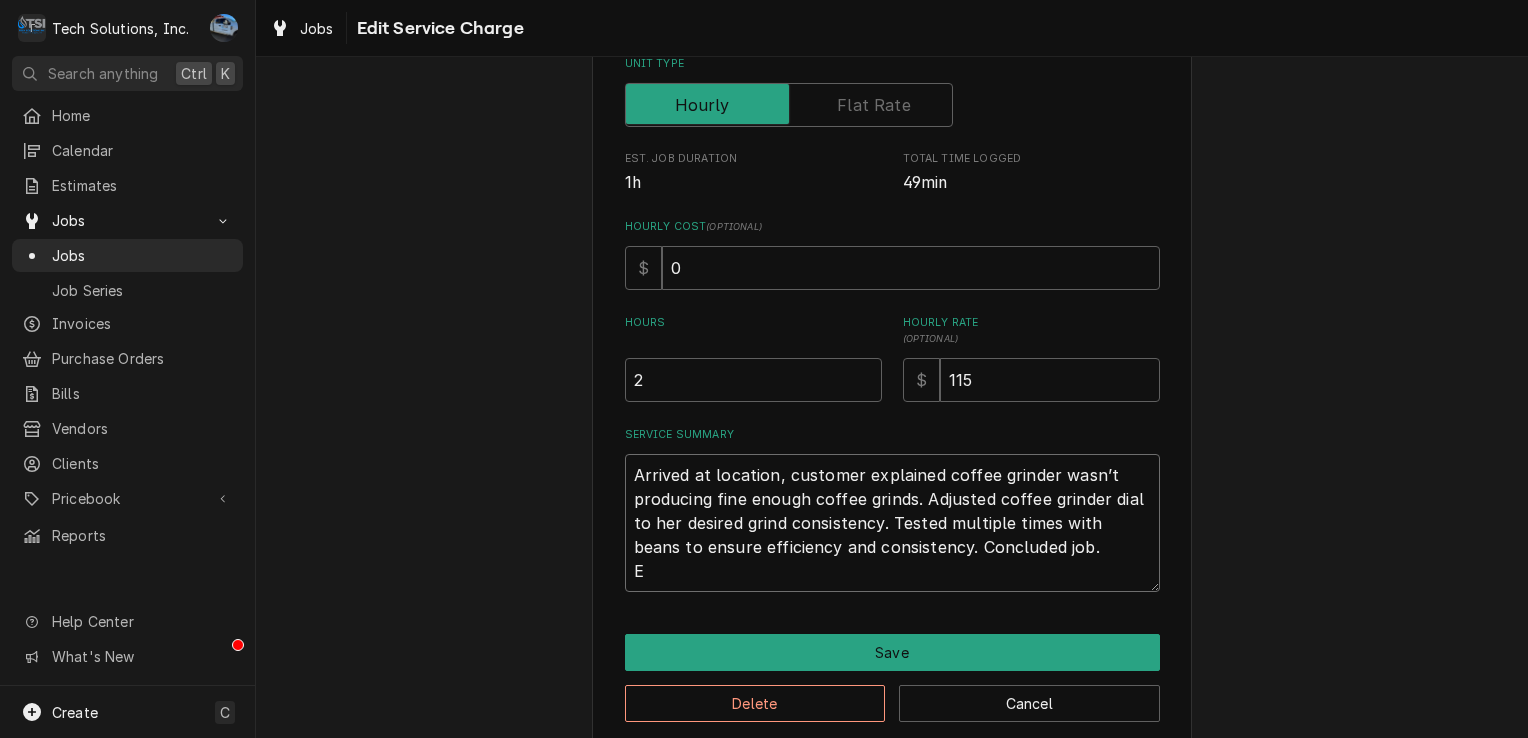 type on "x" 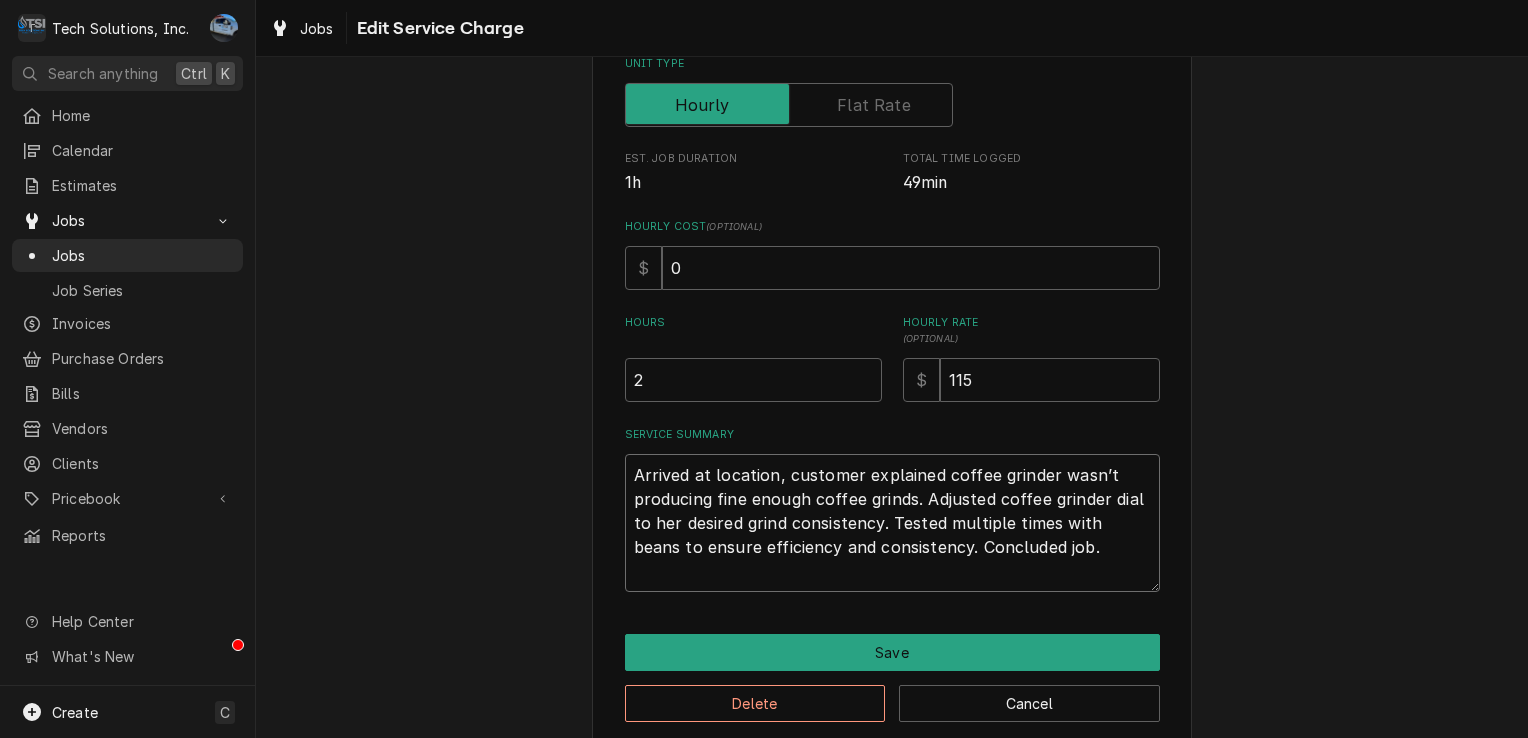 type on "x" 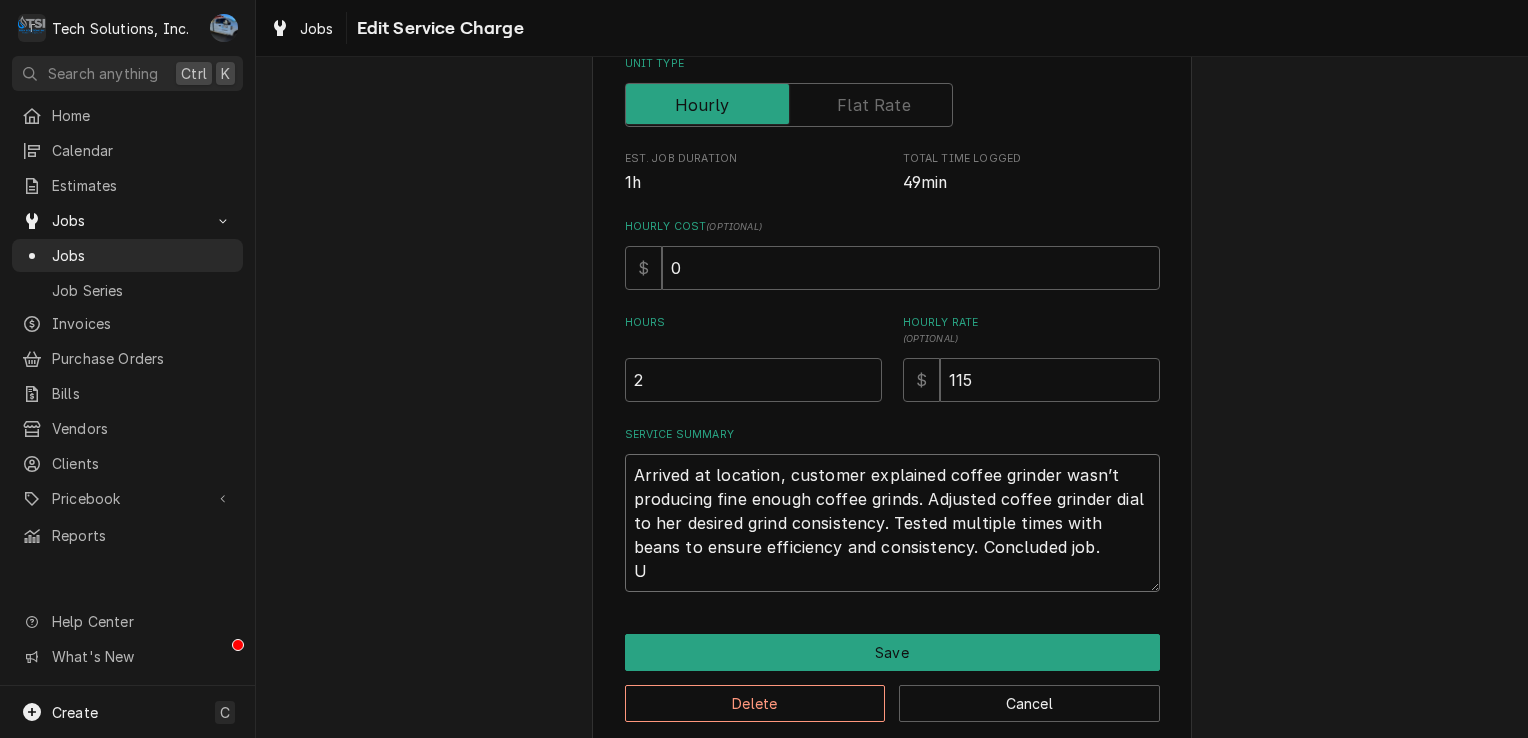 type on "x" 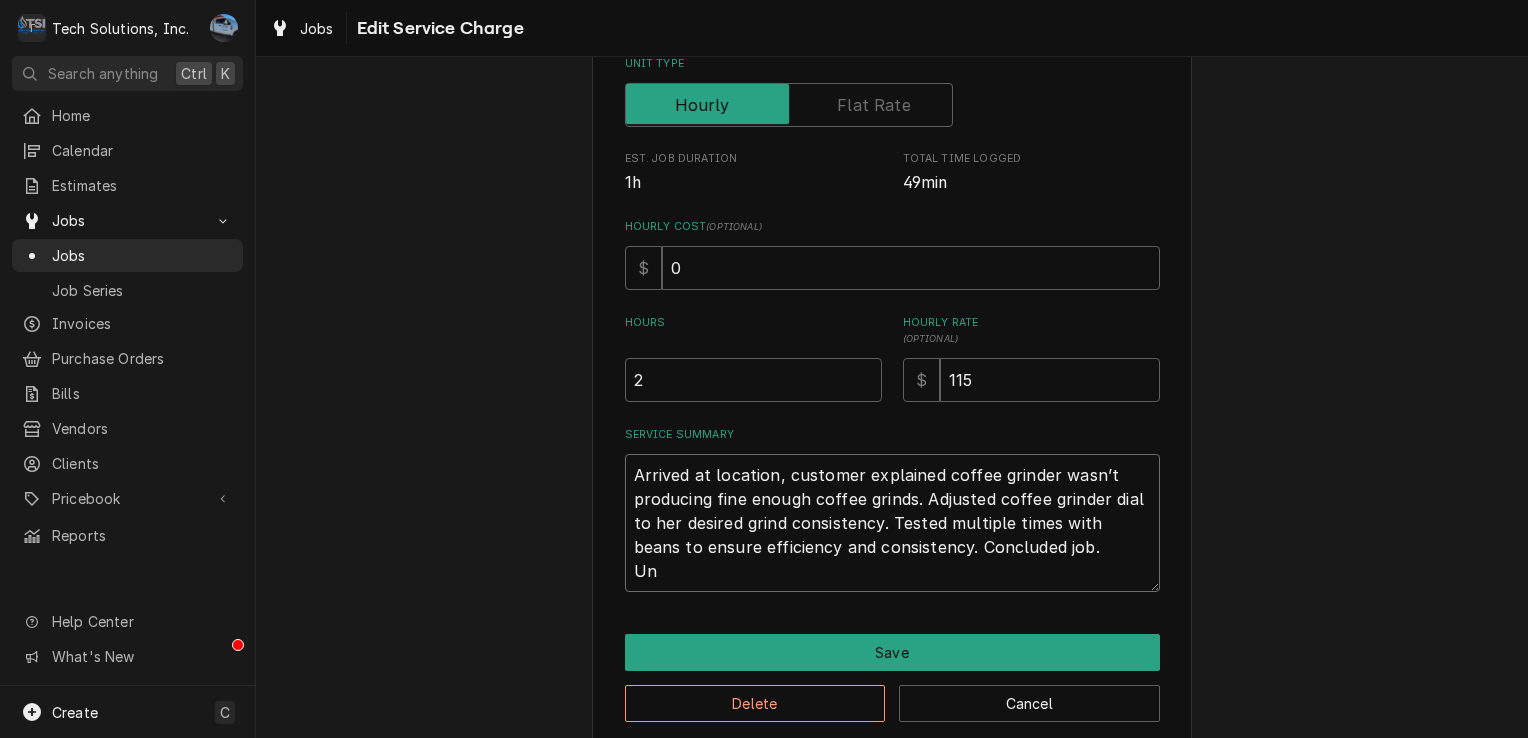 type on "x" 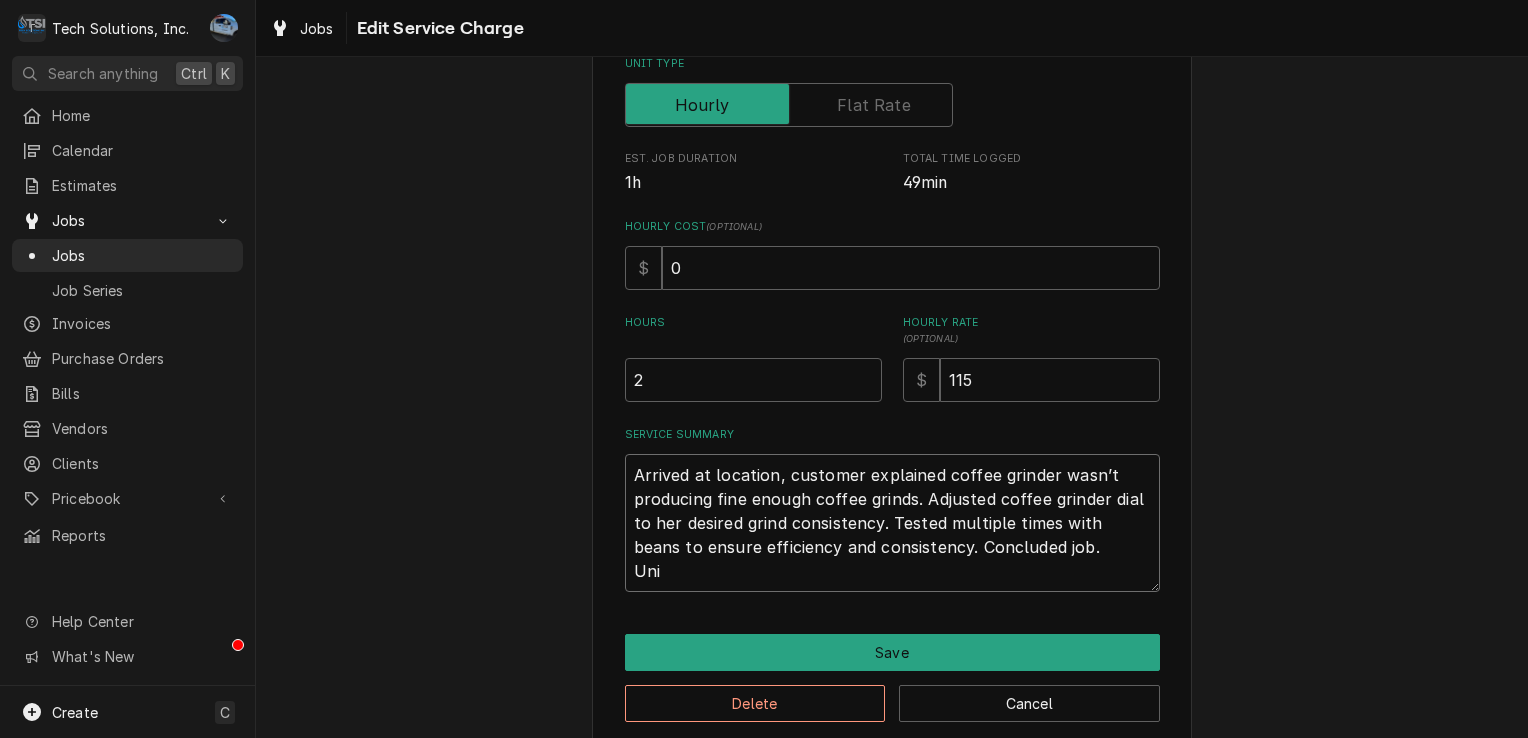 type on "x" 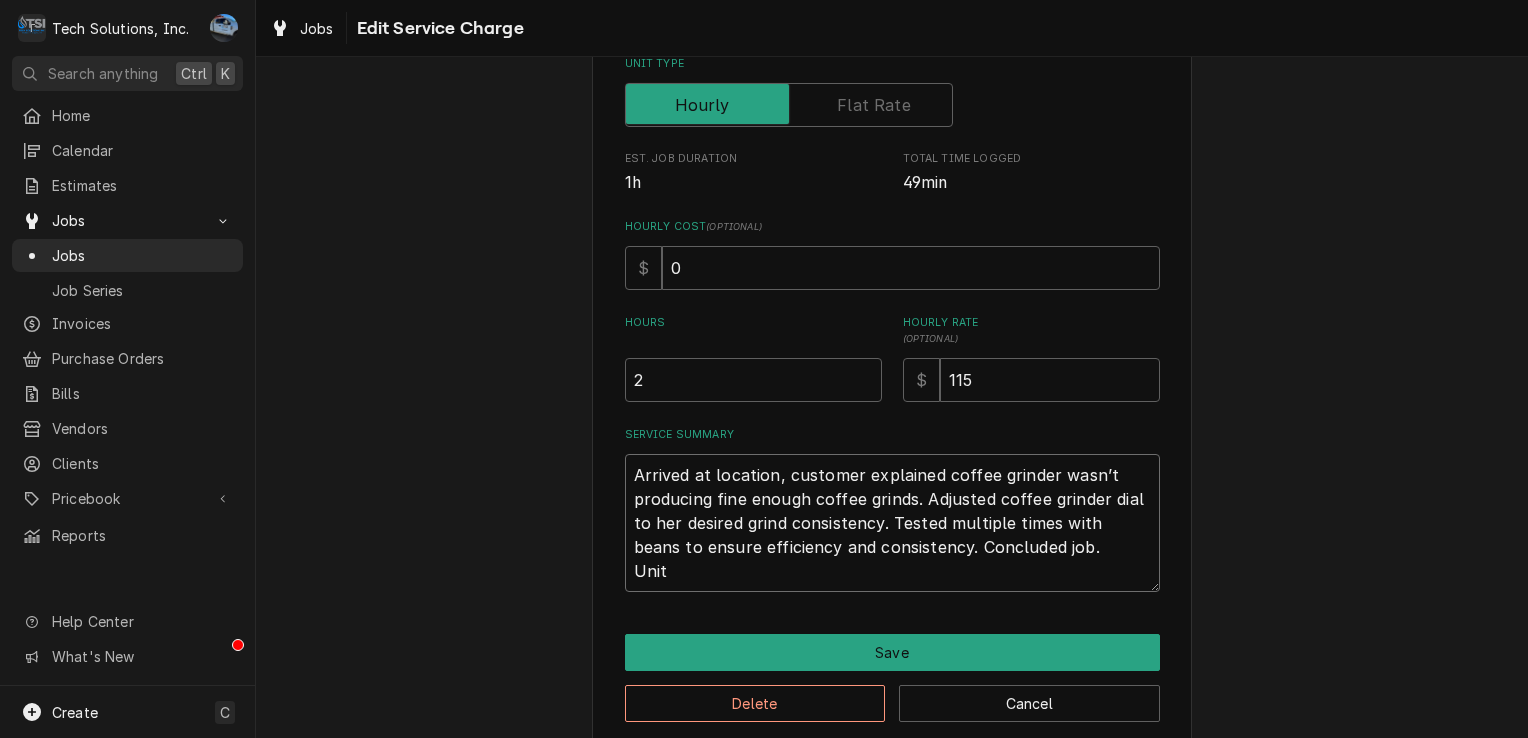 type on "x" 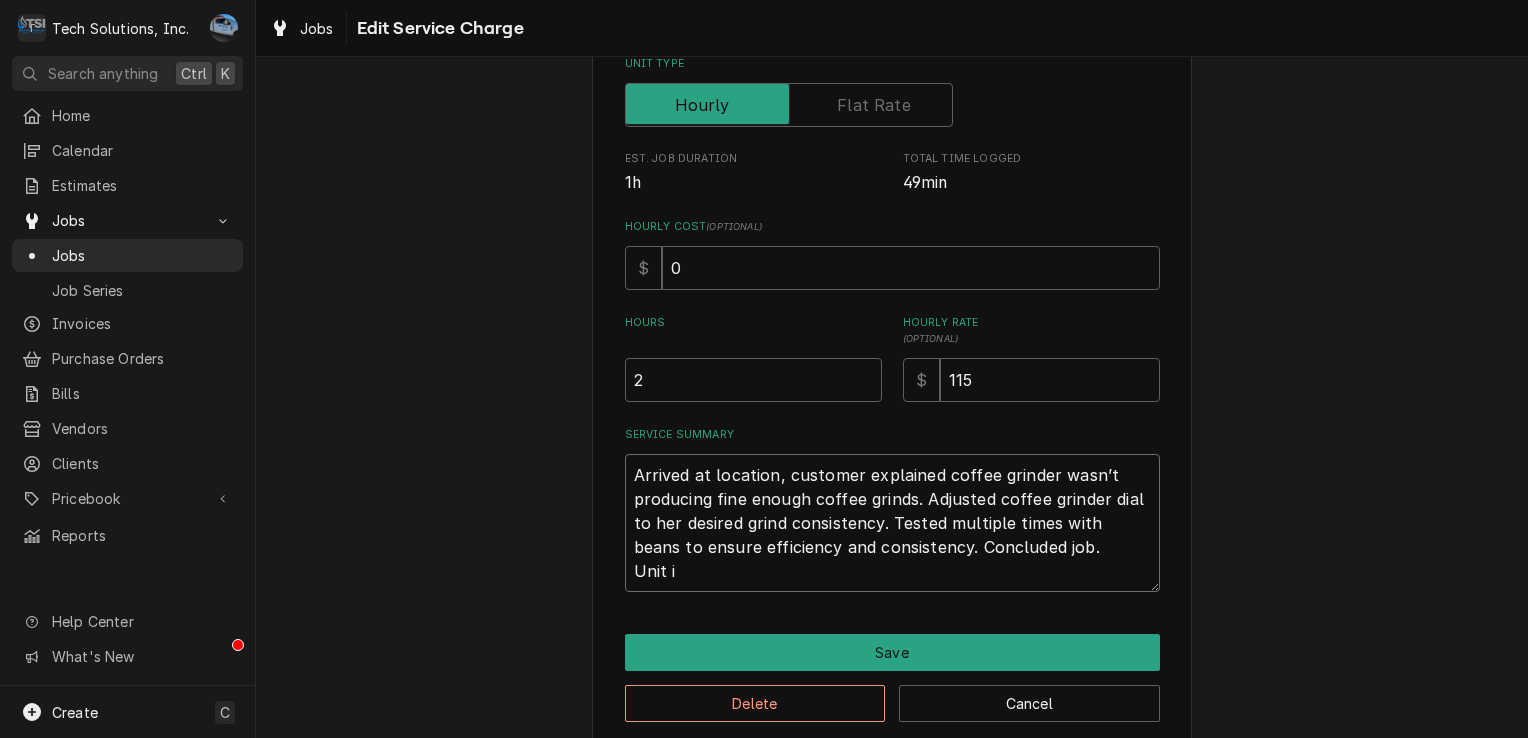 type on "x" 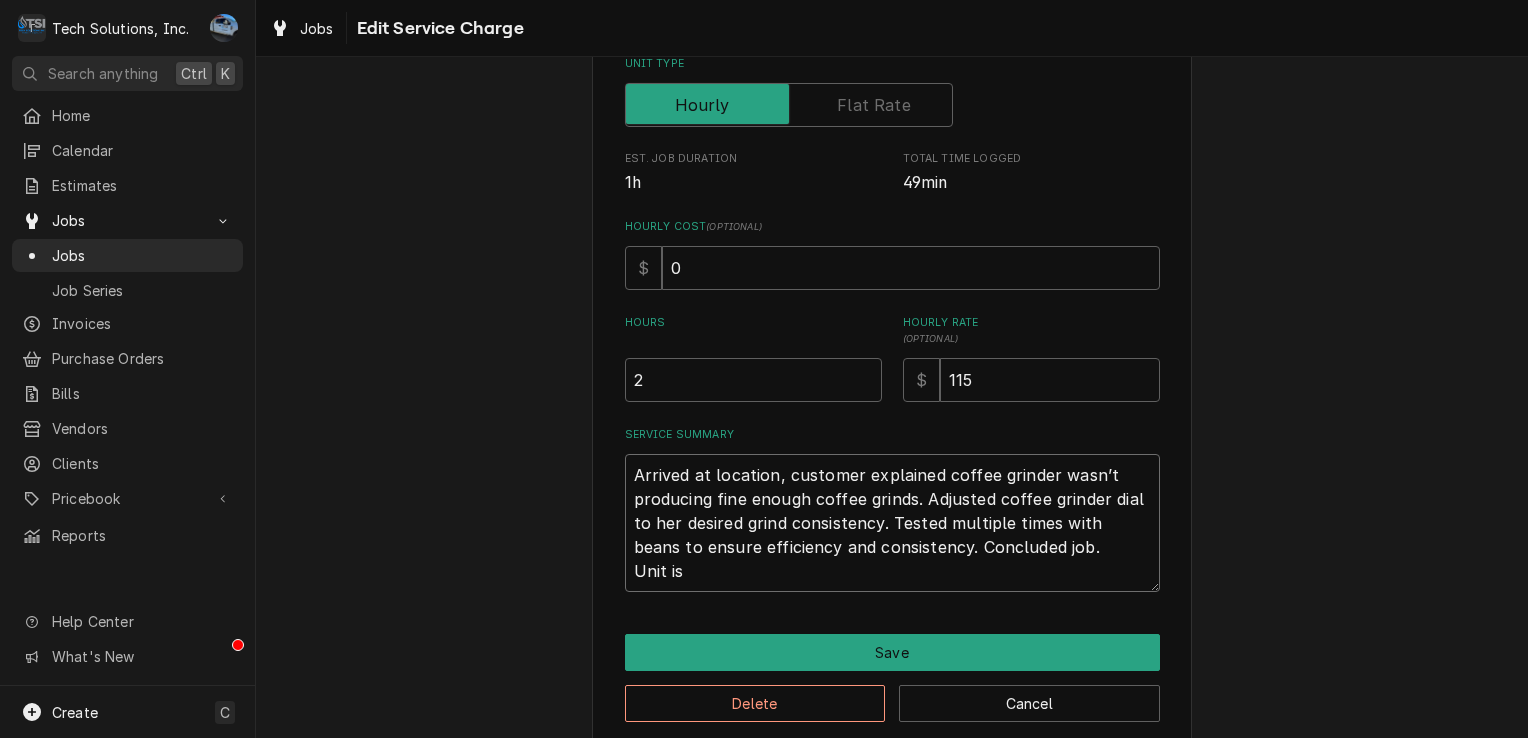 type on "x" 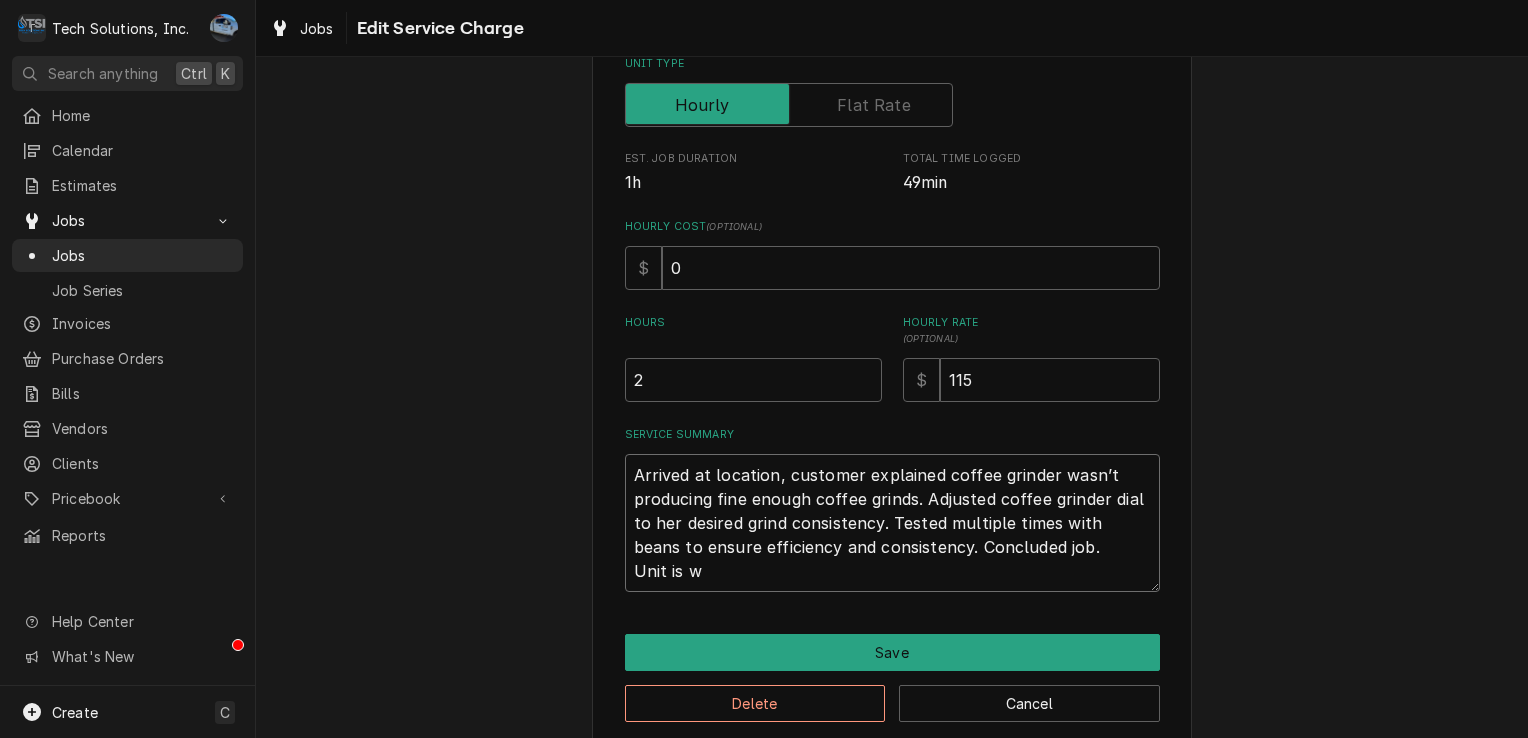 type on "x" 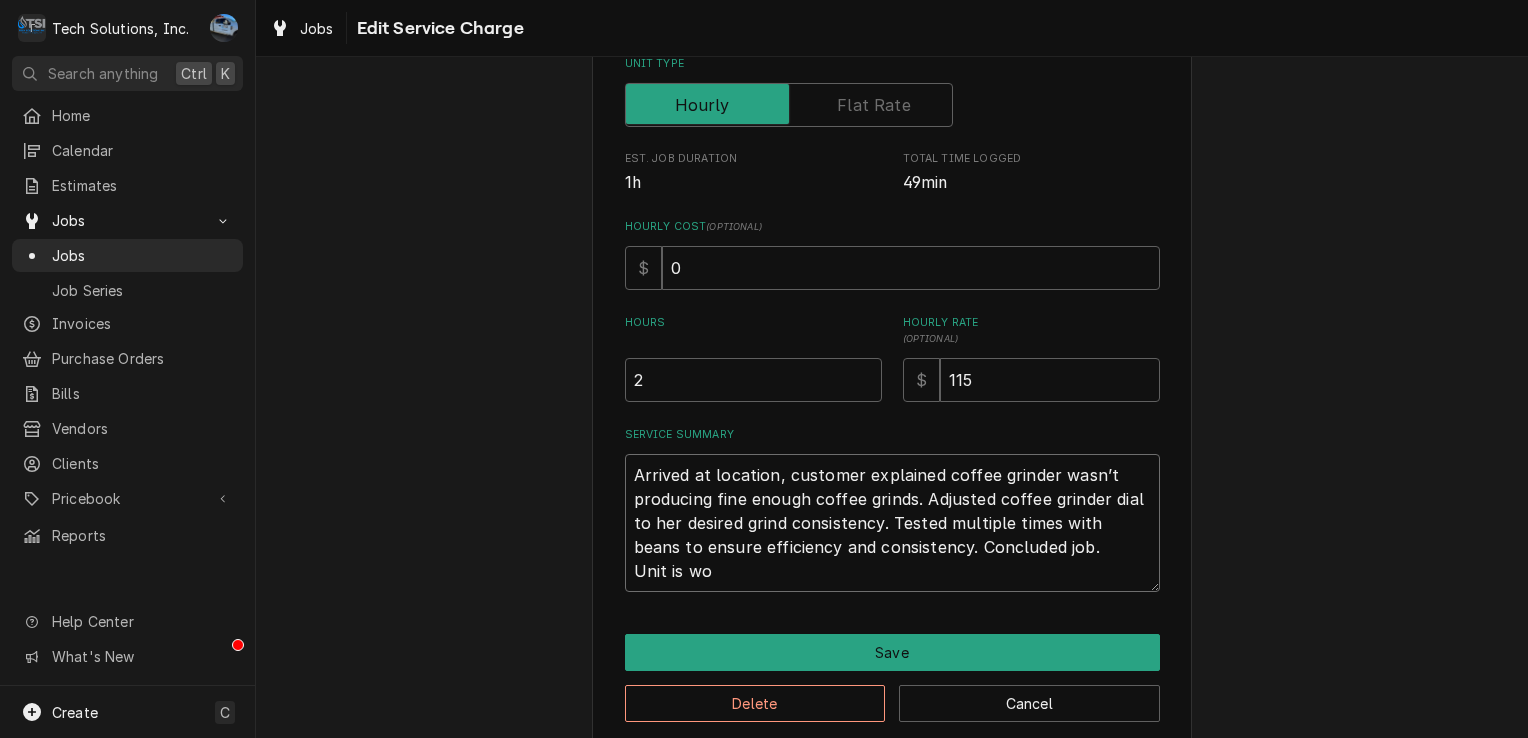 type on "x" 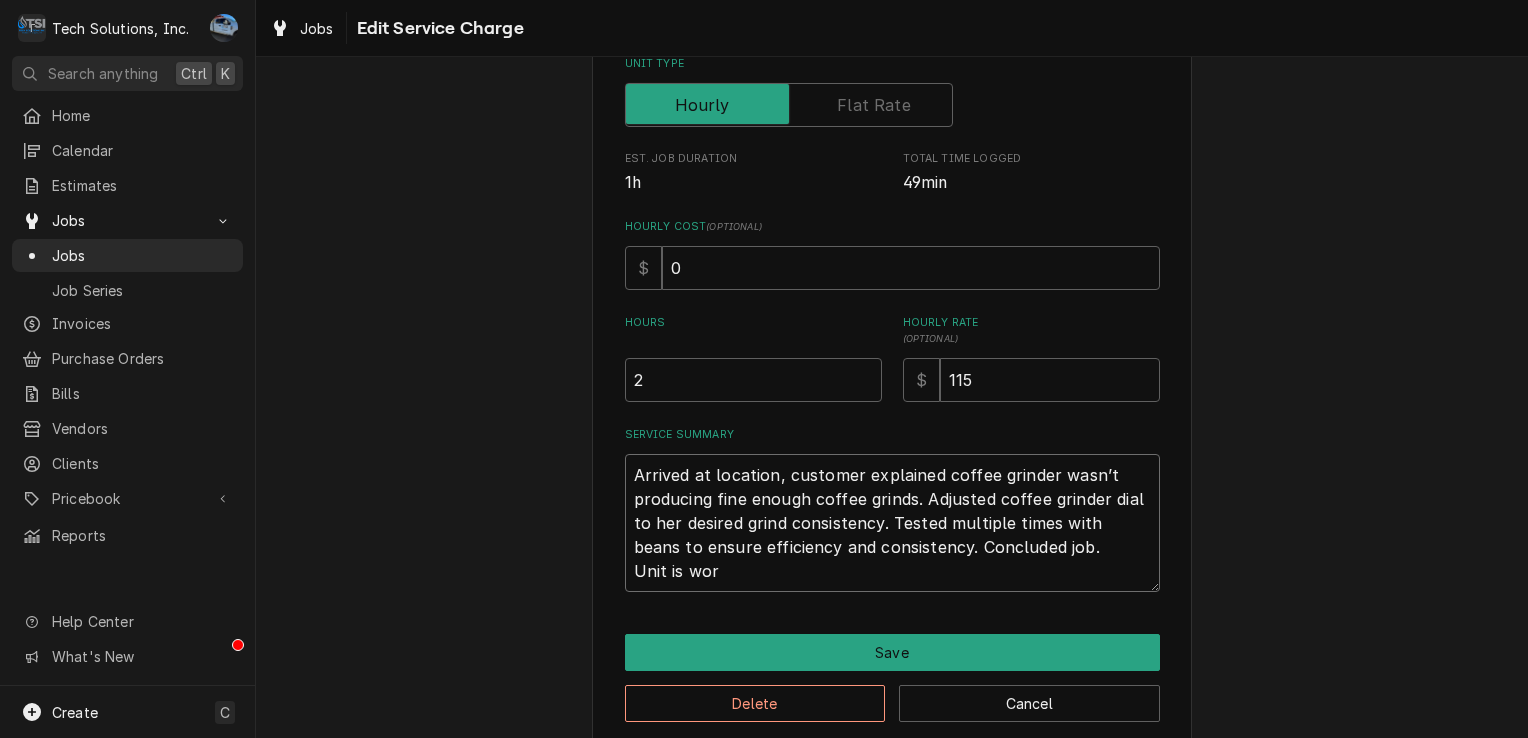 type on "x" 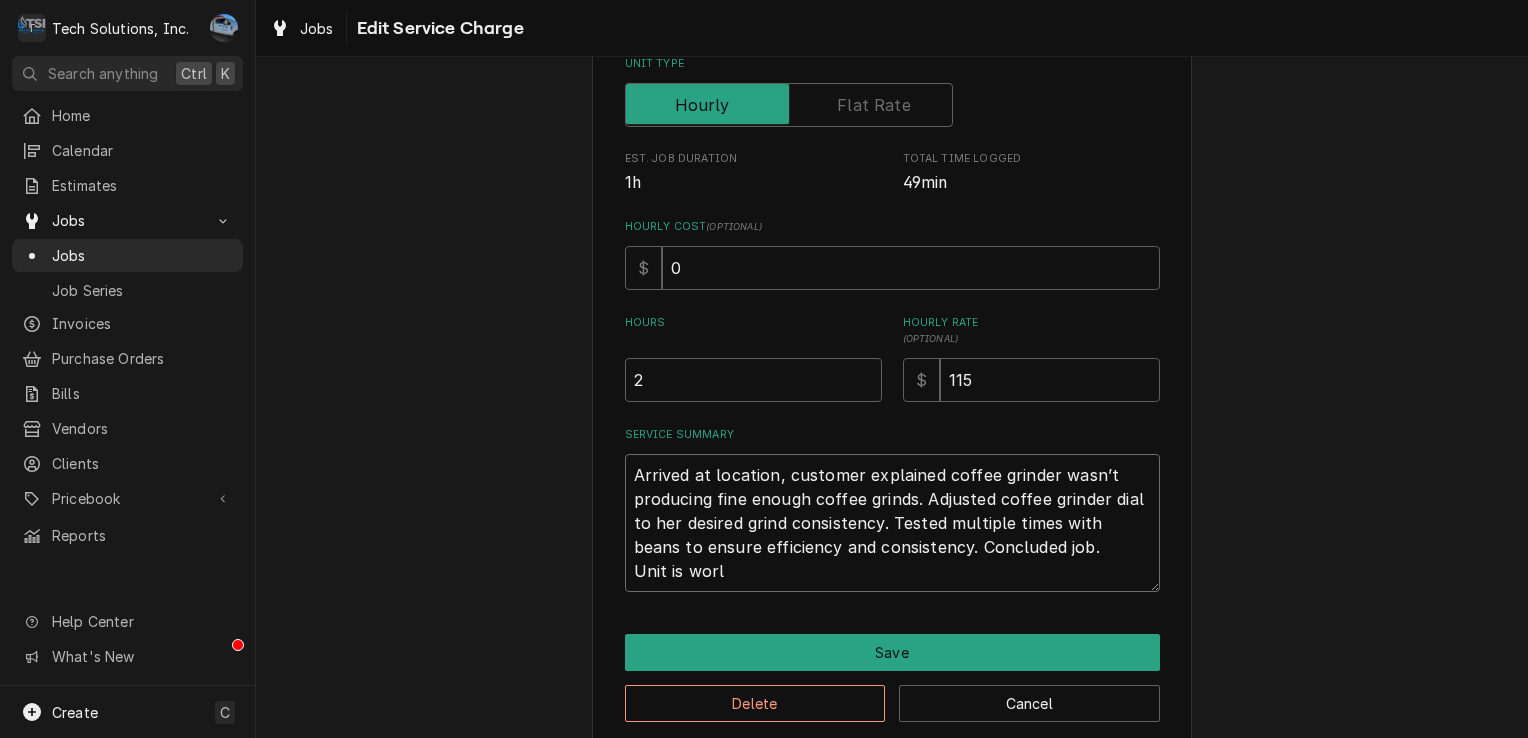 type on "x" 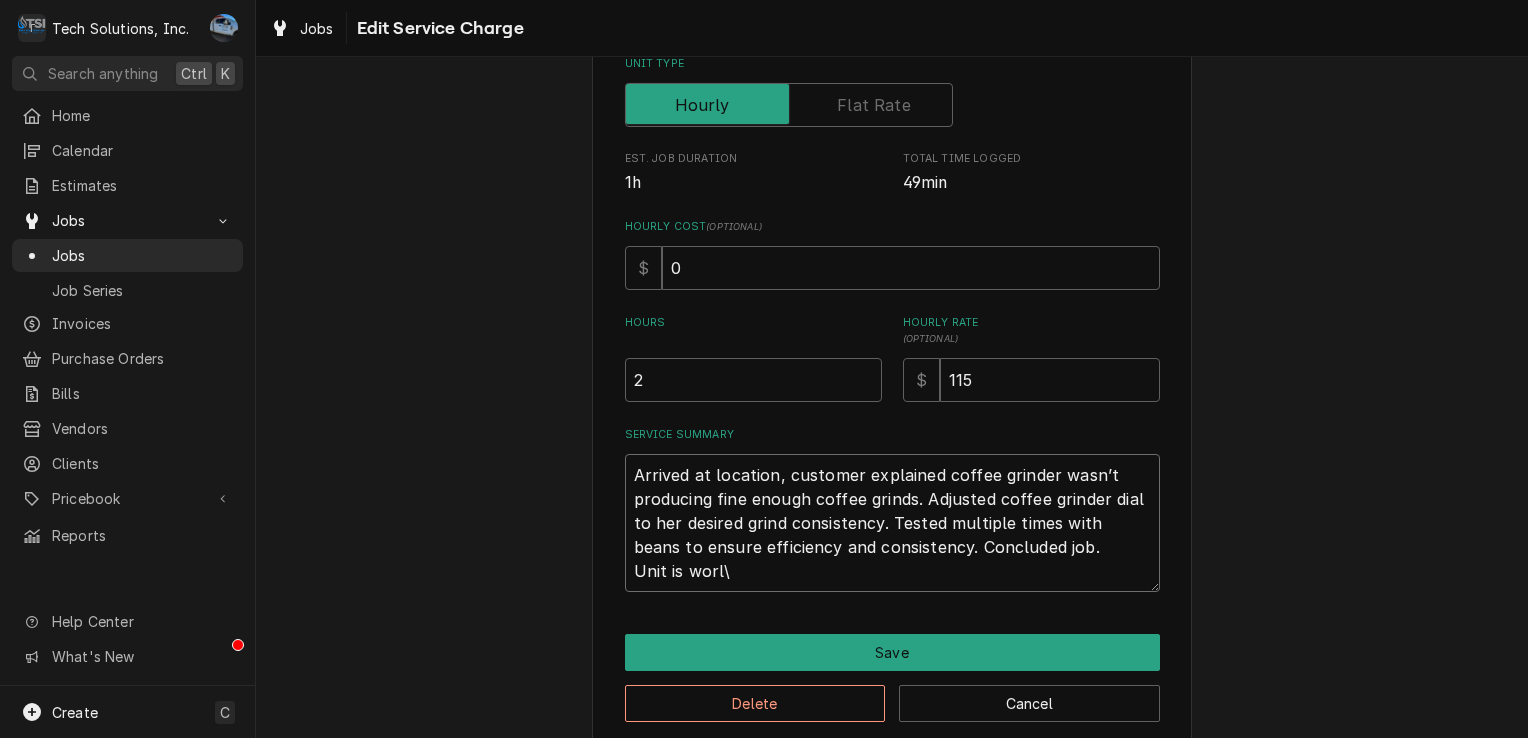 type on "x" 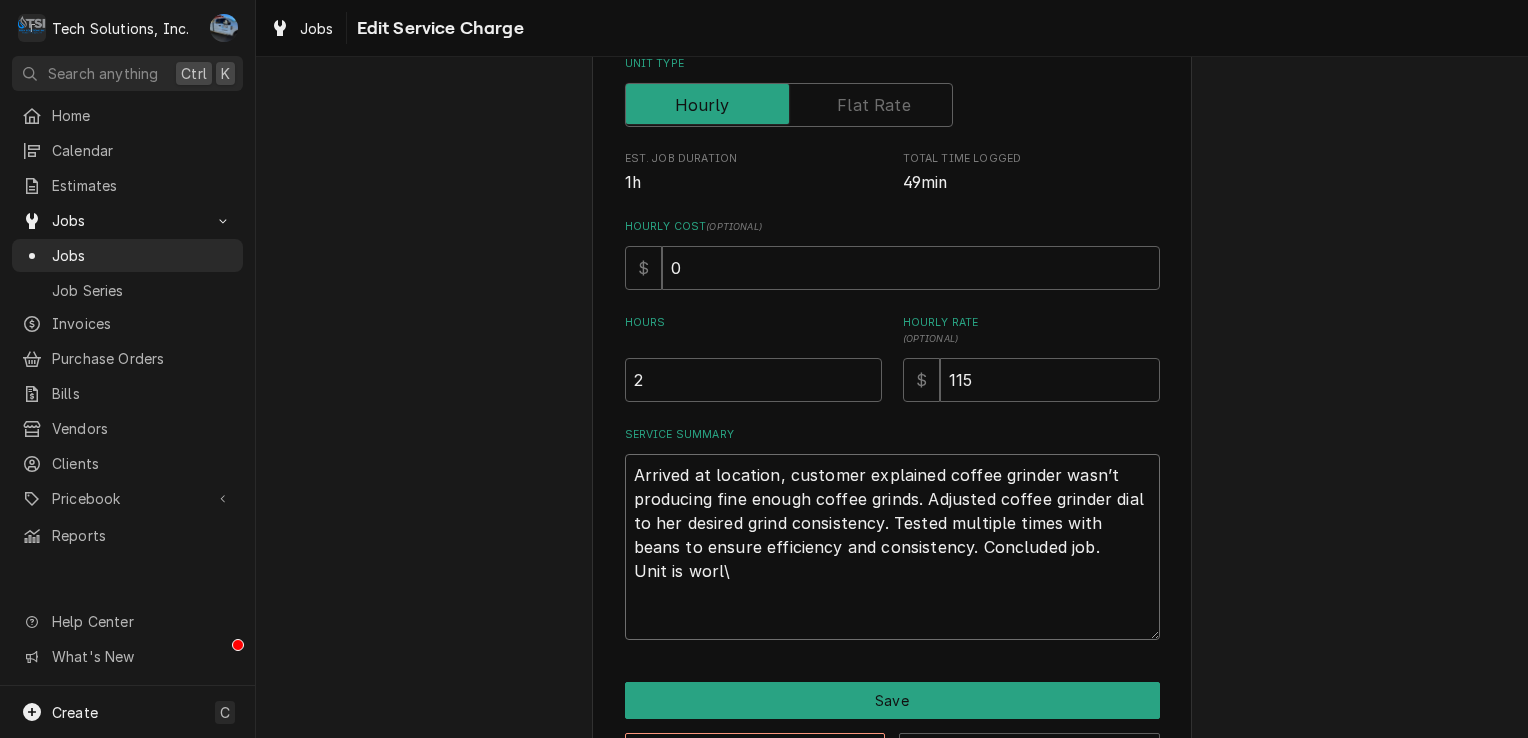 type on "x" 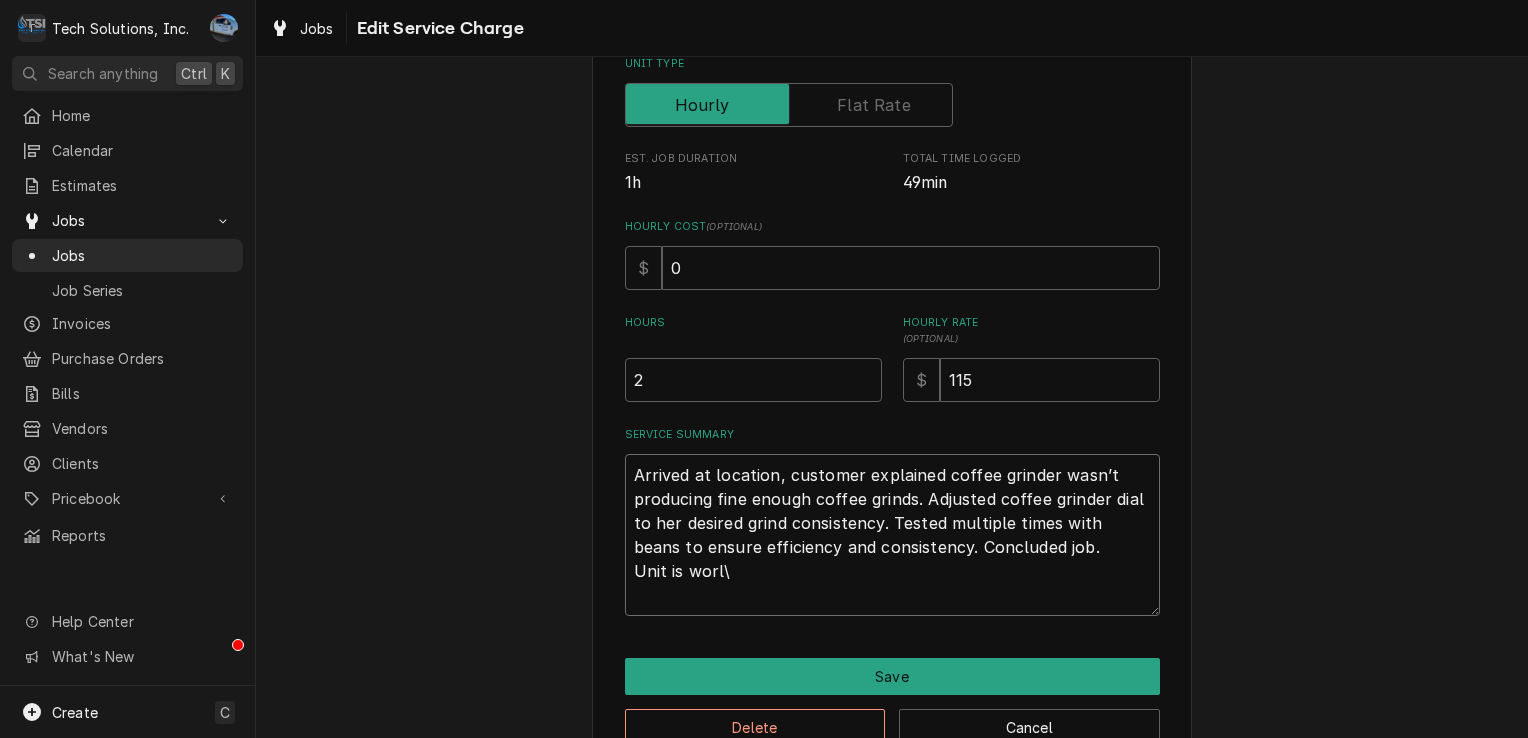 type on "x" 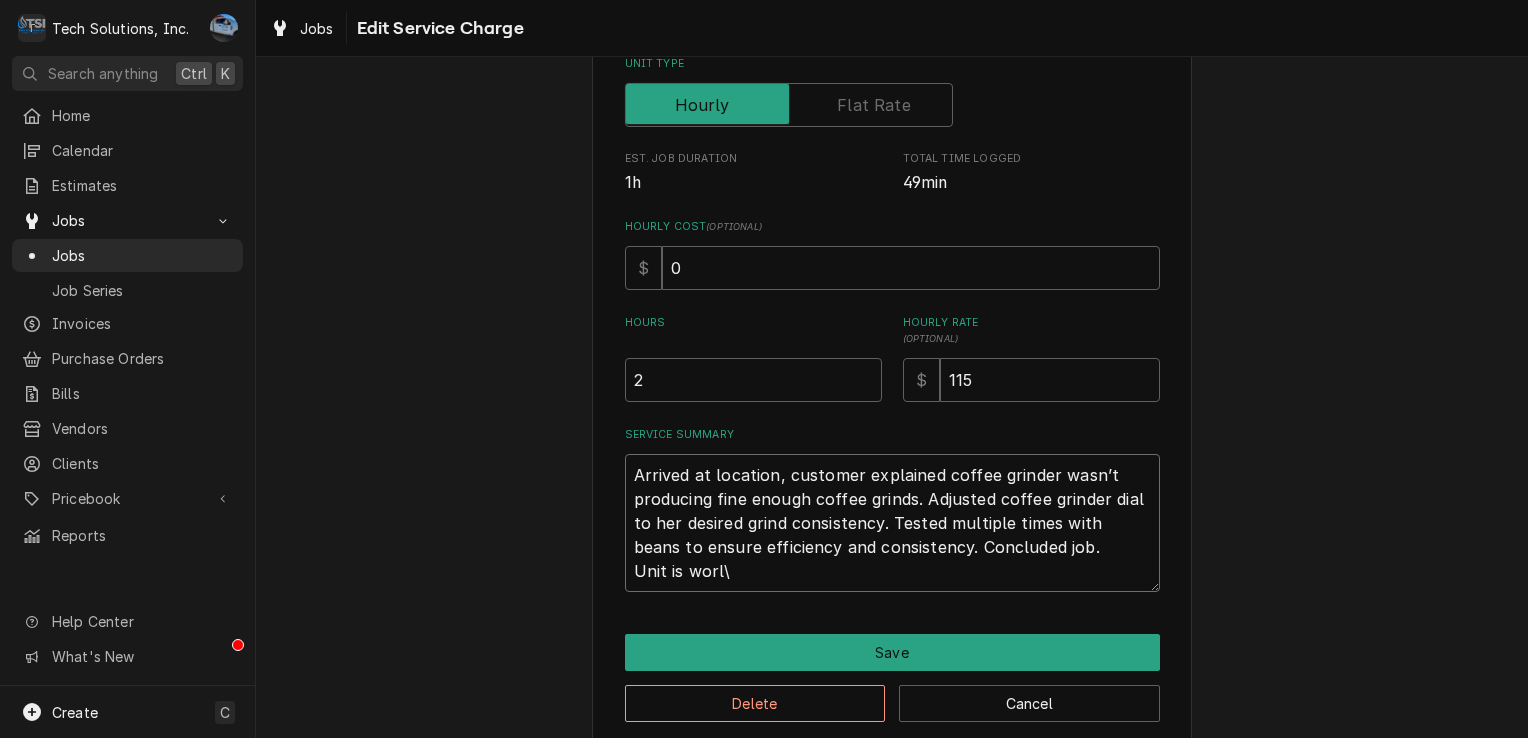 type on "x" 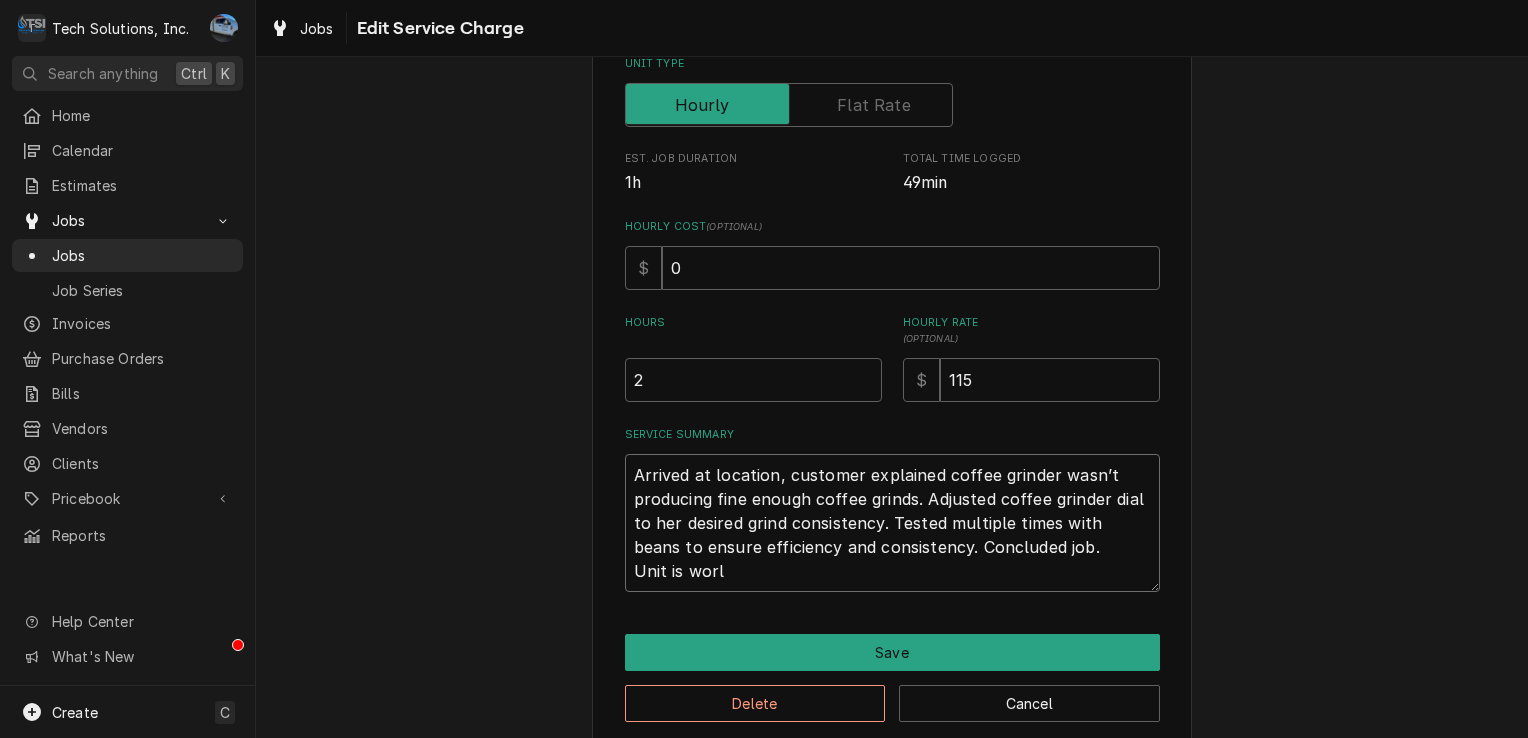 type on "x" 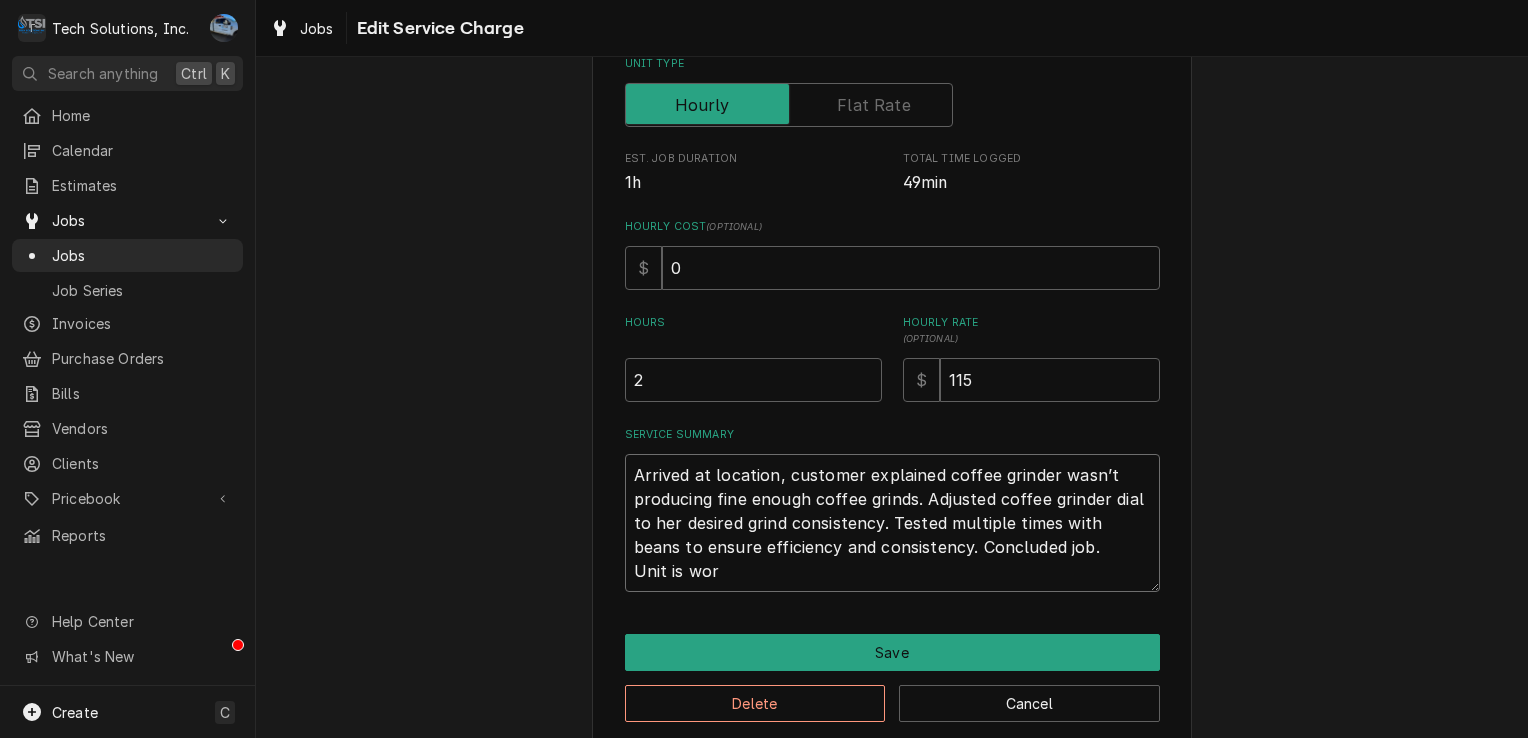 type on "x" 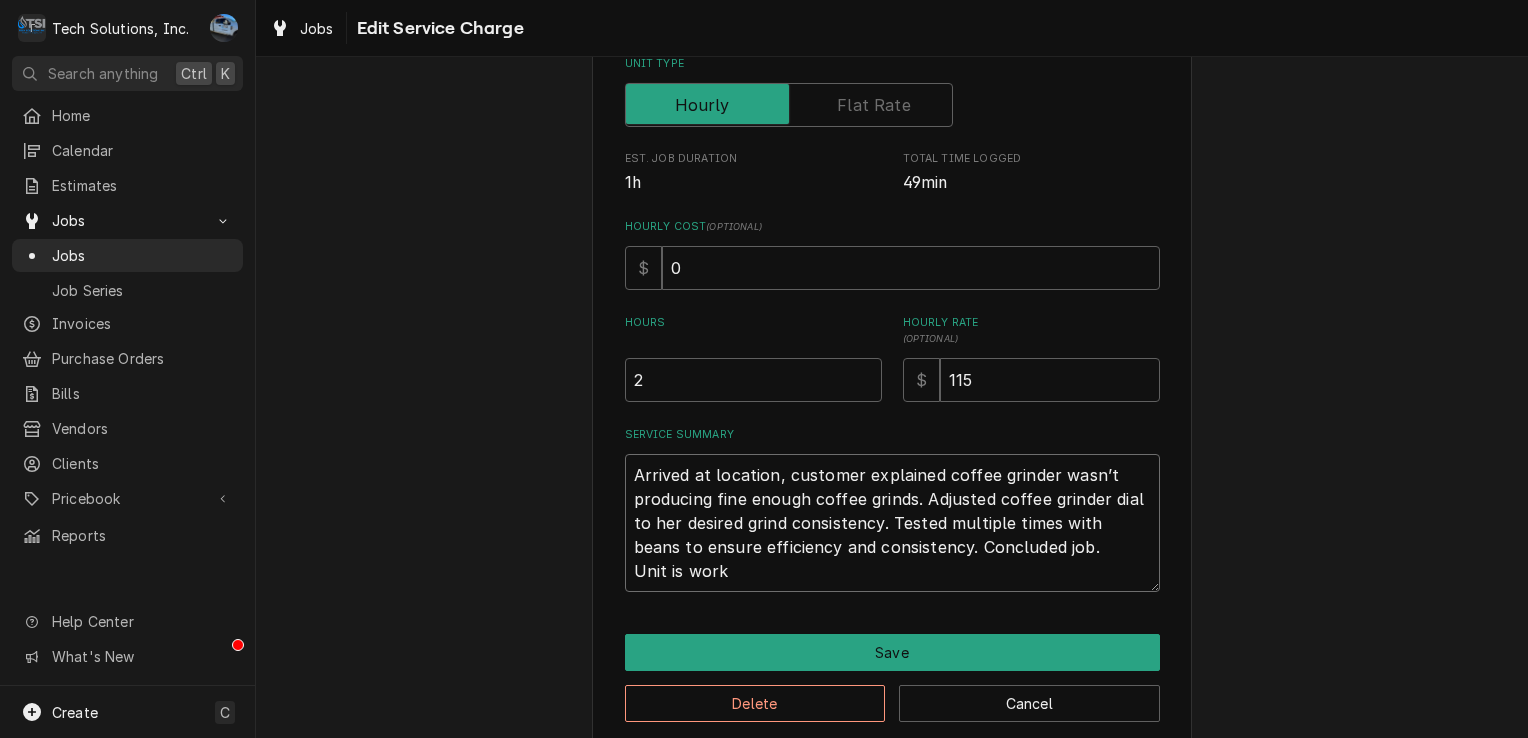 type on "x" 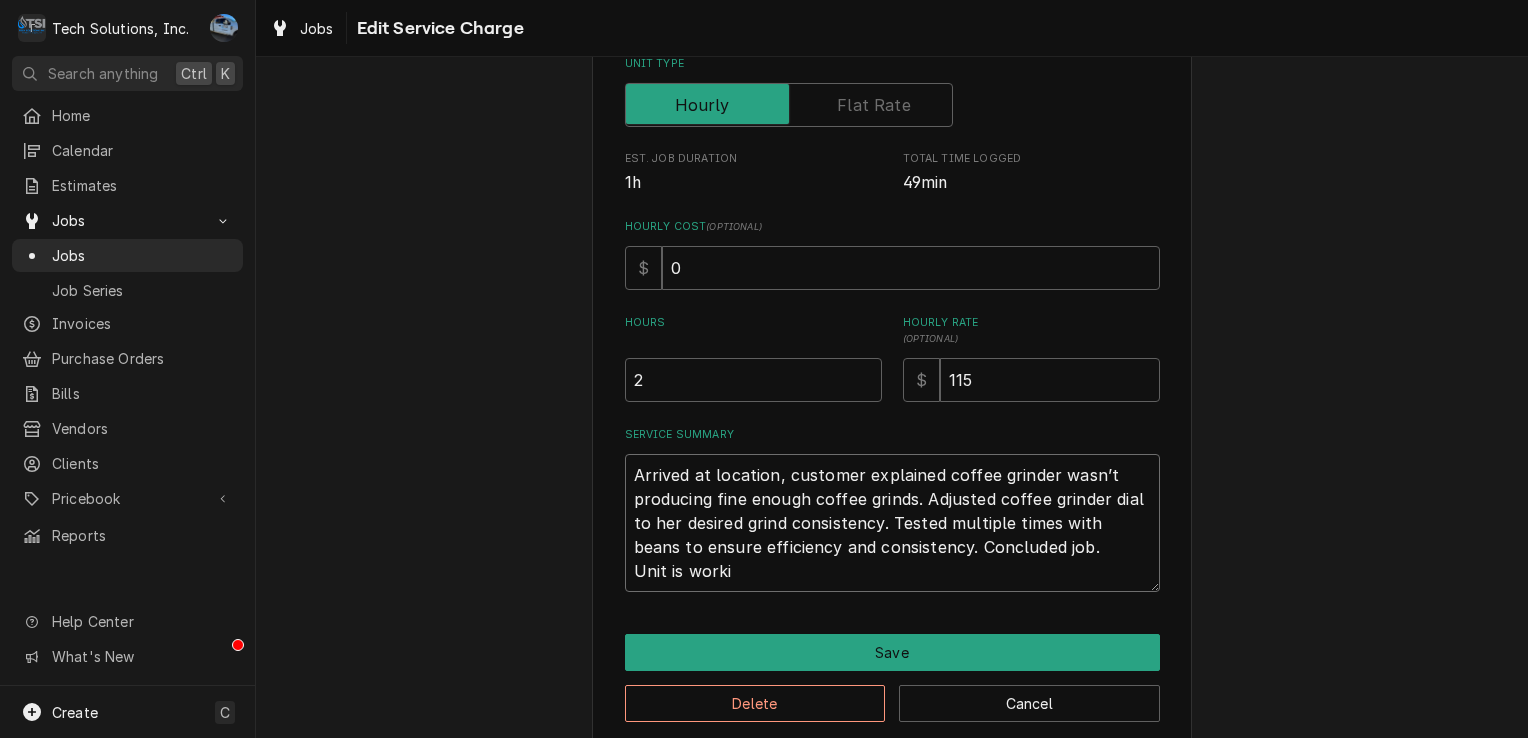 type on "x" 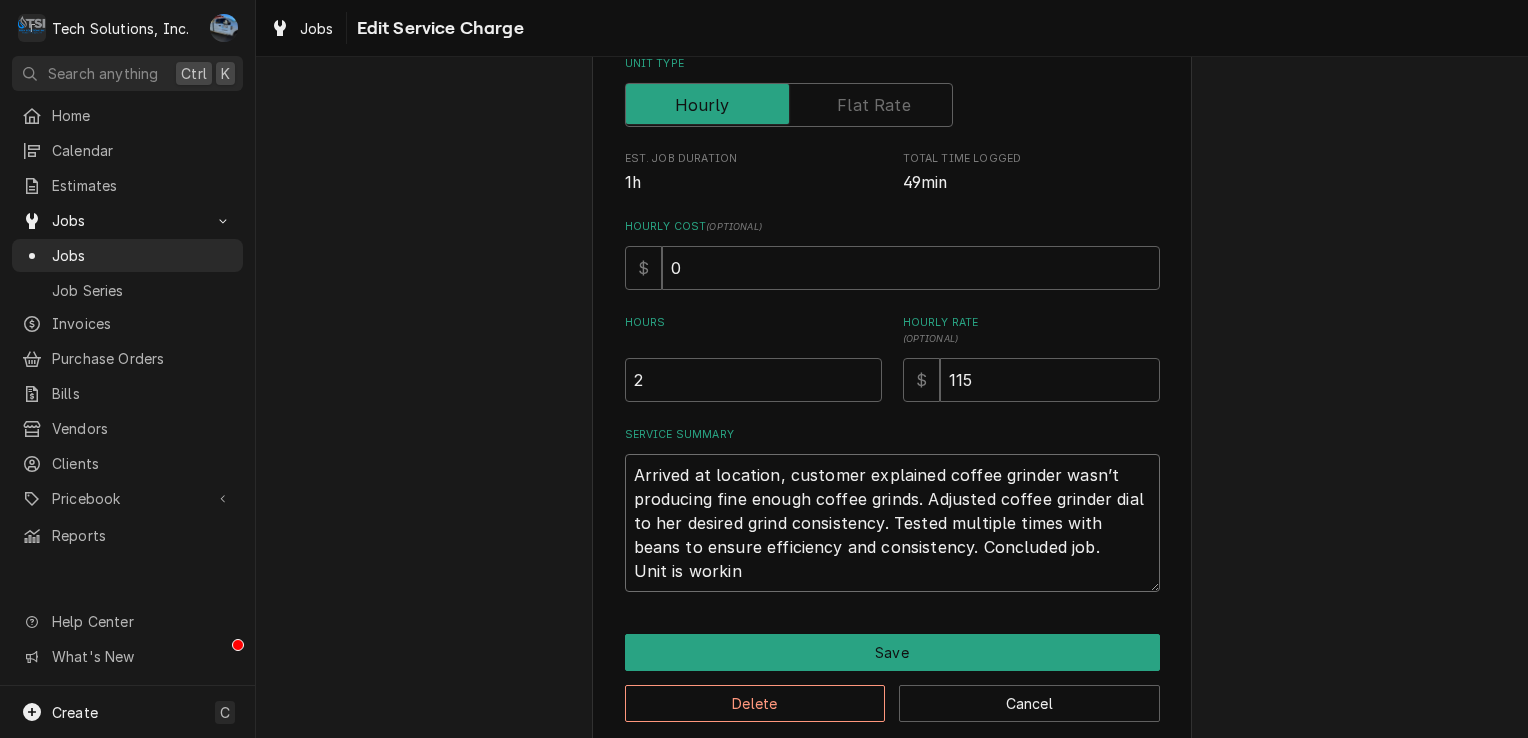 type on "x" 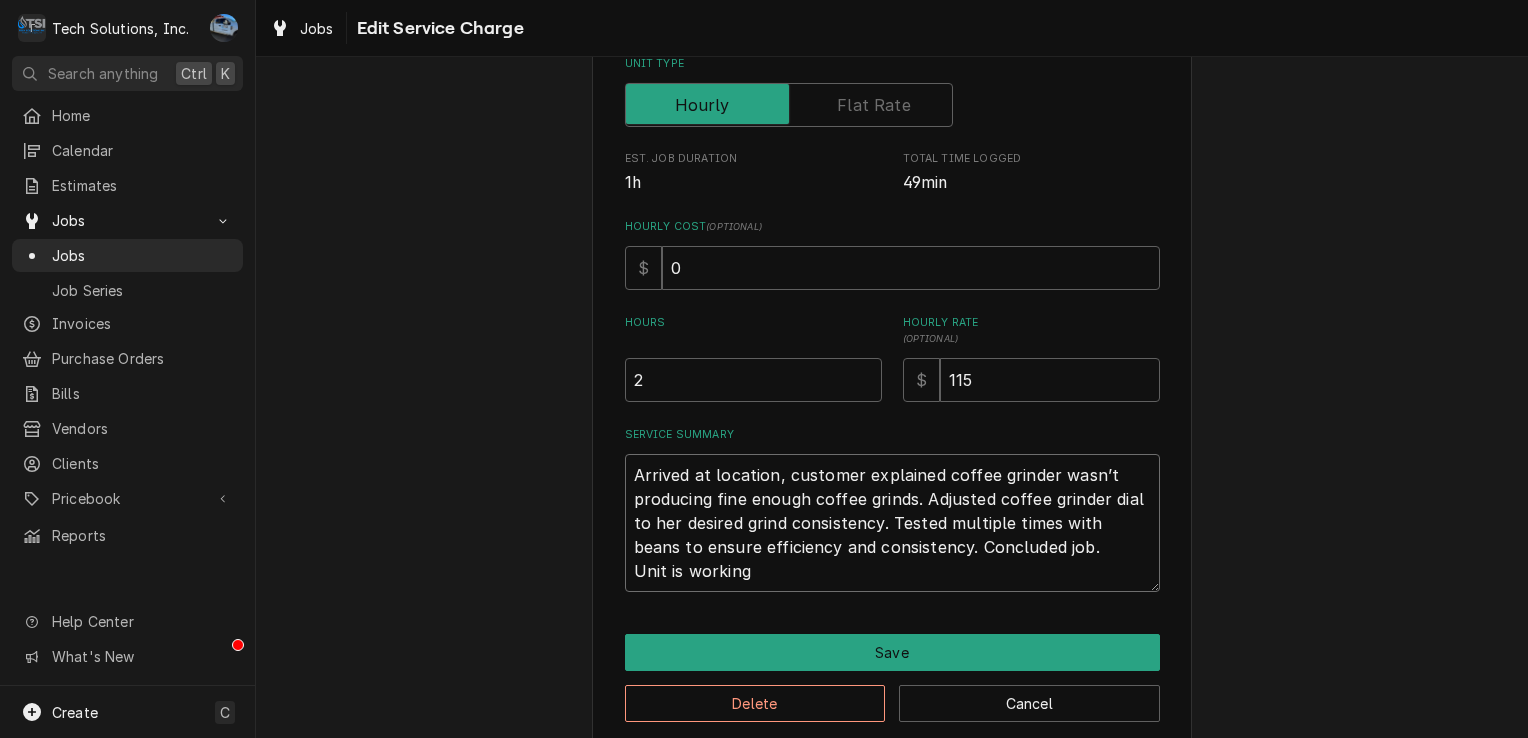 type on "x" 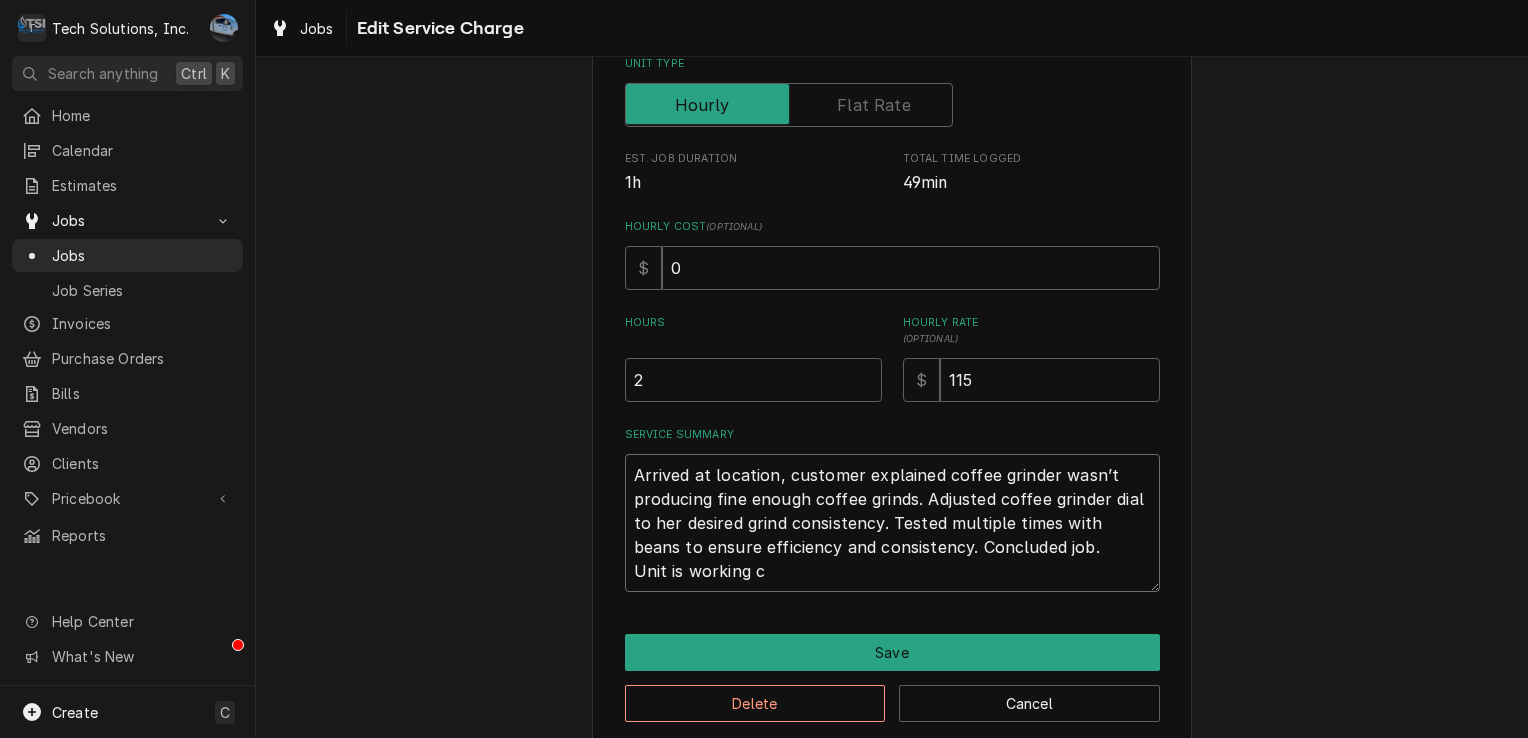 type on "x" 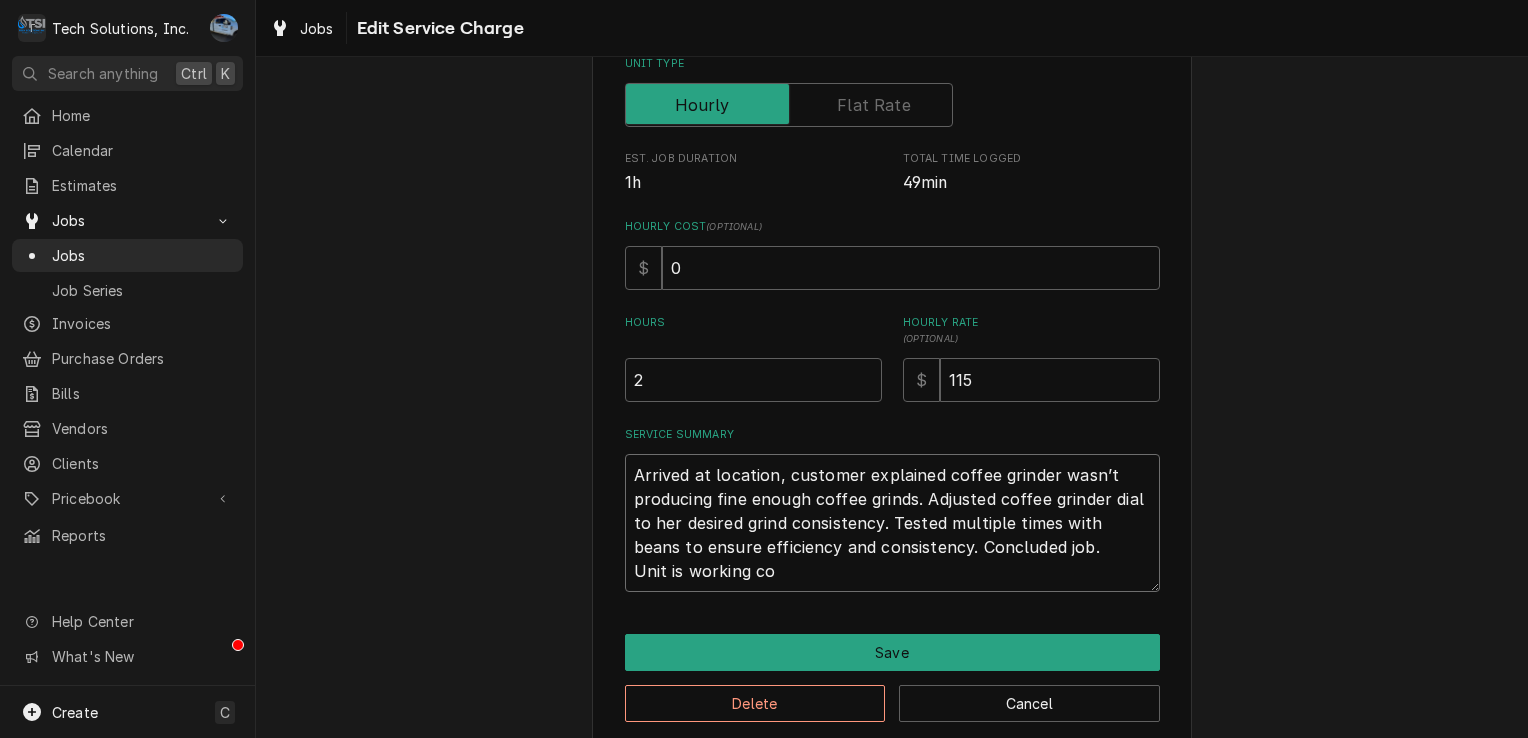 type on "x" 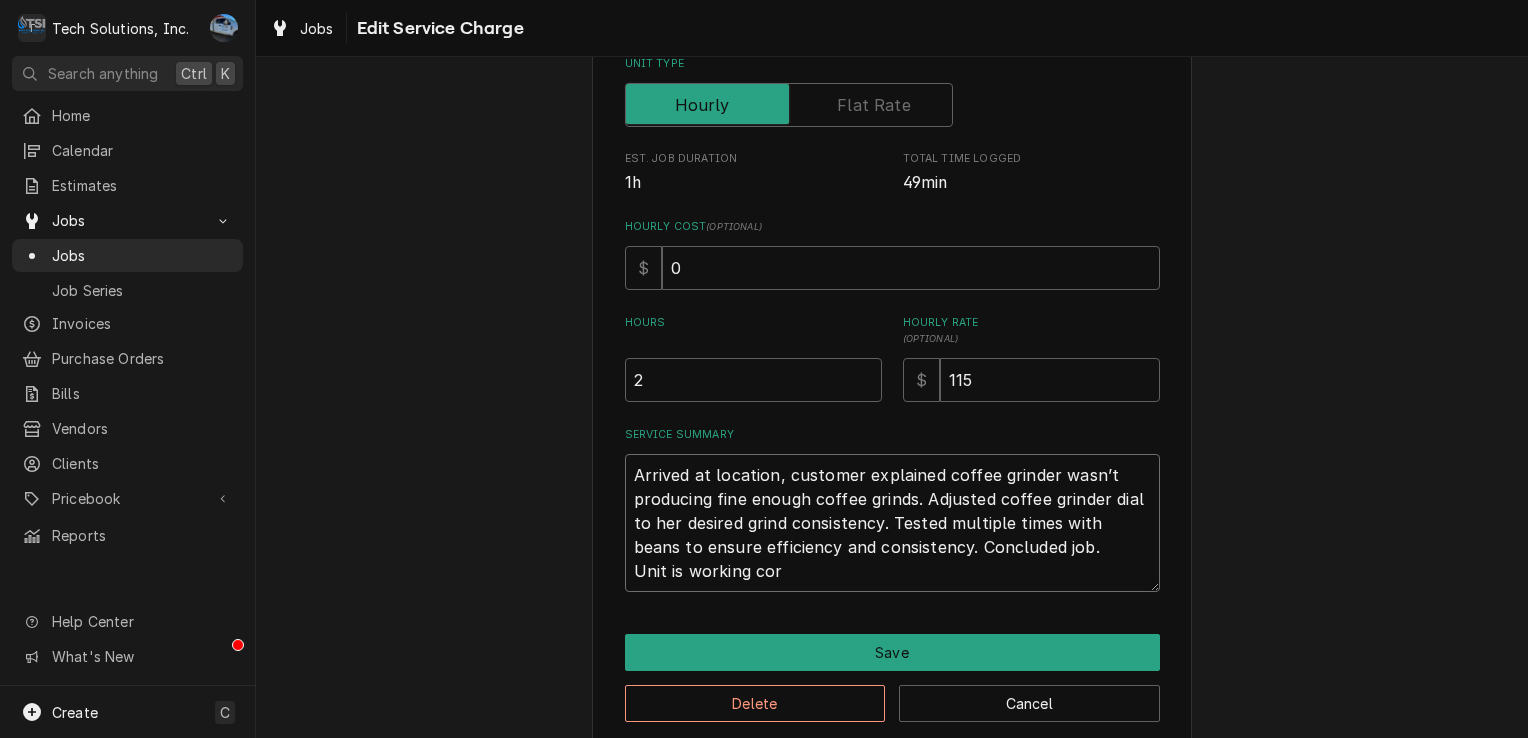 type on "x" 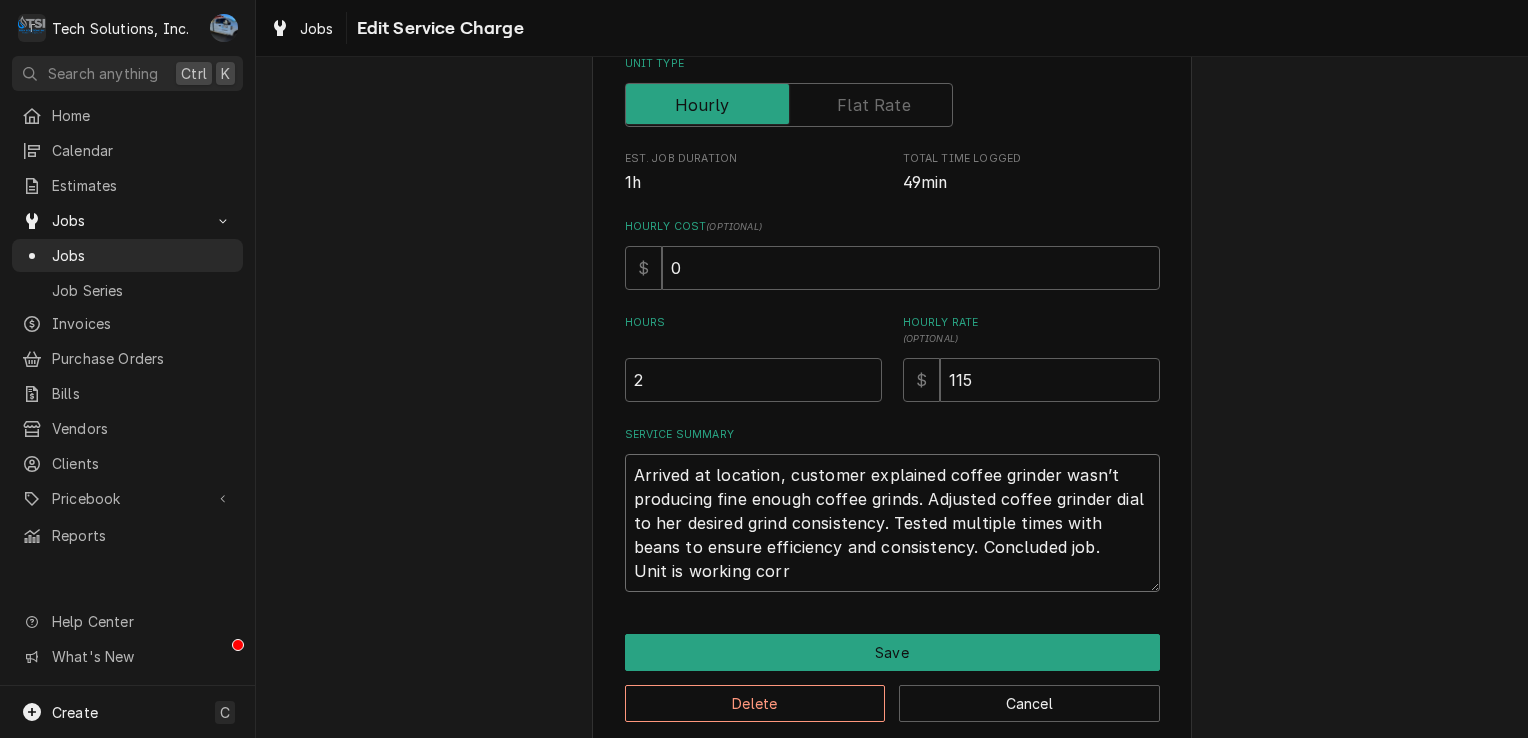 type on "x" 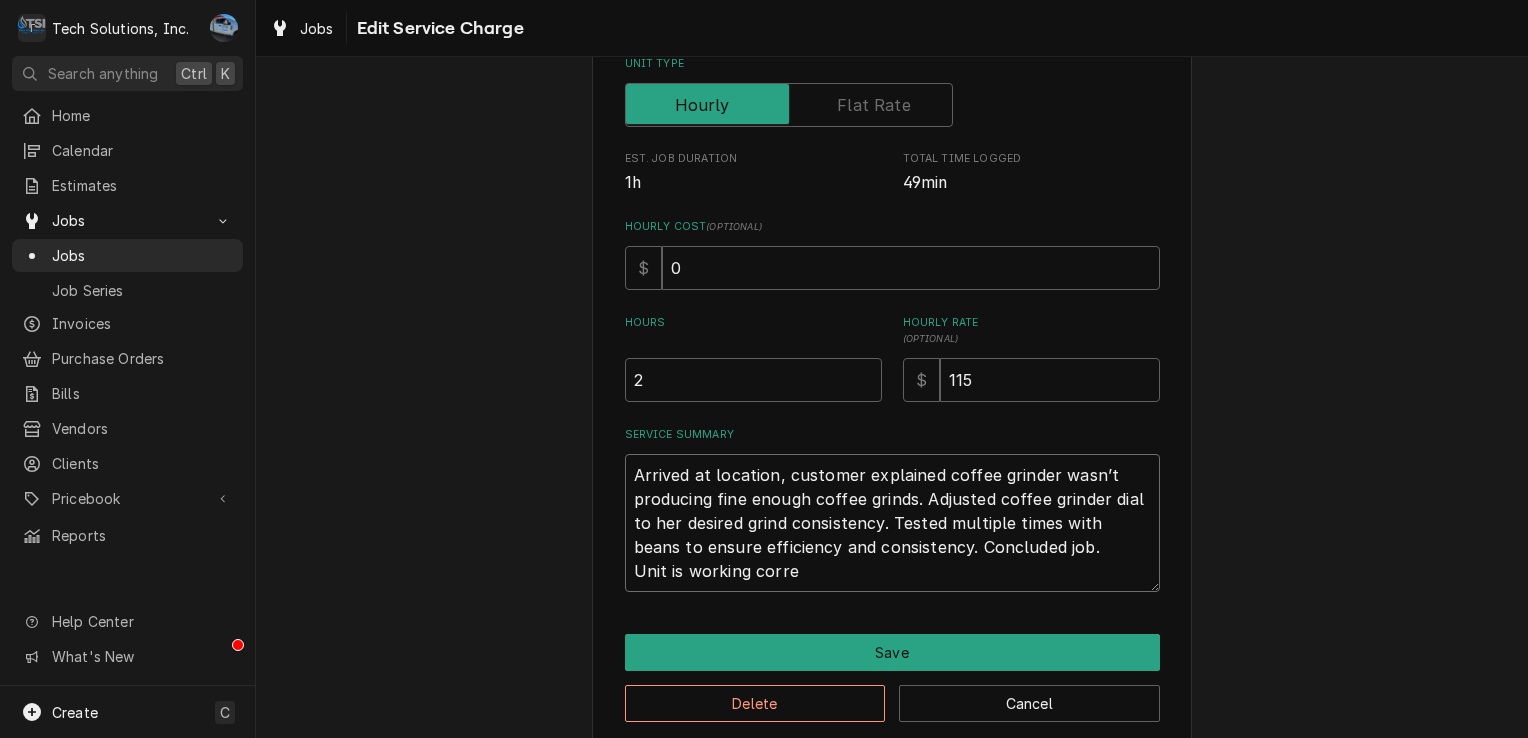 type on "x" 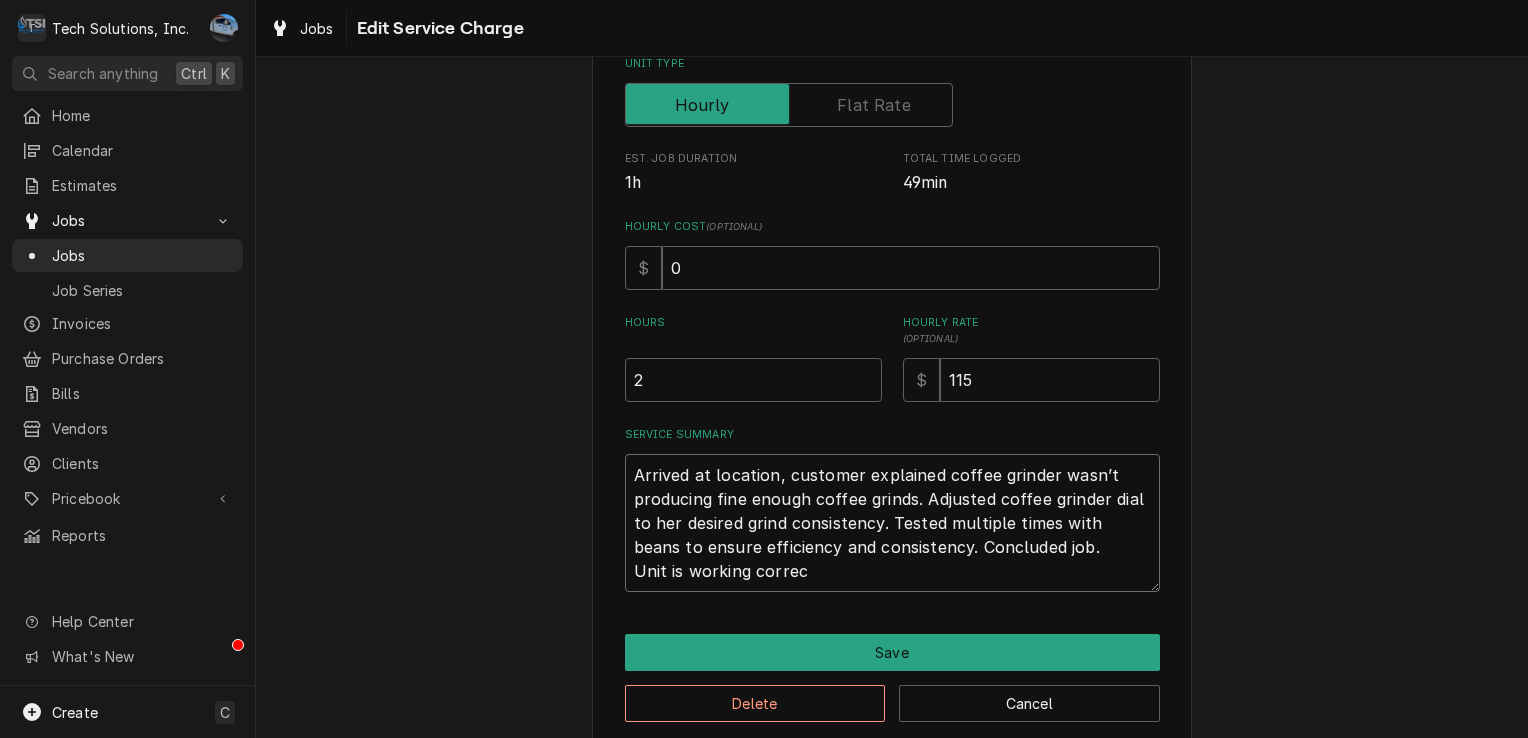 type on "x" 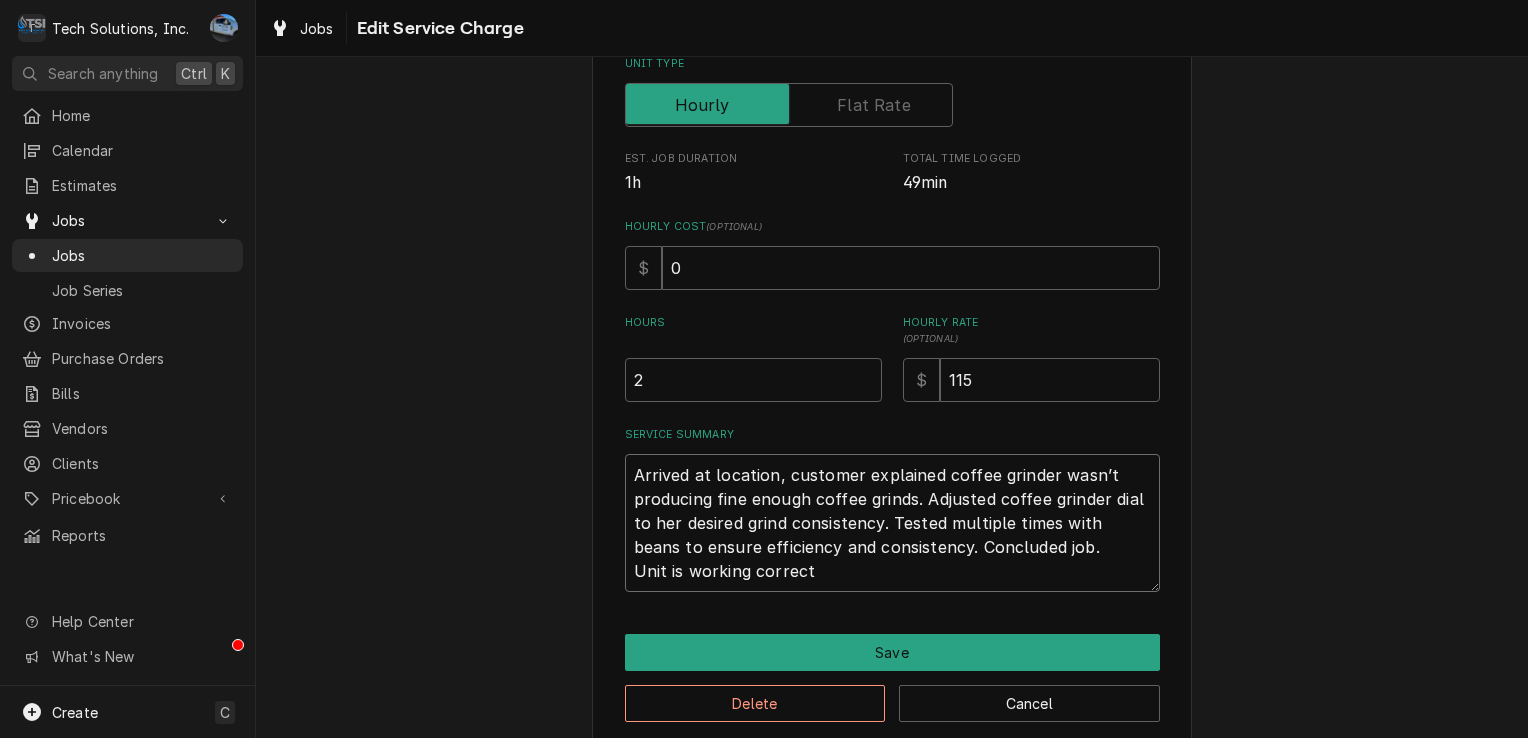 type on "x" 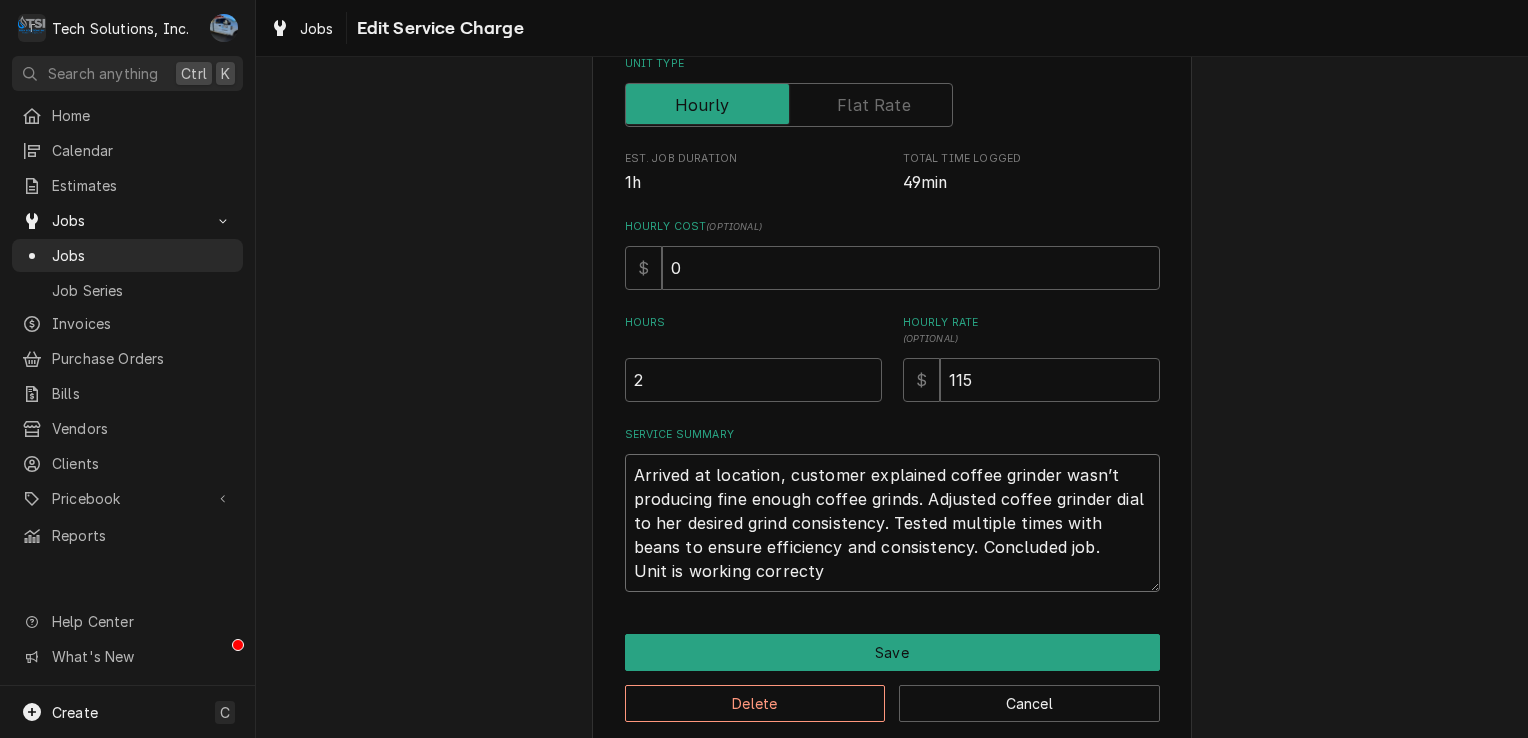 type on "x" 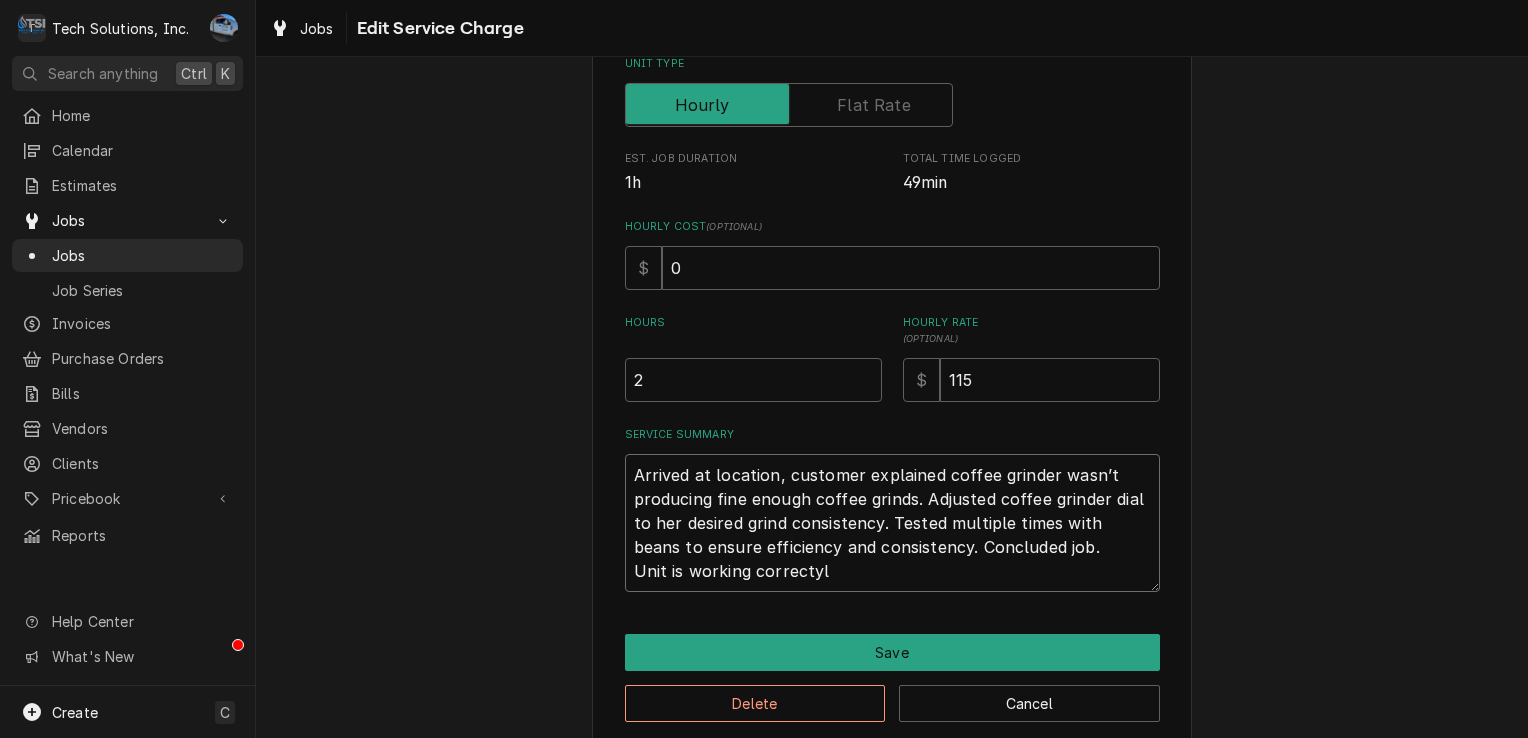 type on "x" 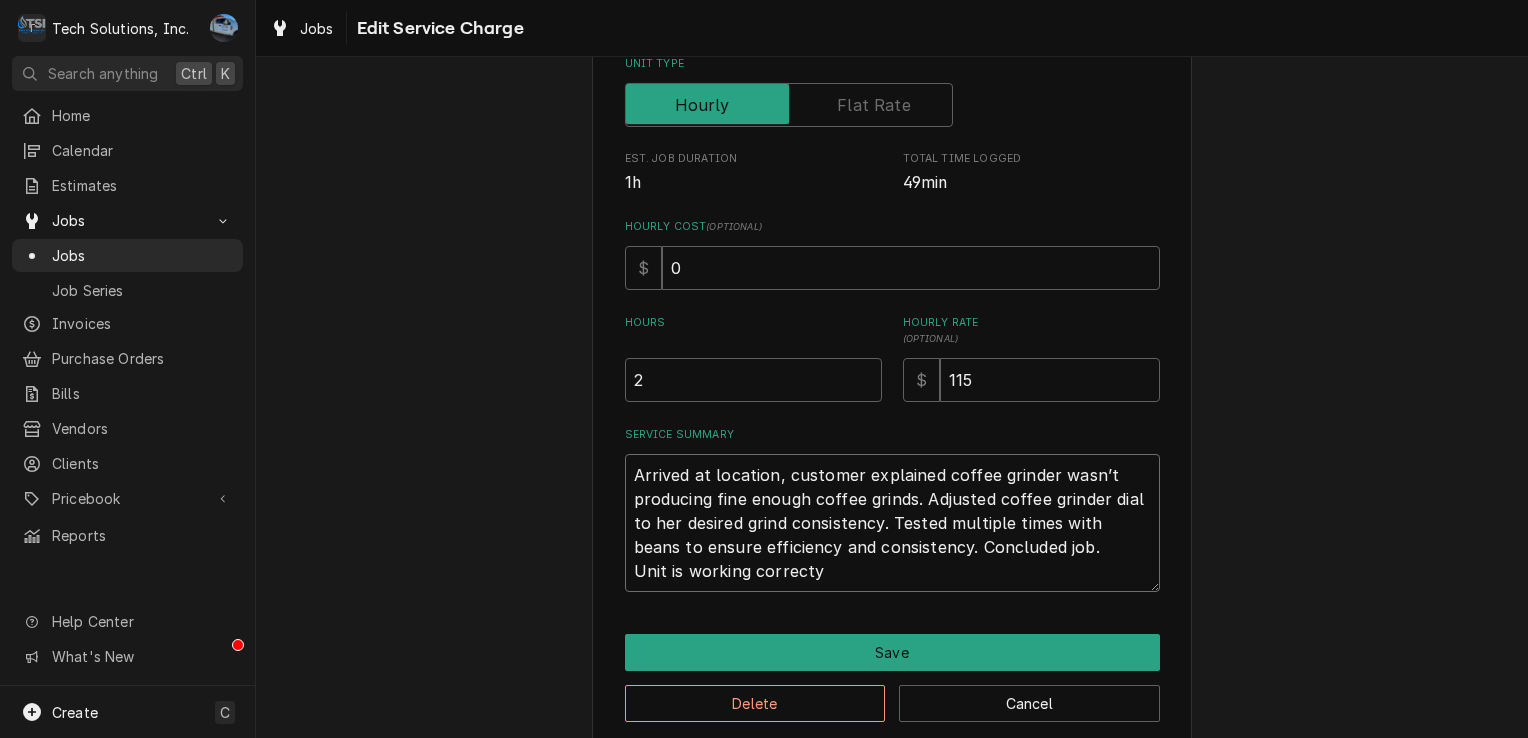 type on "x" 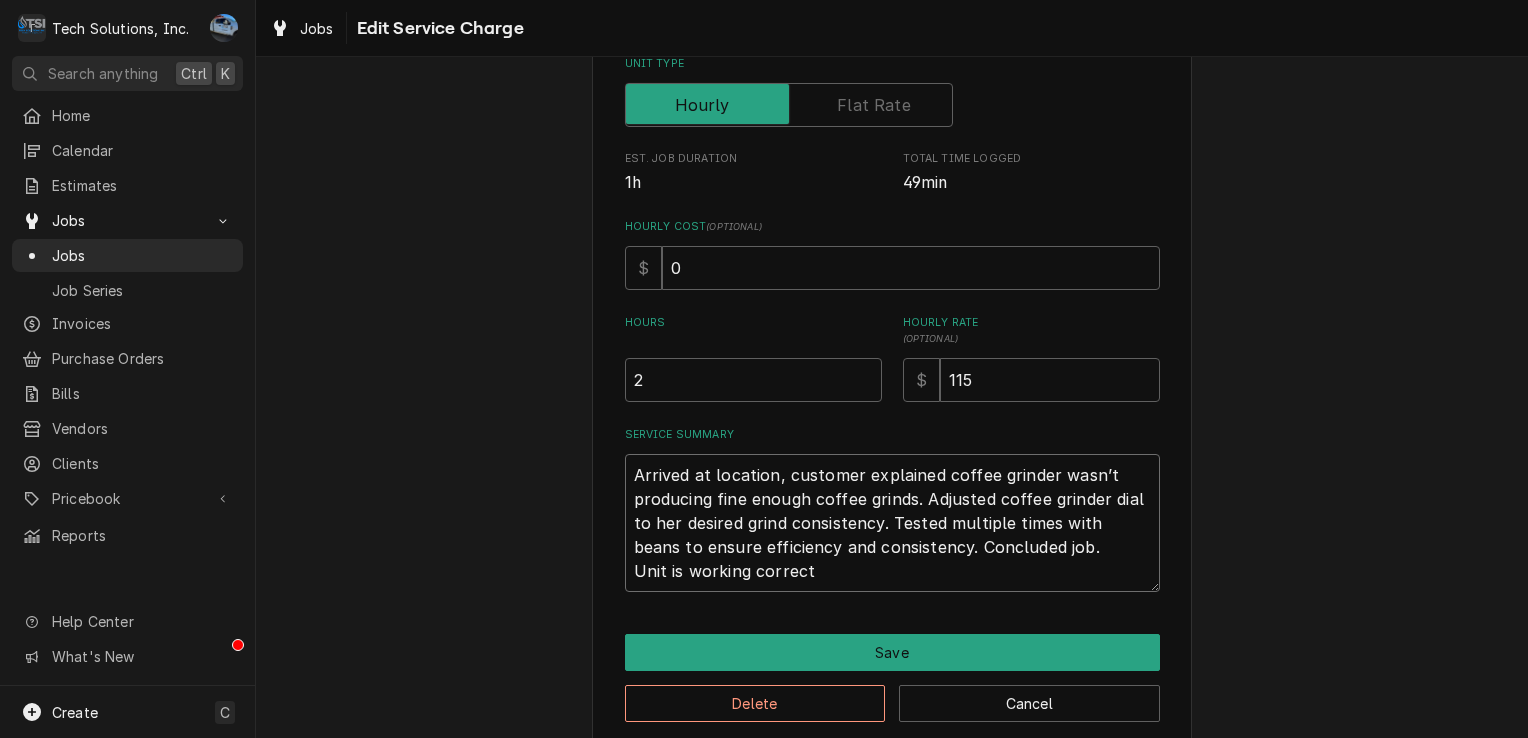 type on "x" 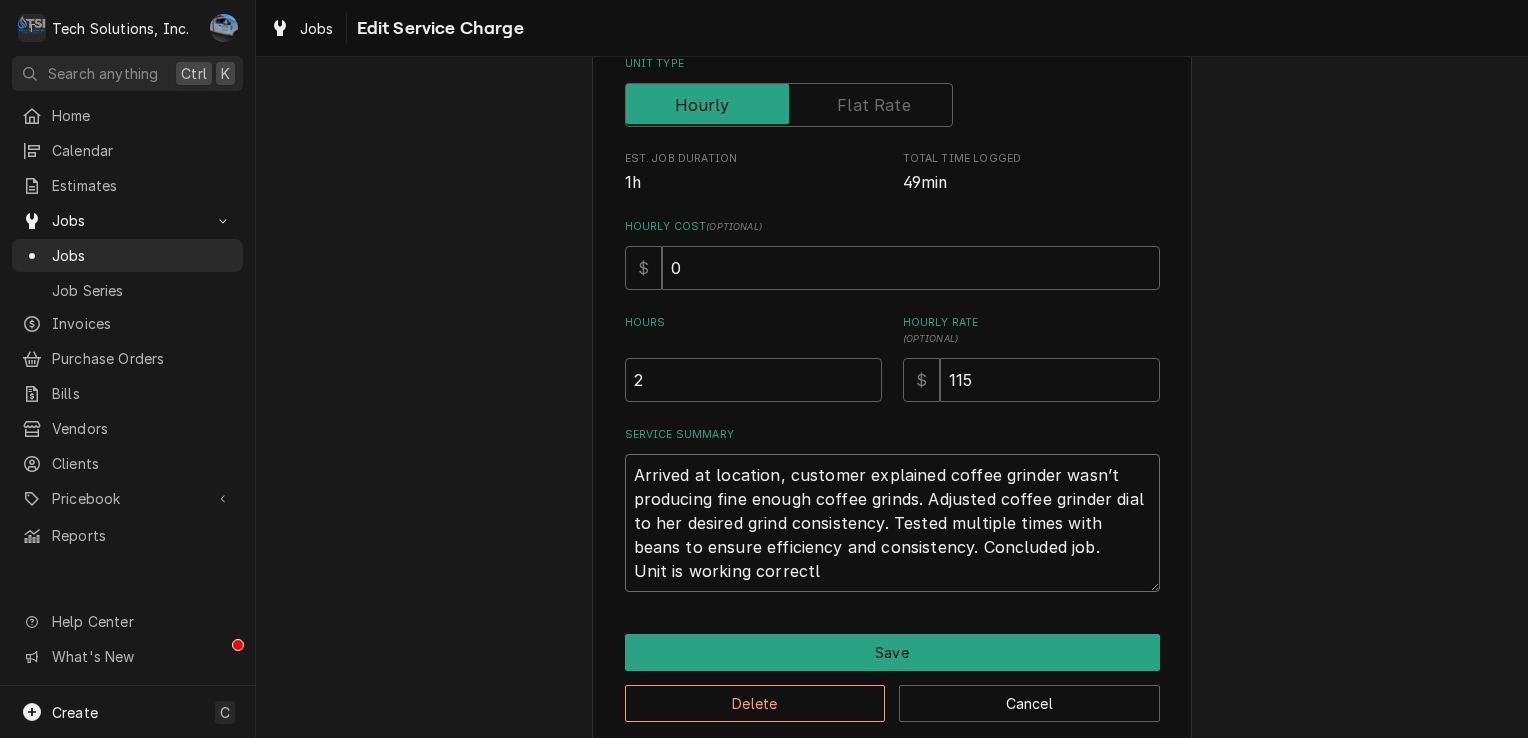 type on "x" 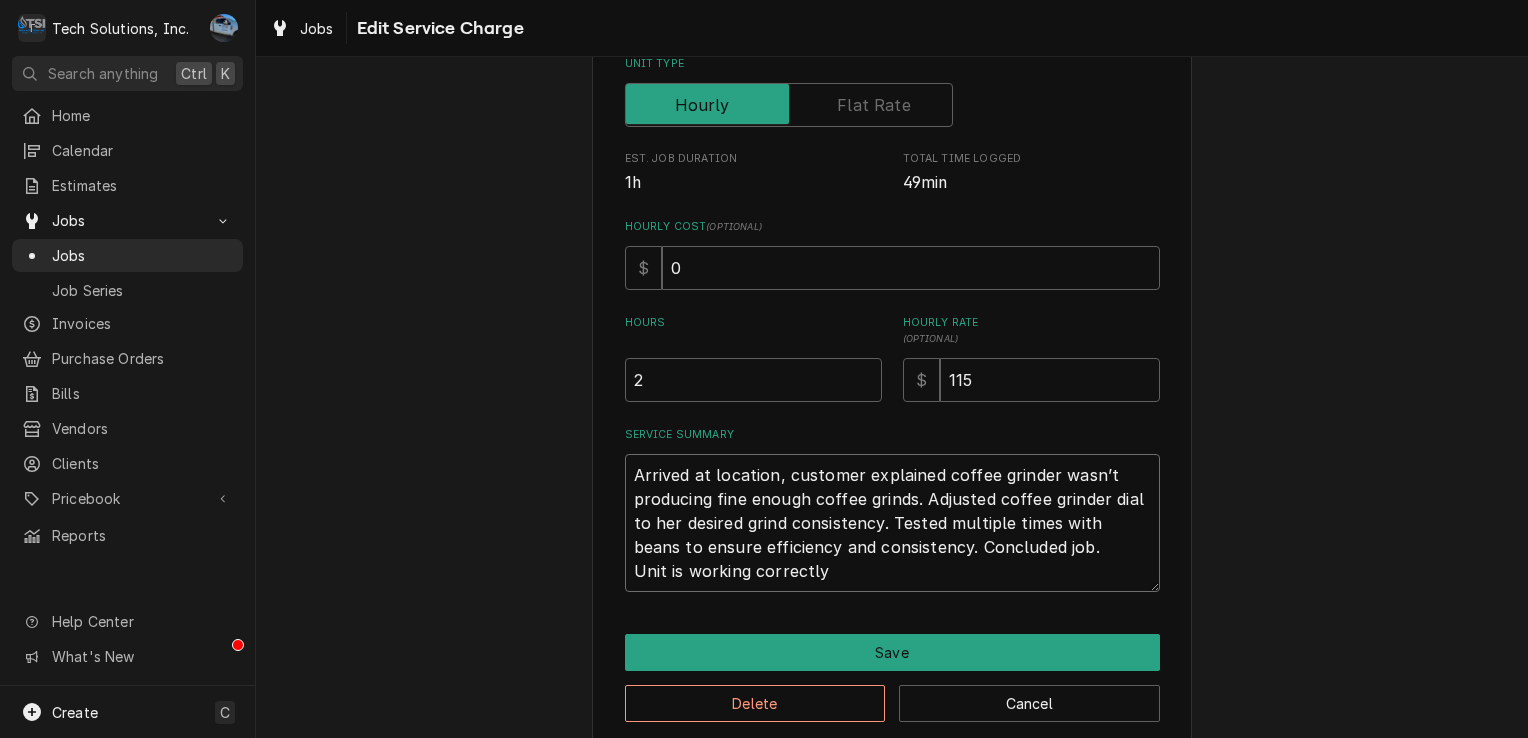 type on "x" 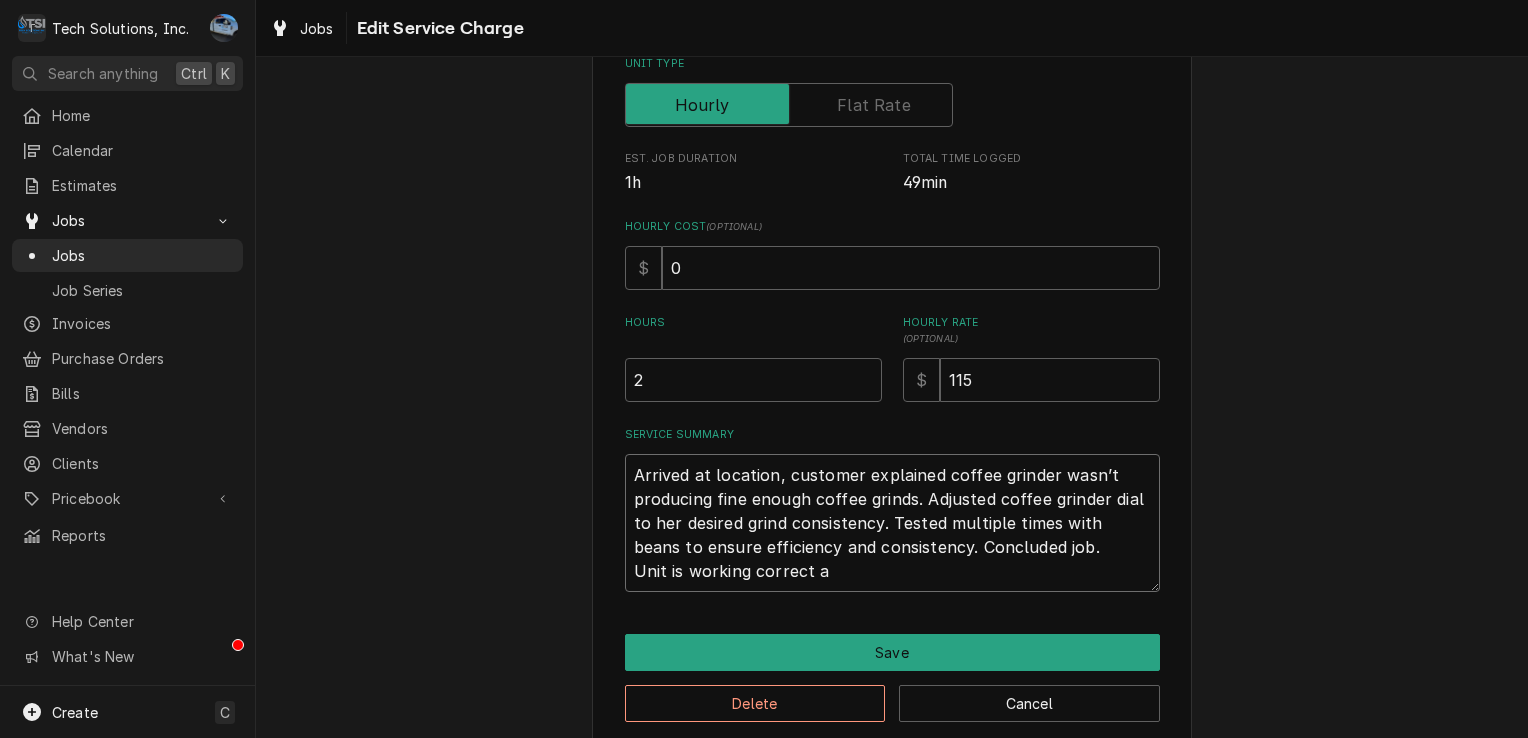 type on "x" 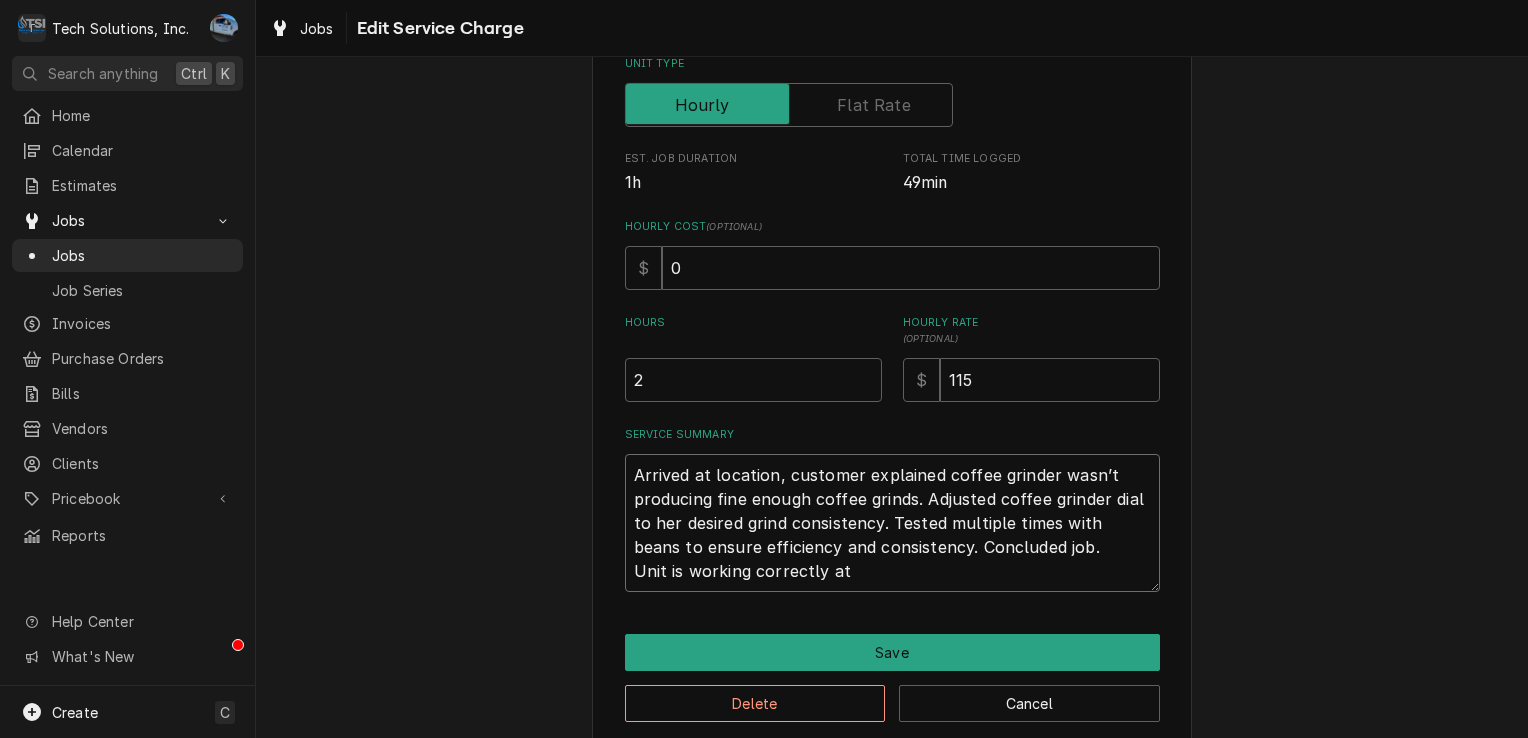 type on "x" 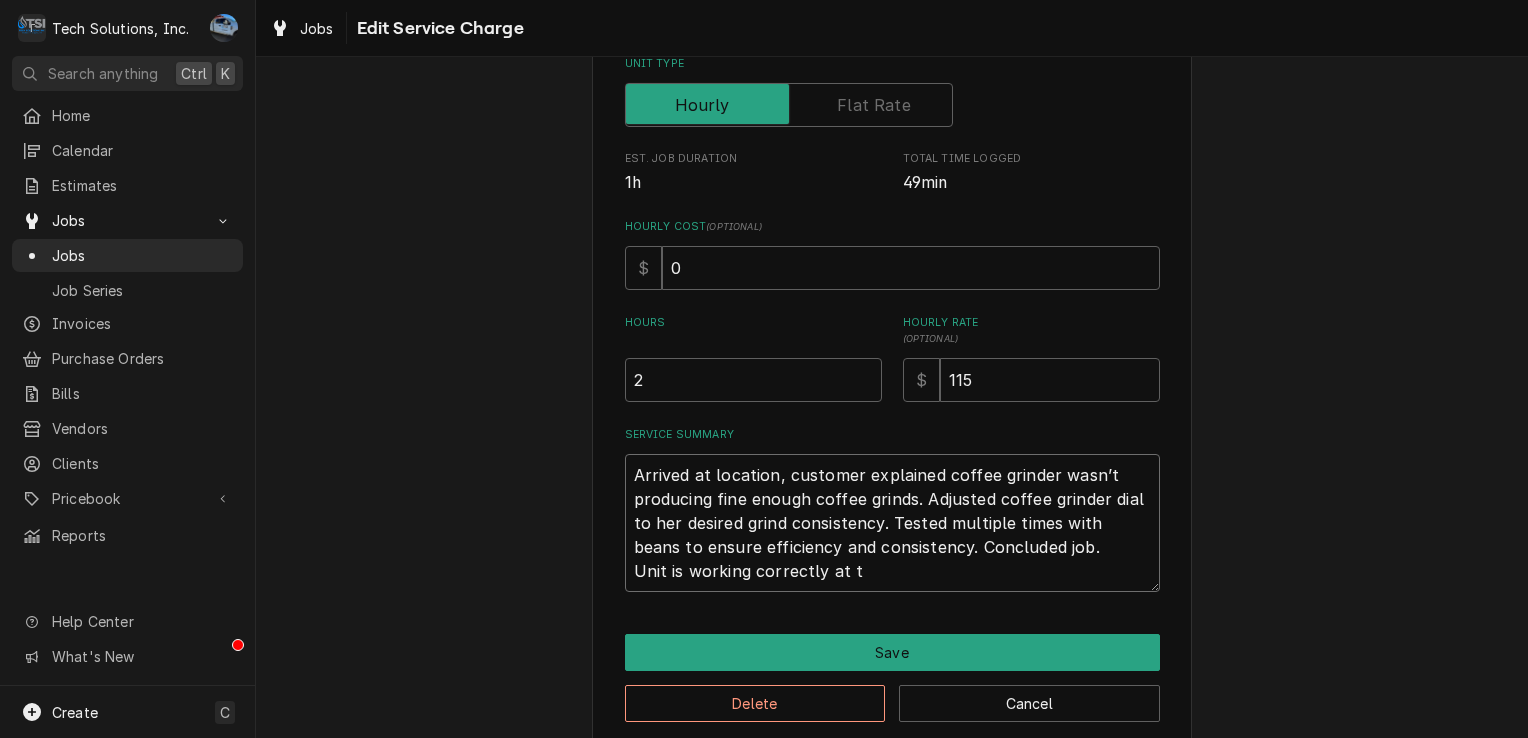 type on "x" 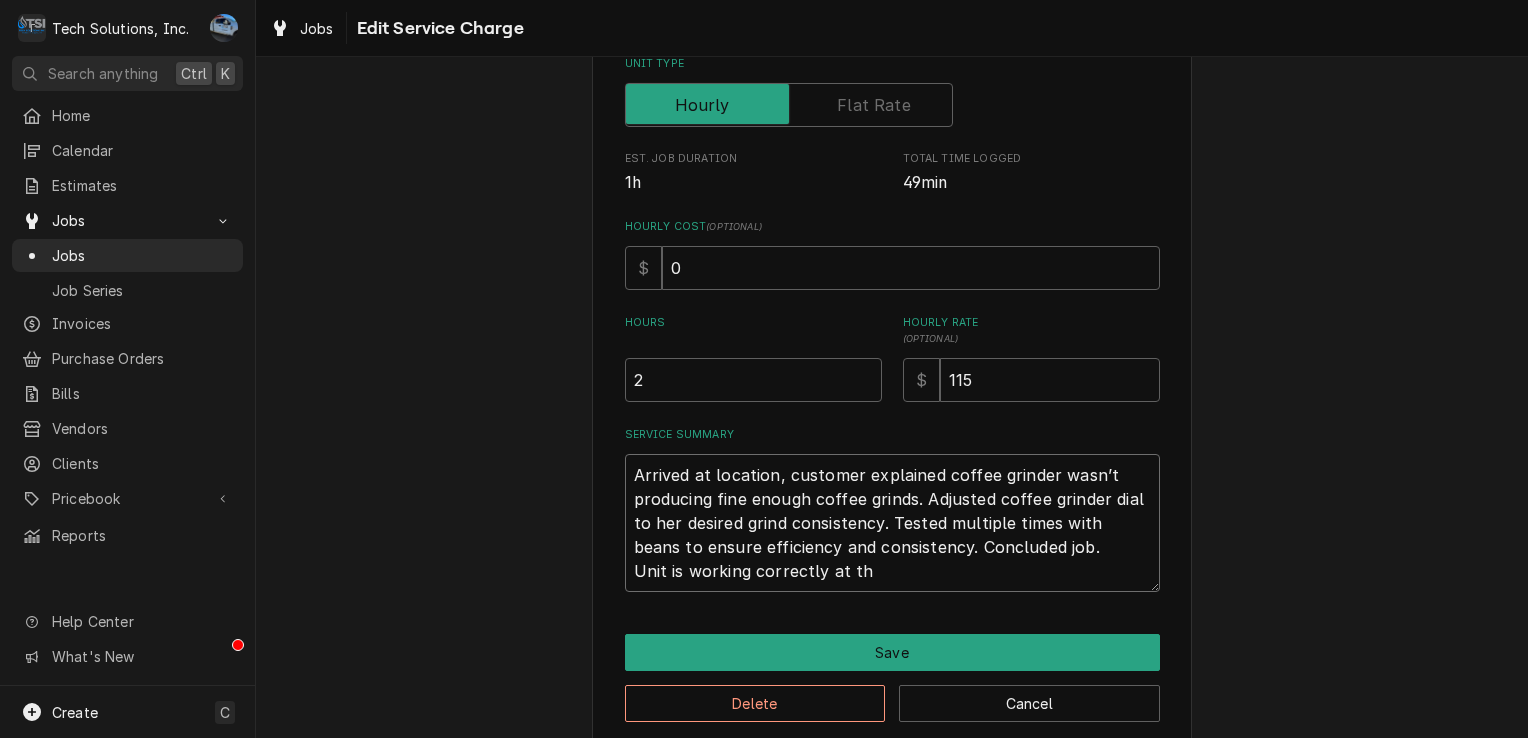 type on "x" 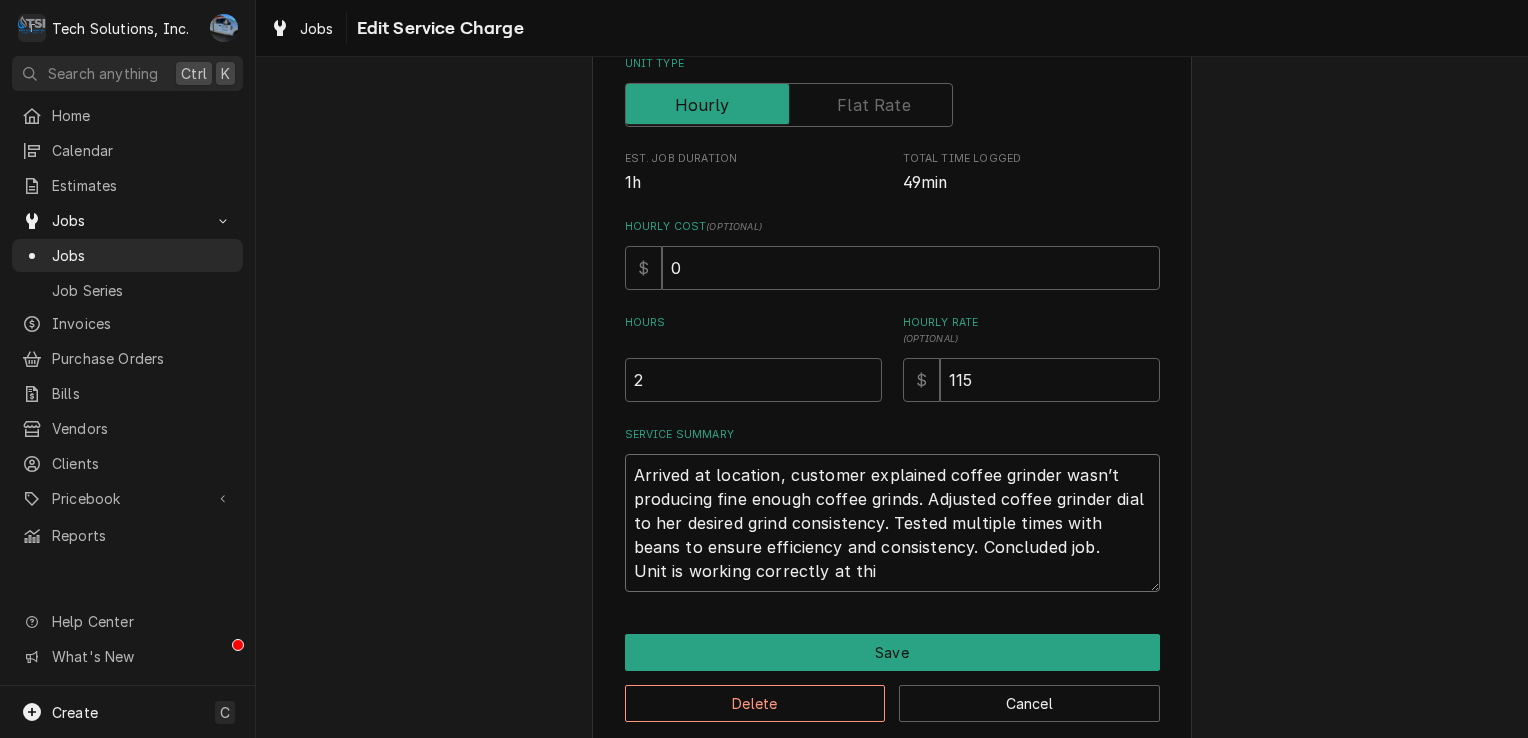type on "x" 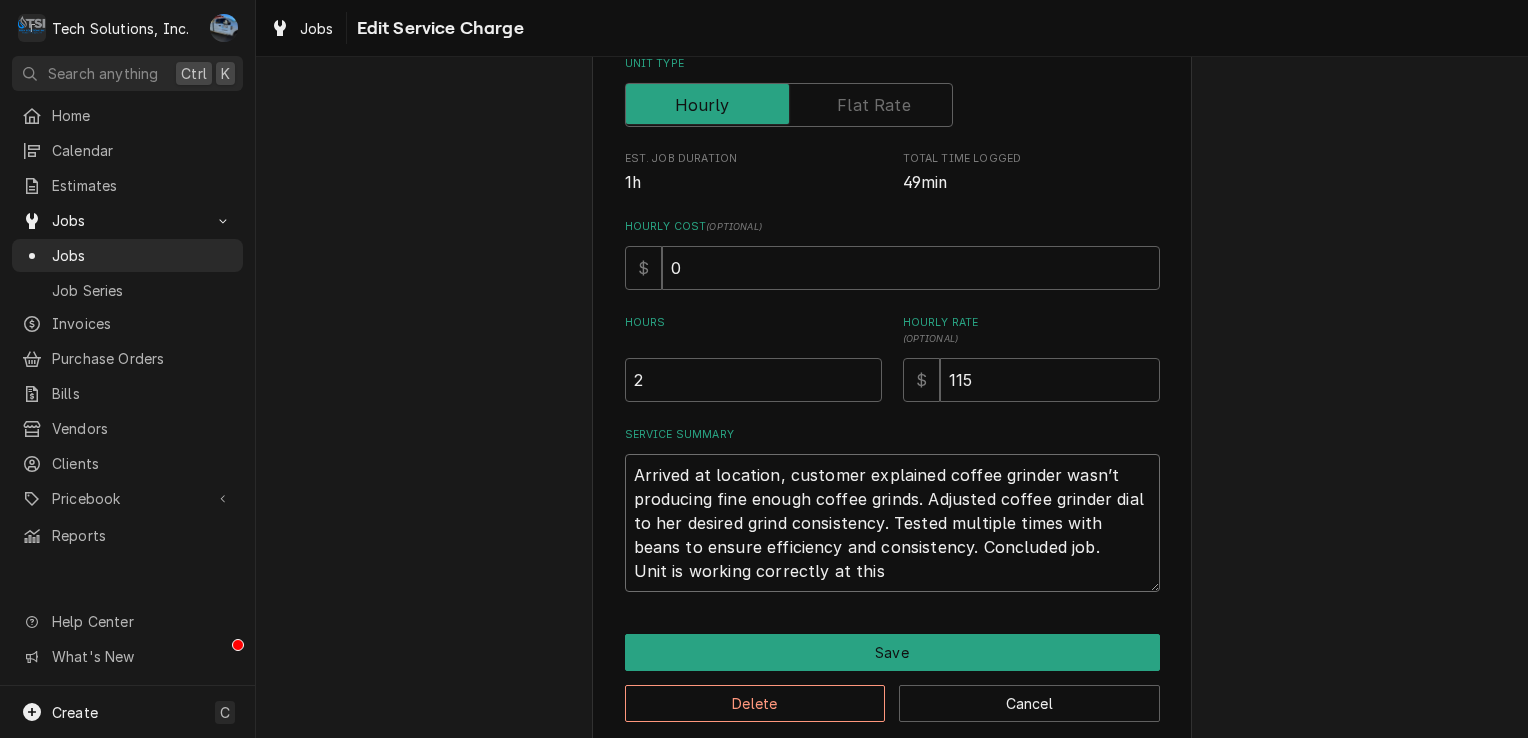 type on "x" 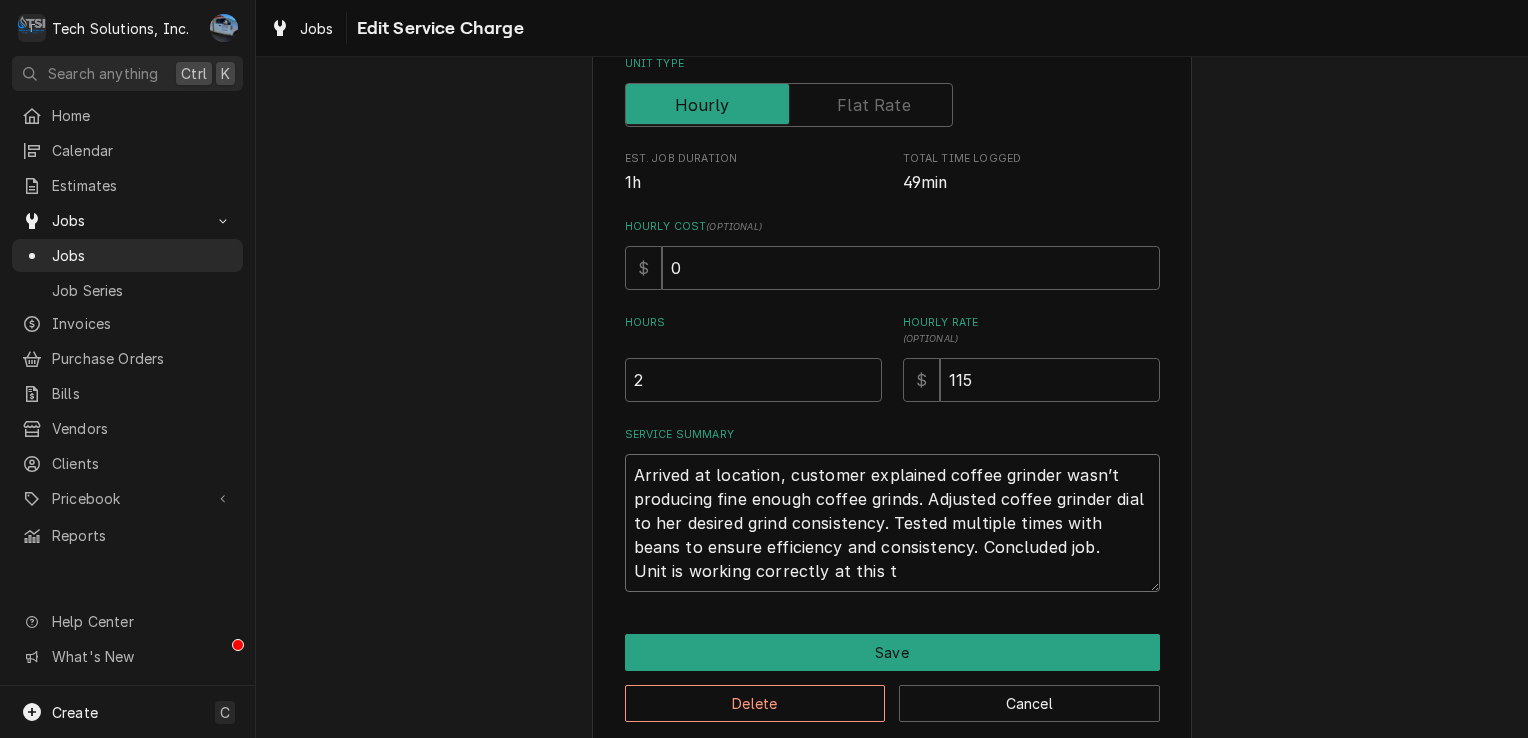 type on "x" 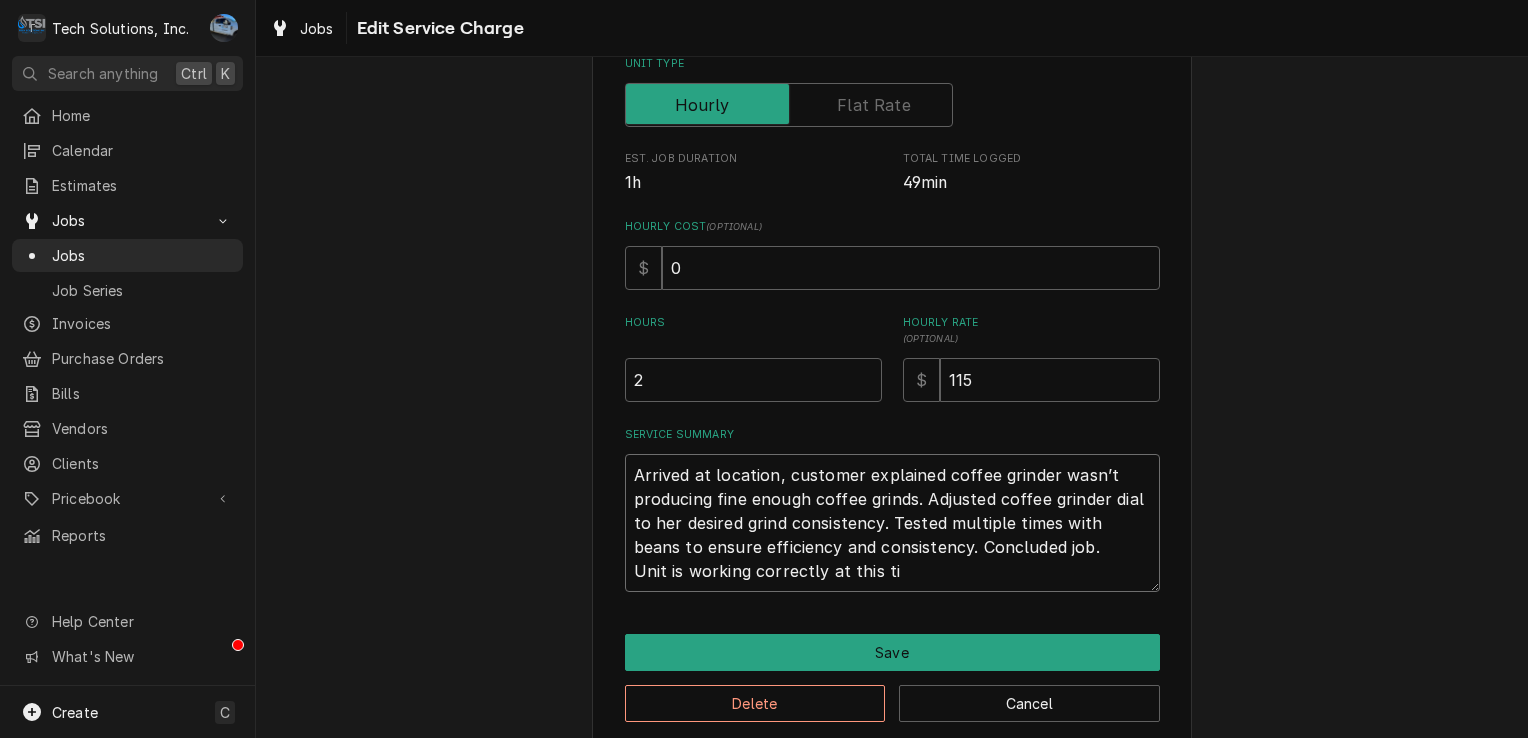type on "x" 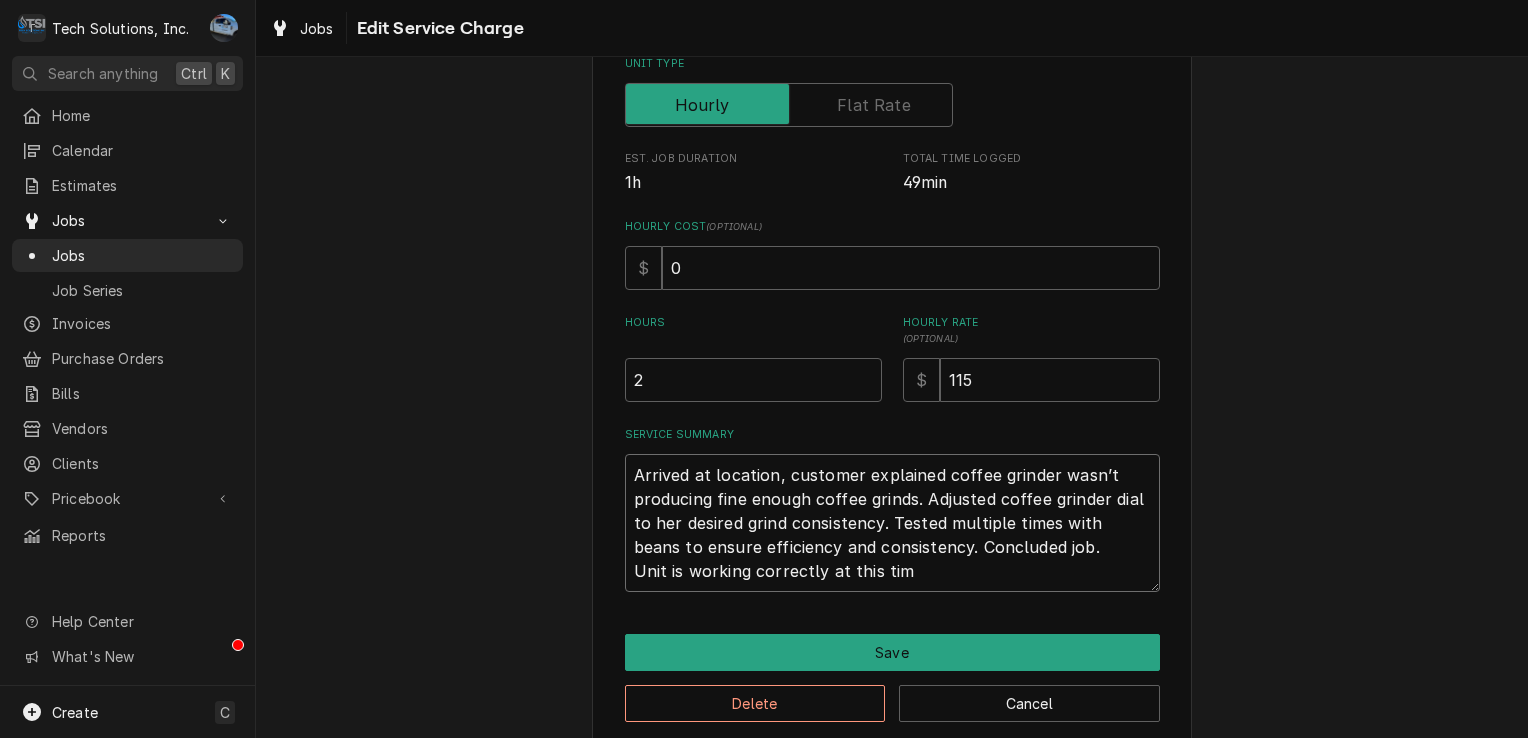 type on "x" 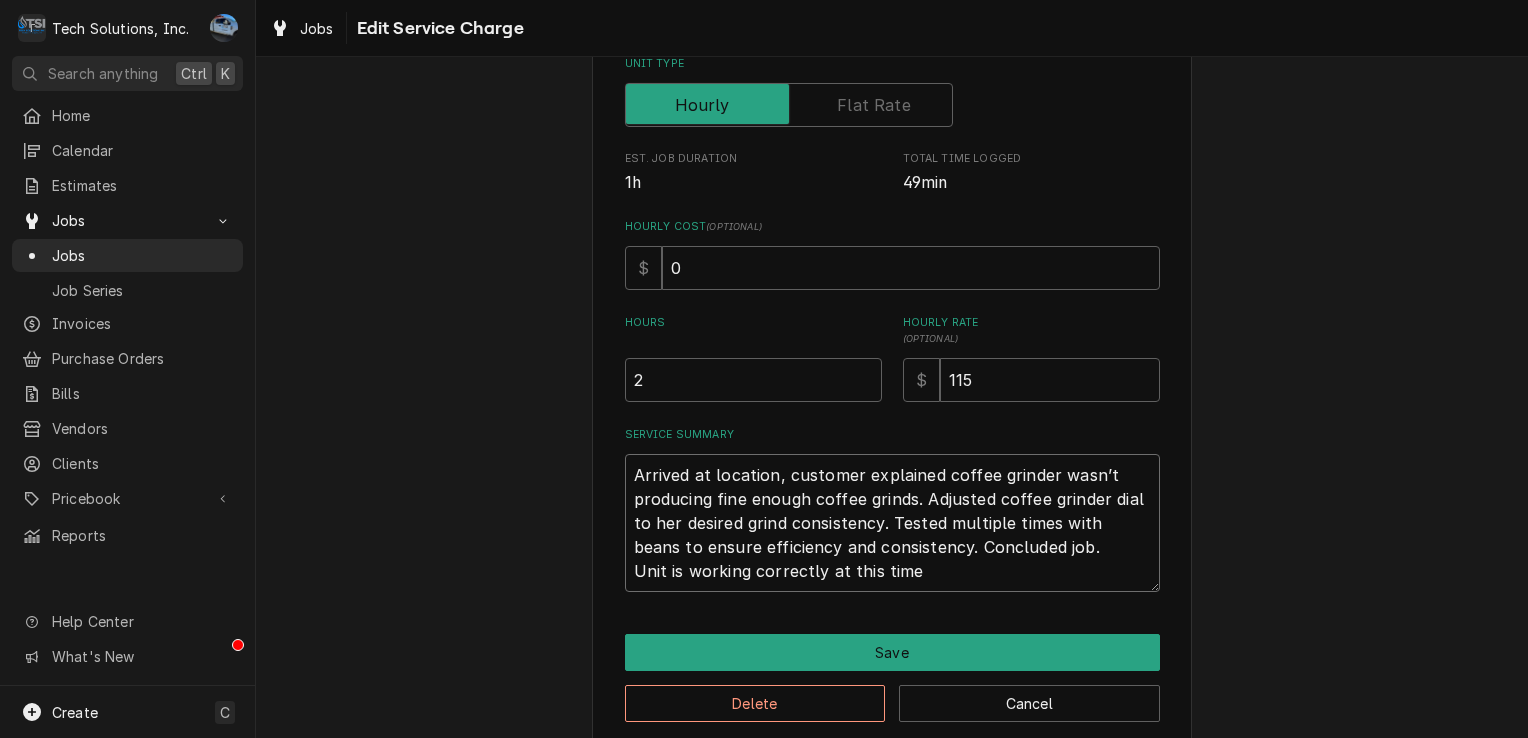 type on "x" 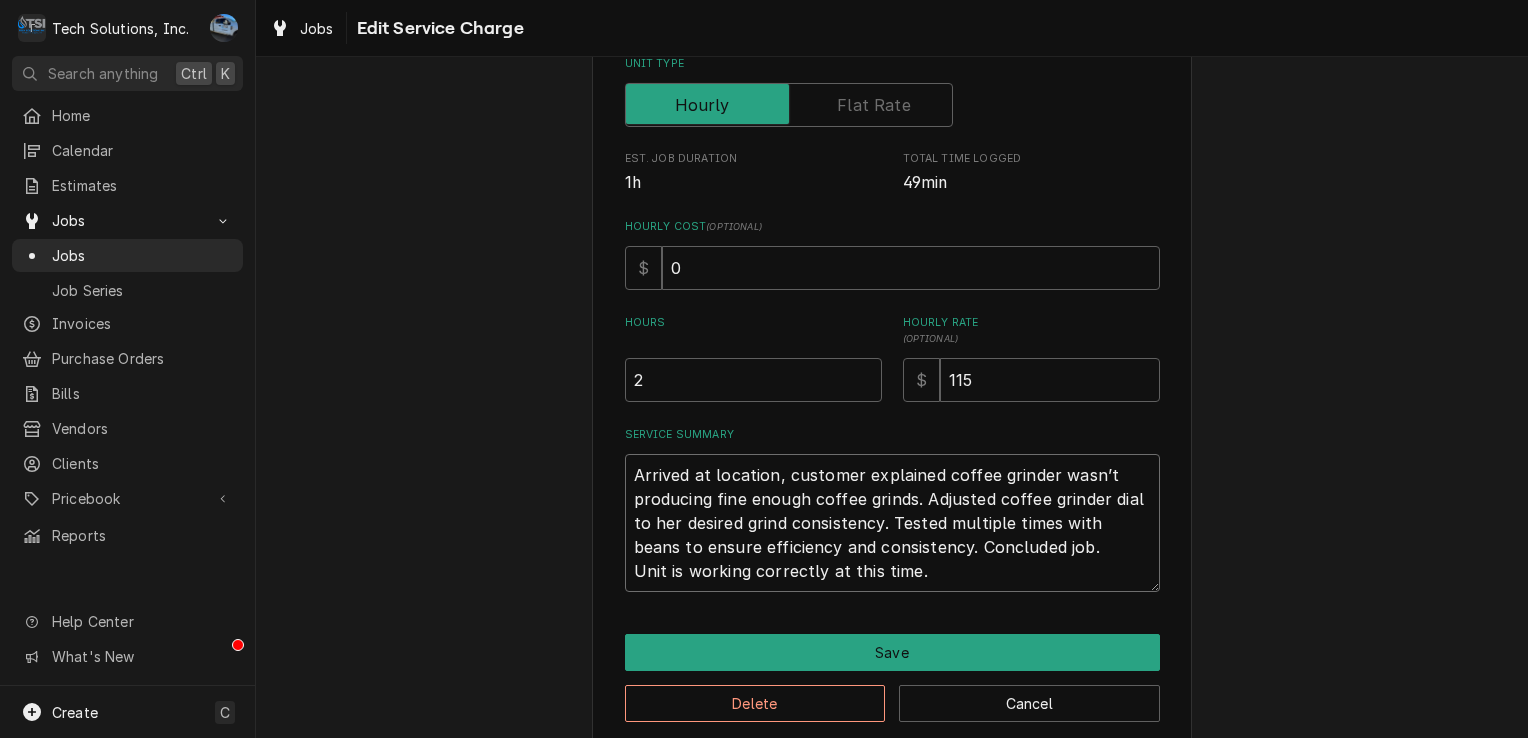 type on "x" 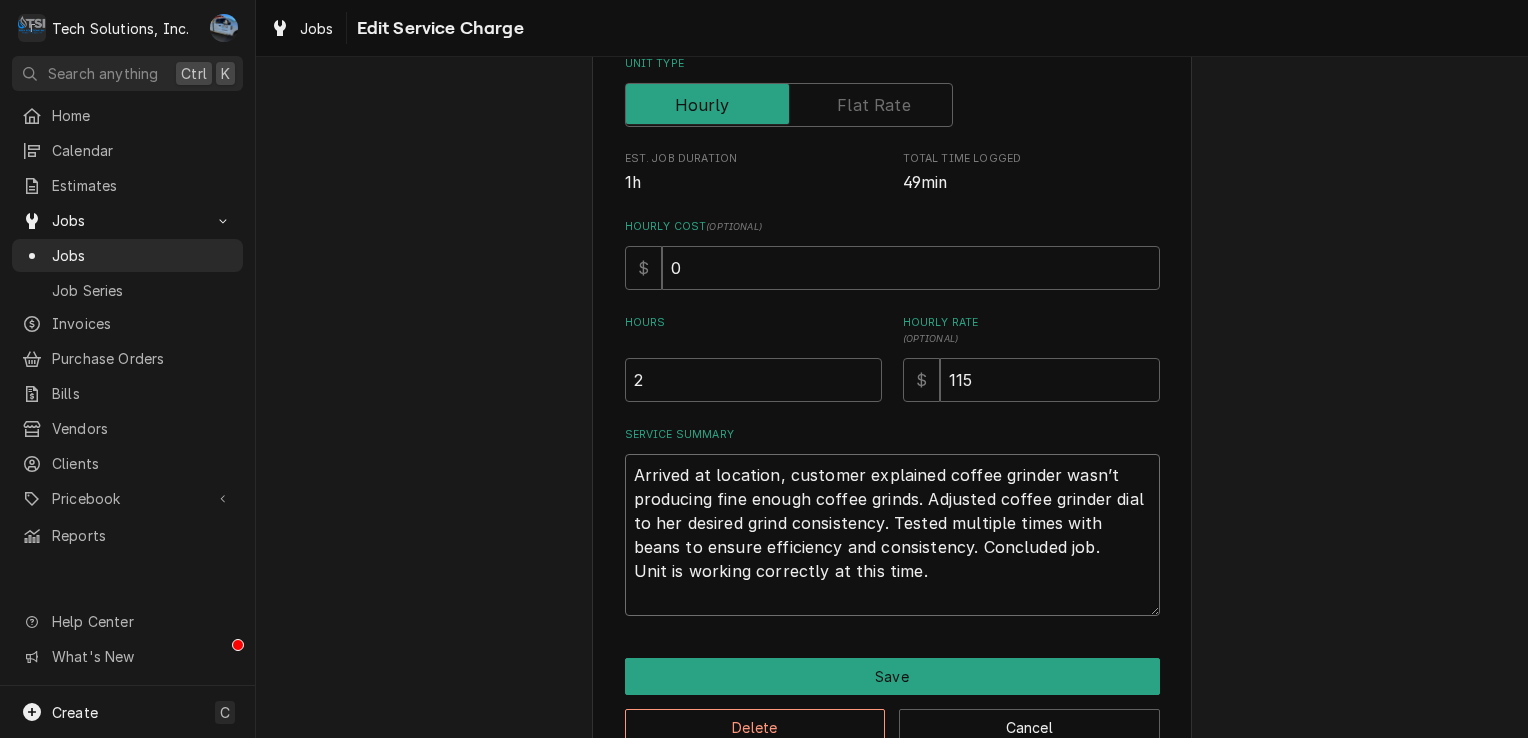 type on "x" 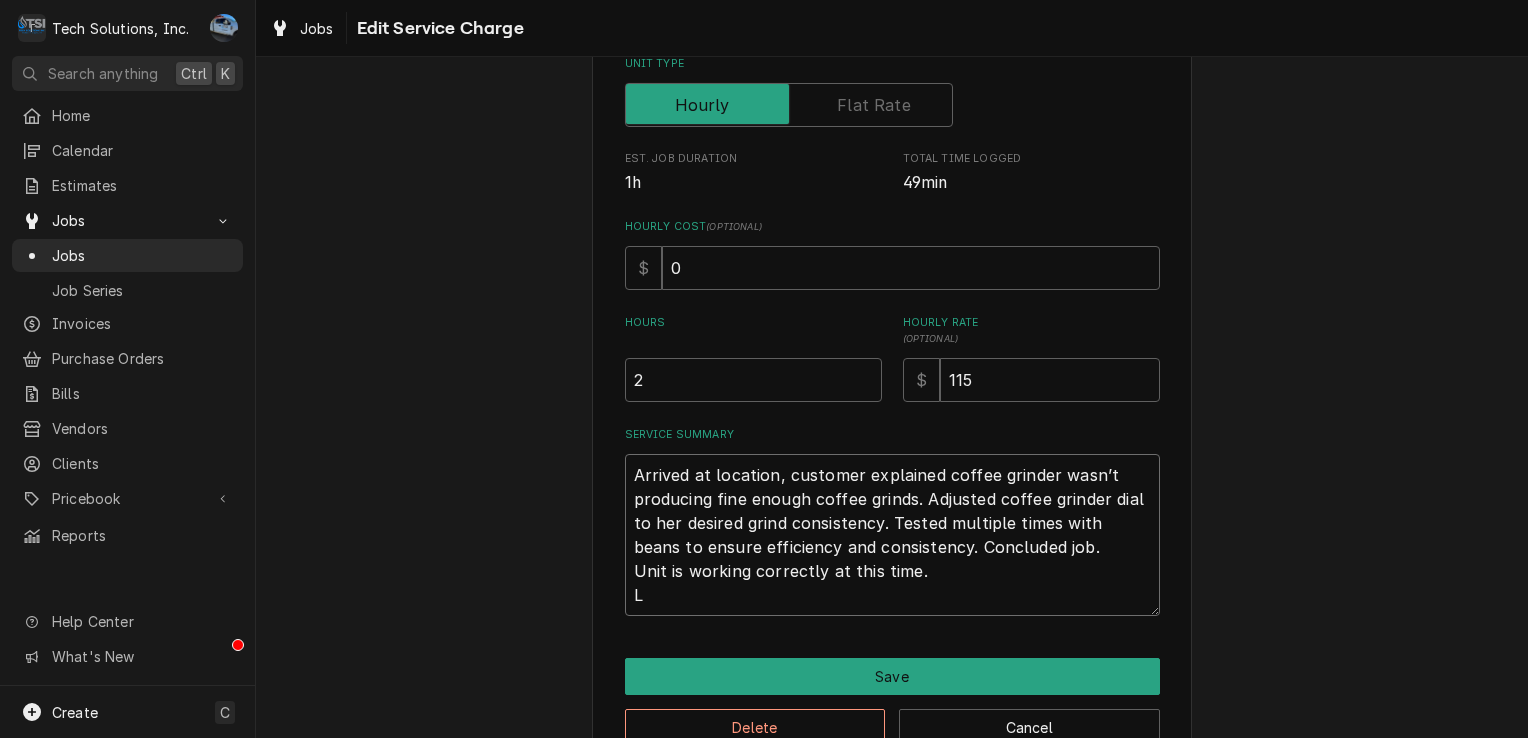 type on "x" 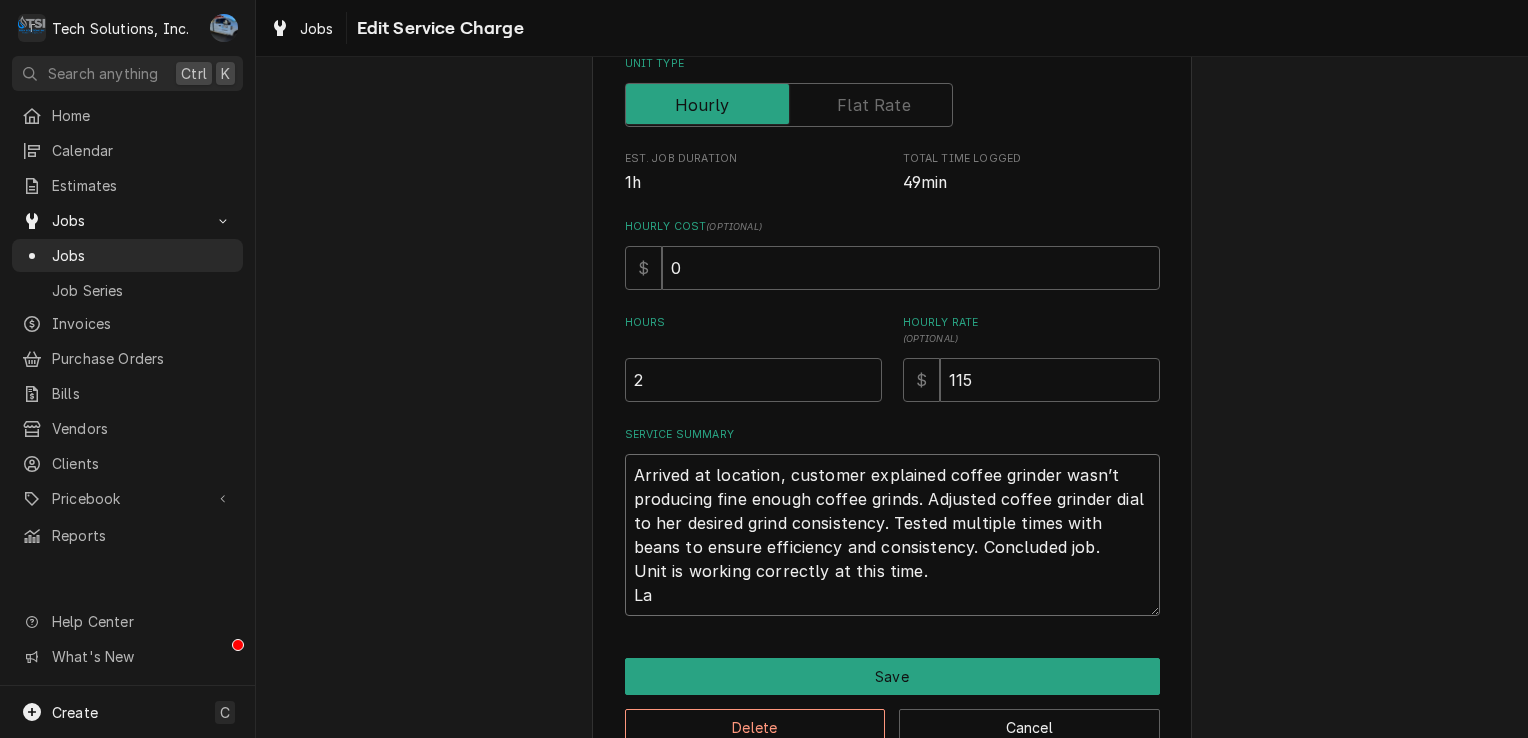 type on "x" 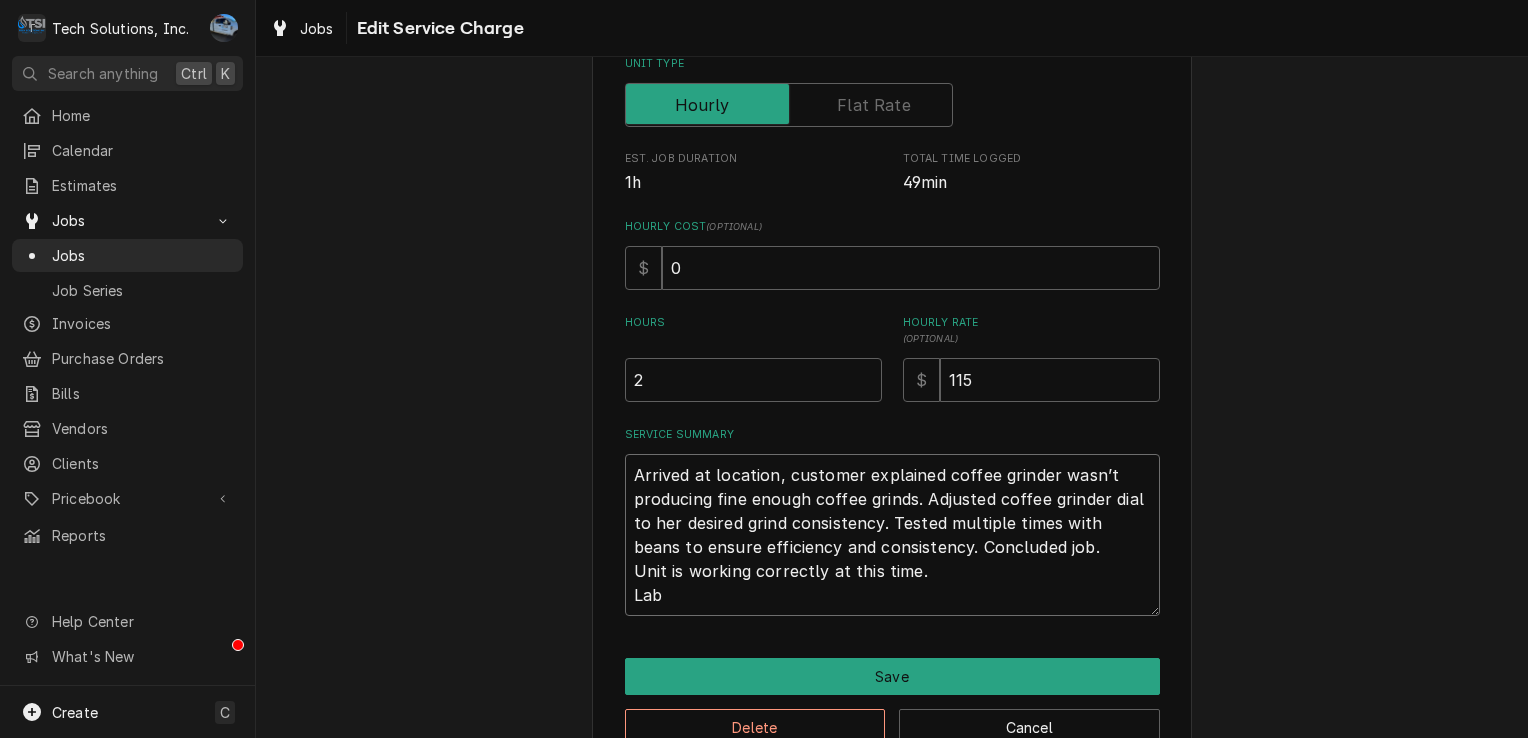 type on "x" 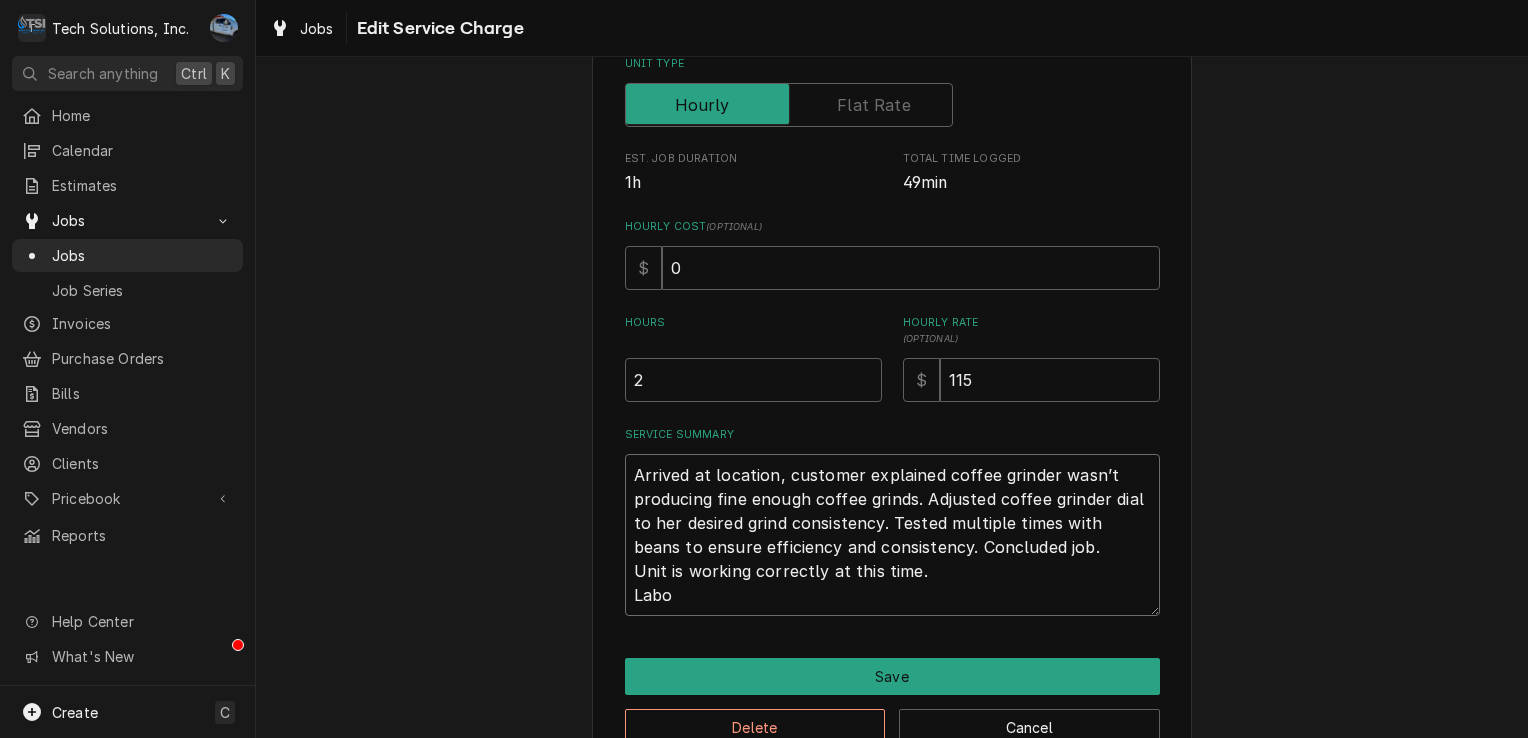 type on "x" 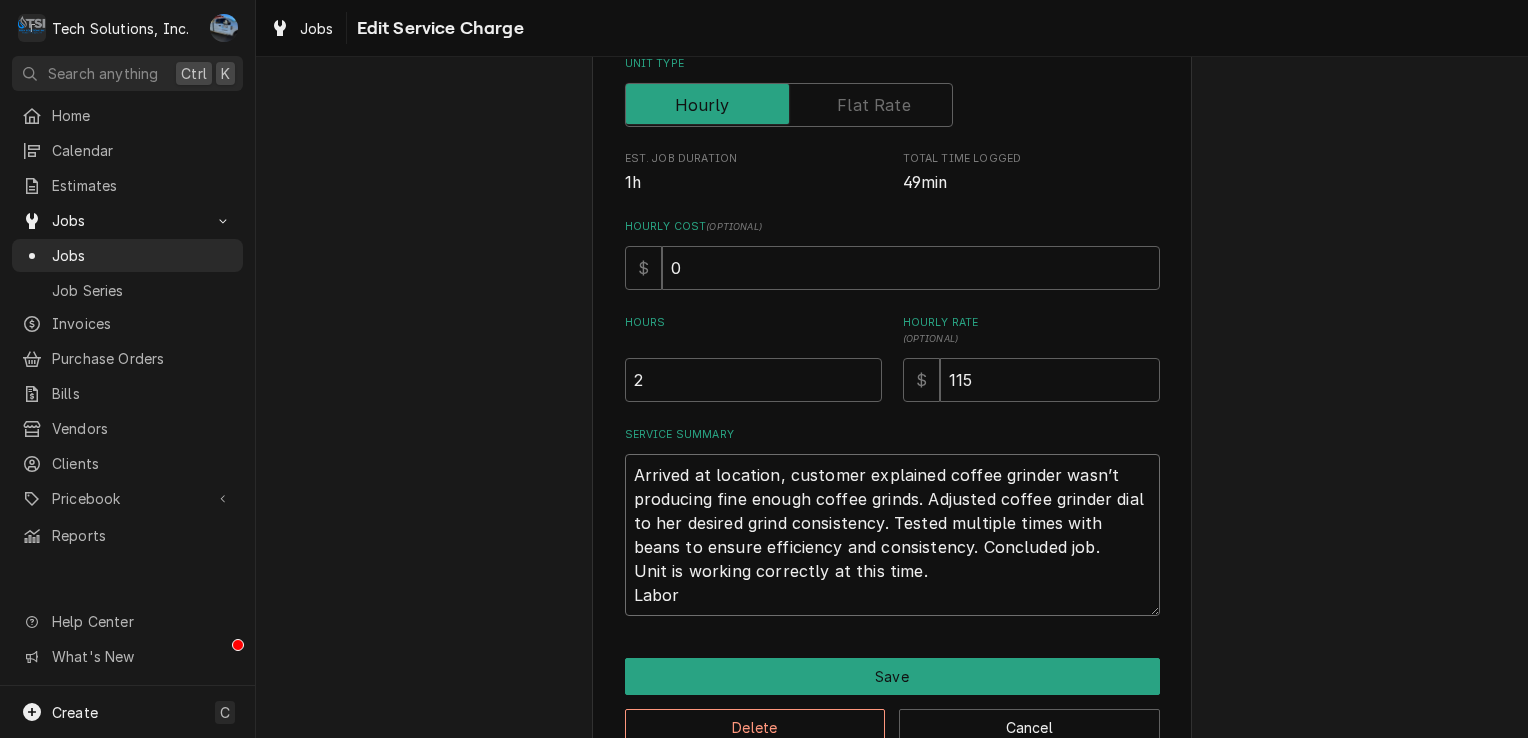 type on "x" 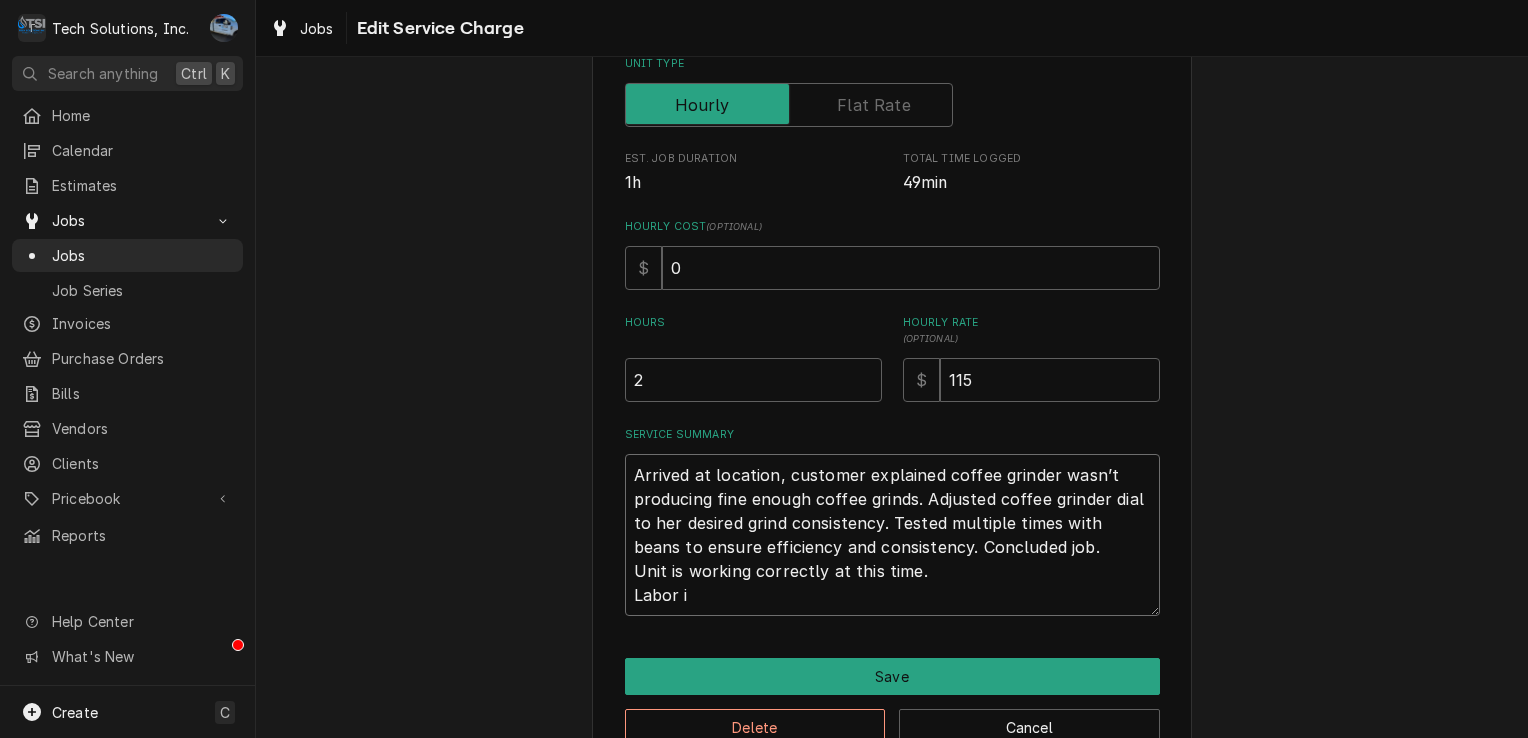 type on "x" 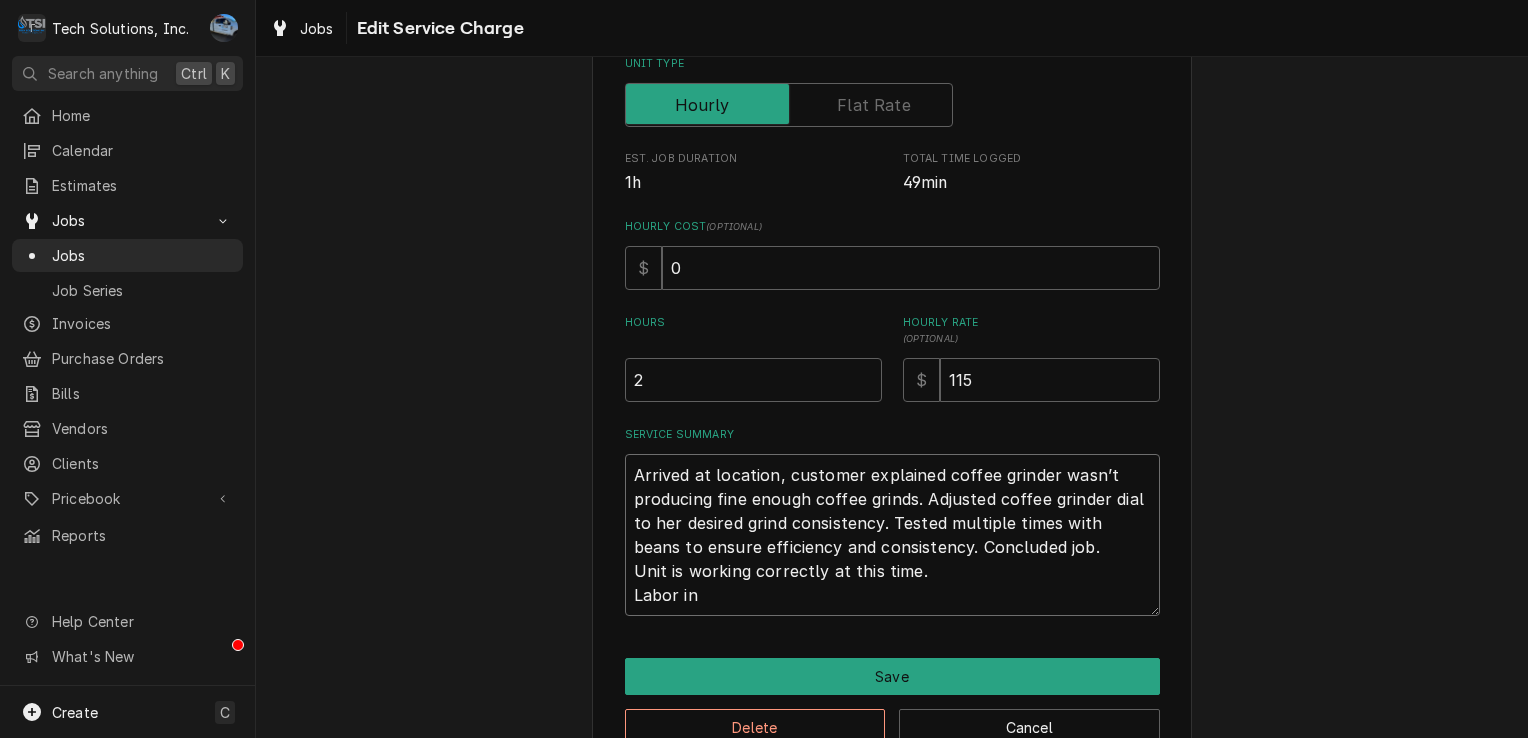 type on "x" 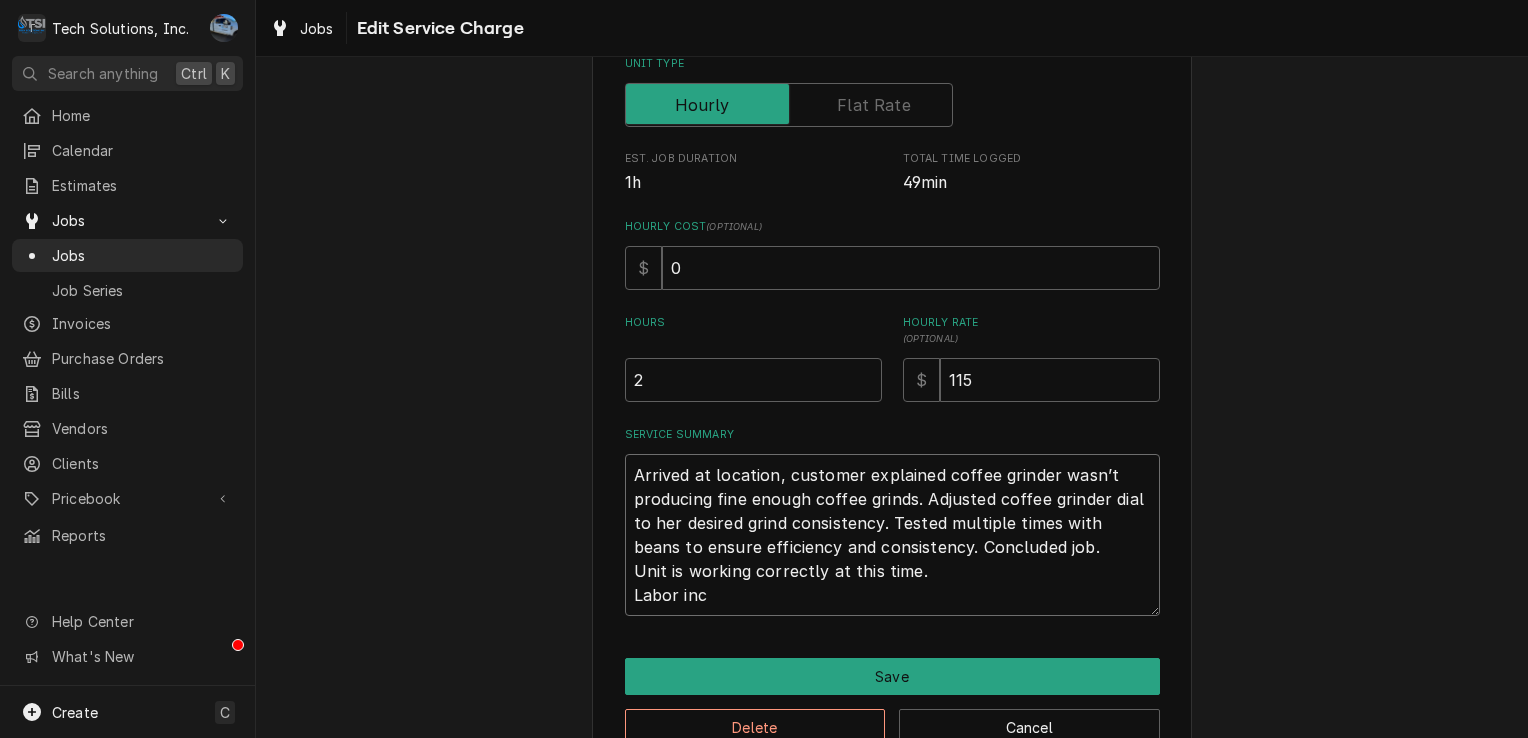 type on "x" 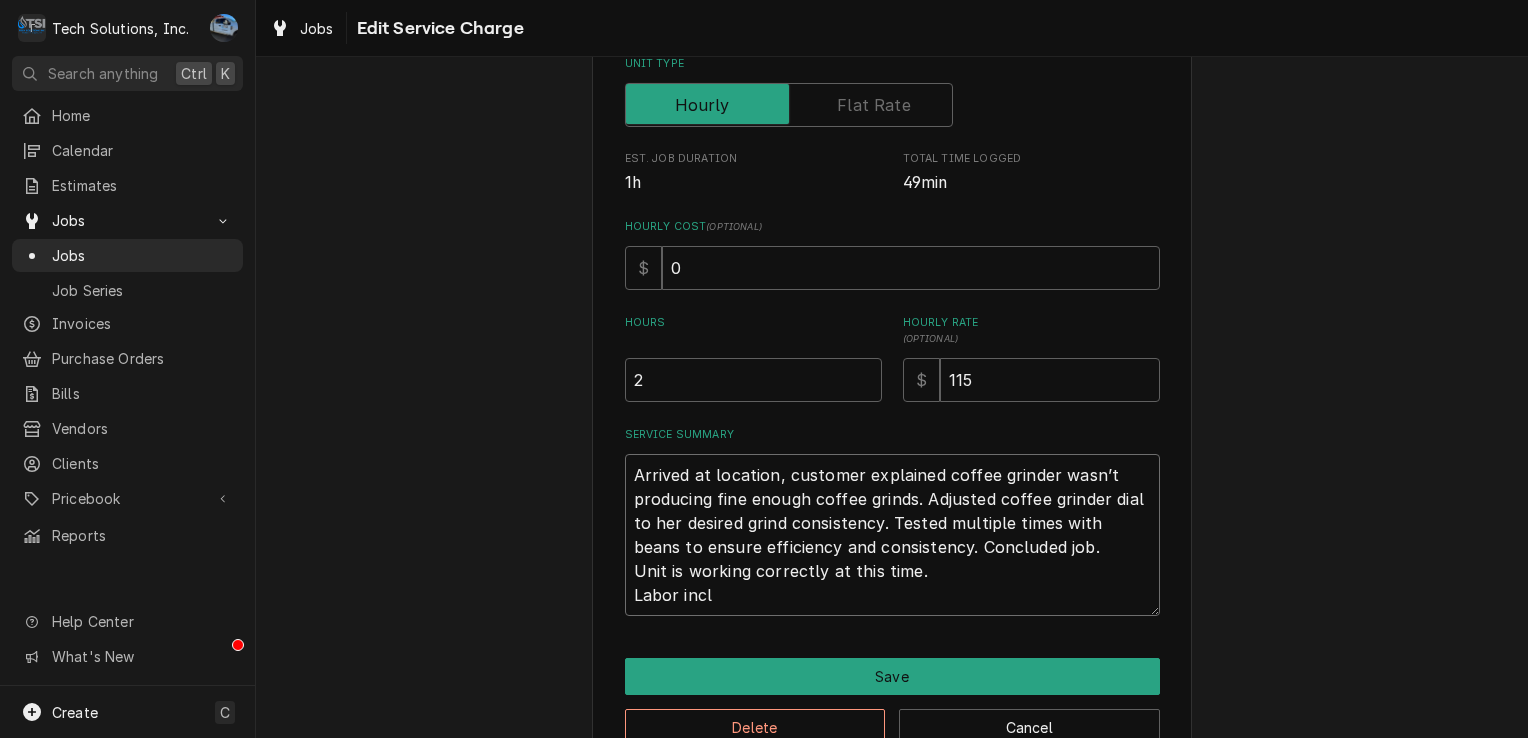 type on "x" 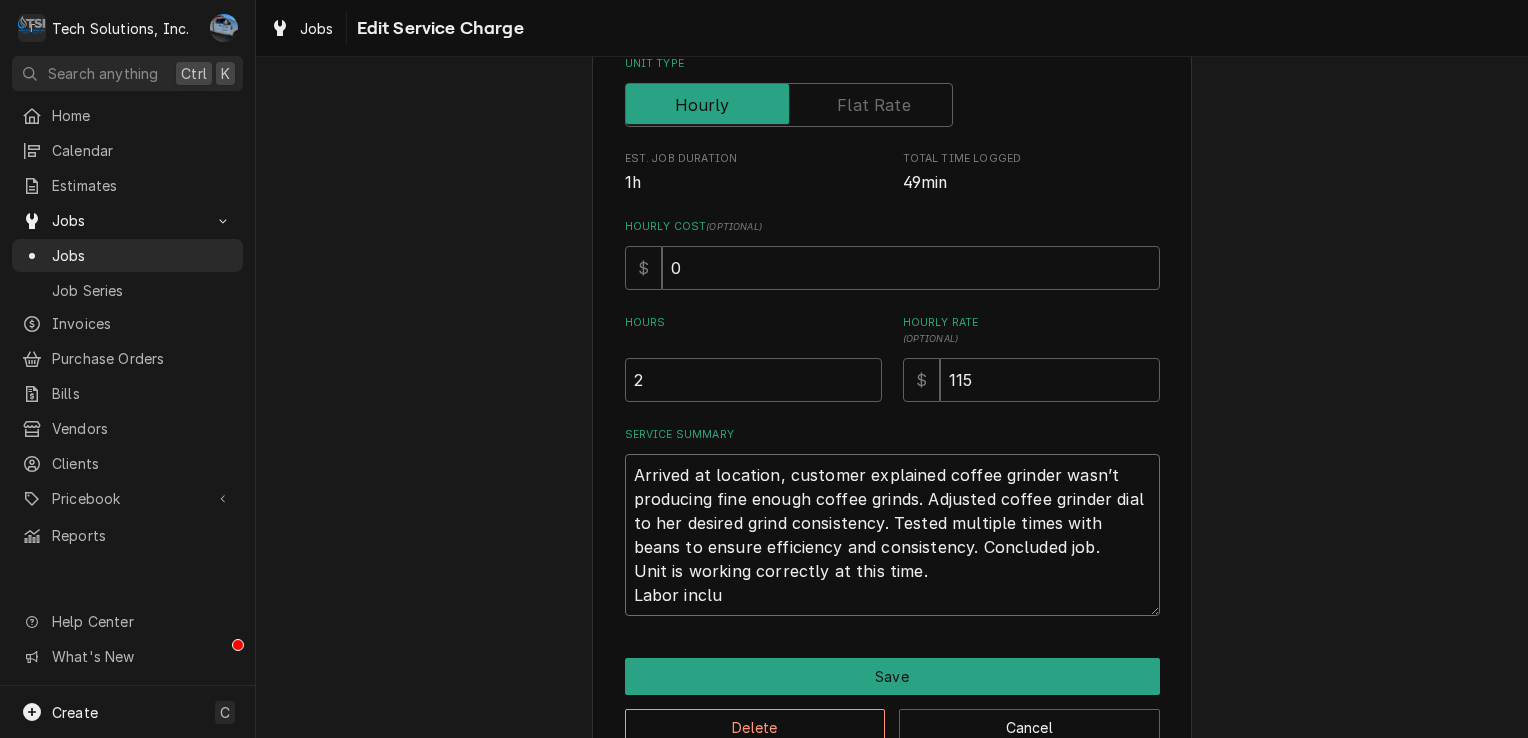 type on "x" 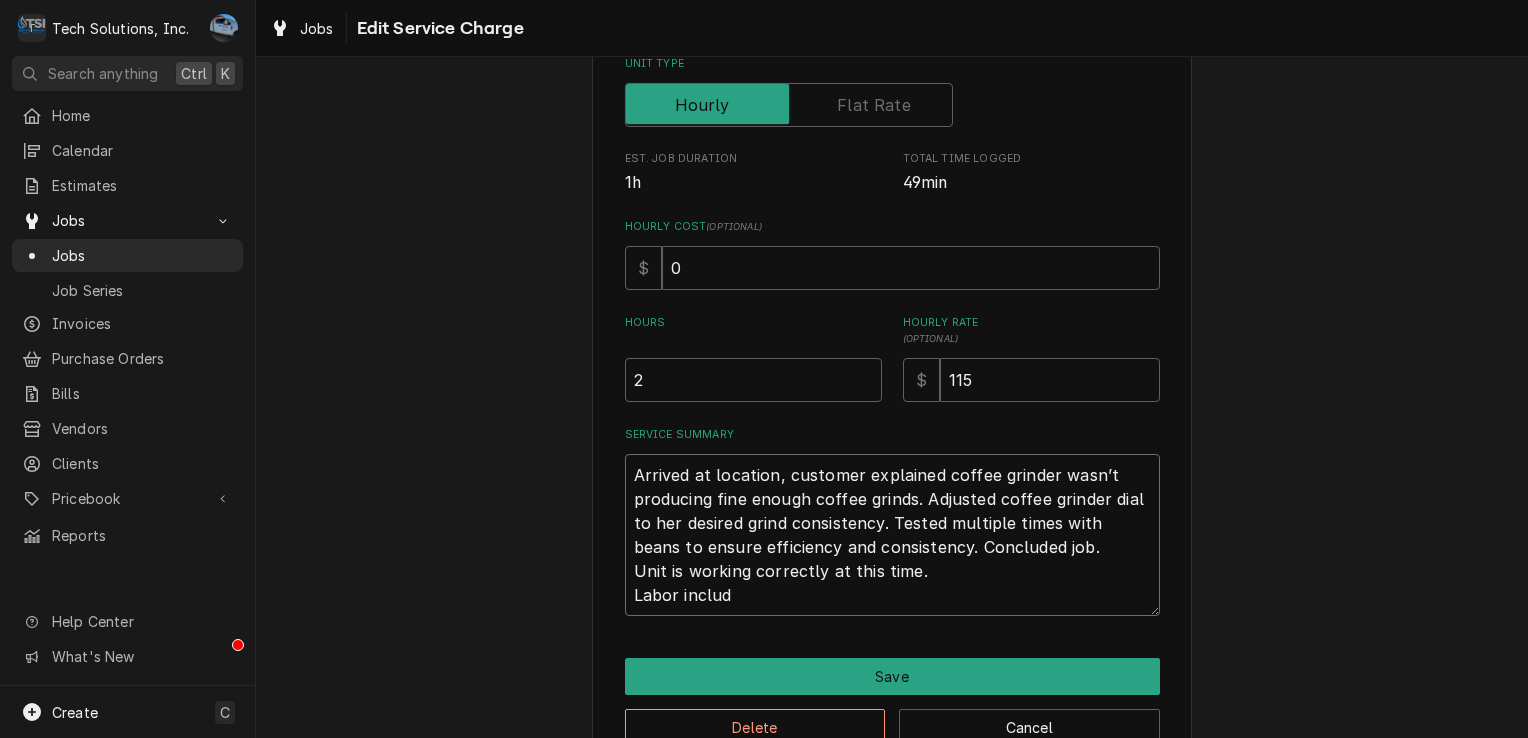 type on "x" 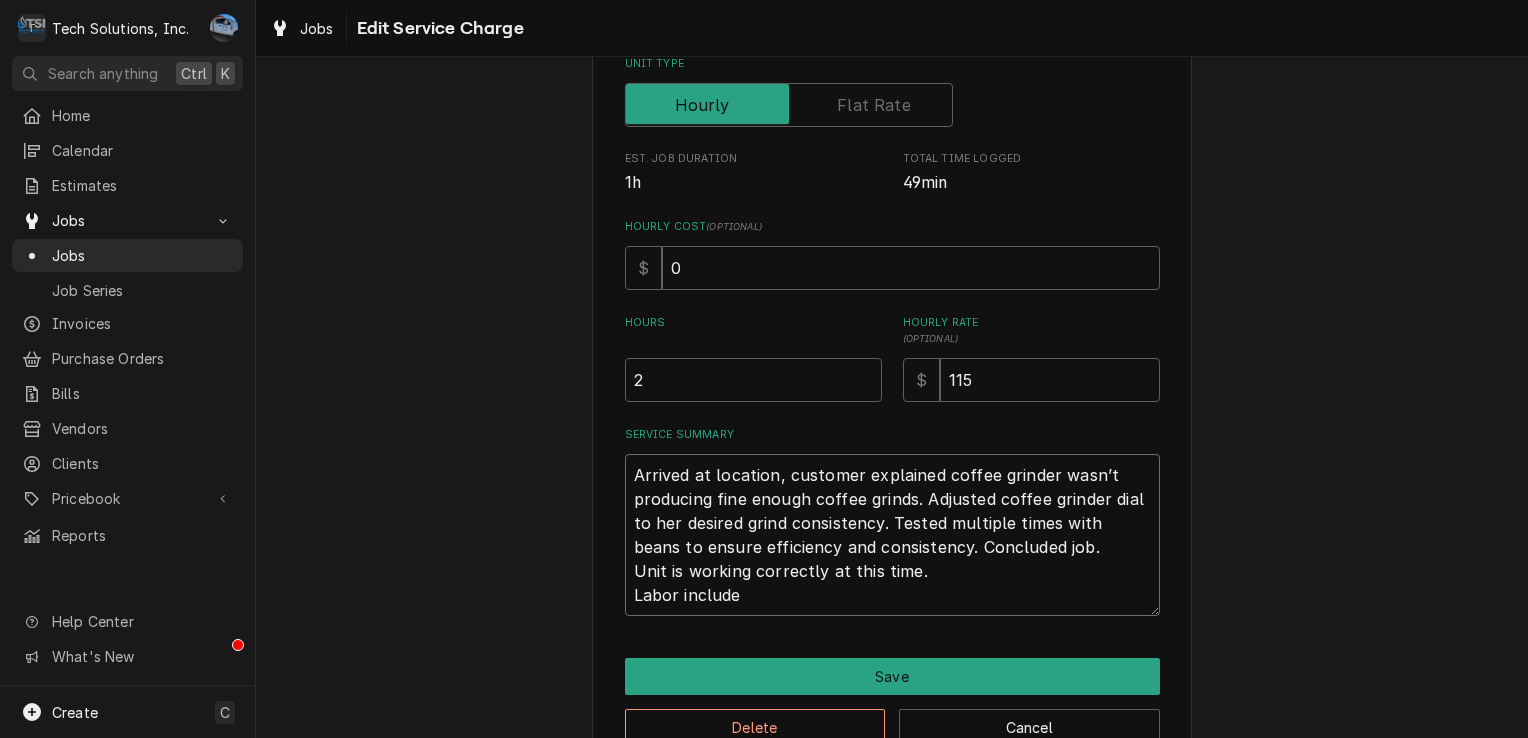 type on "x" 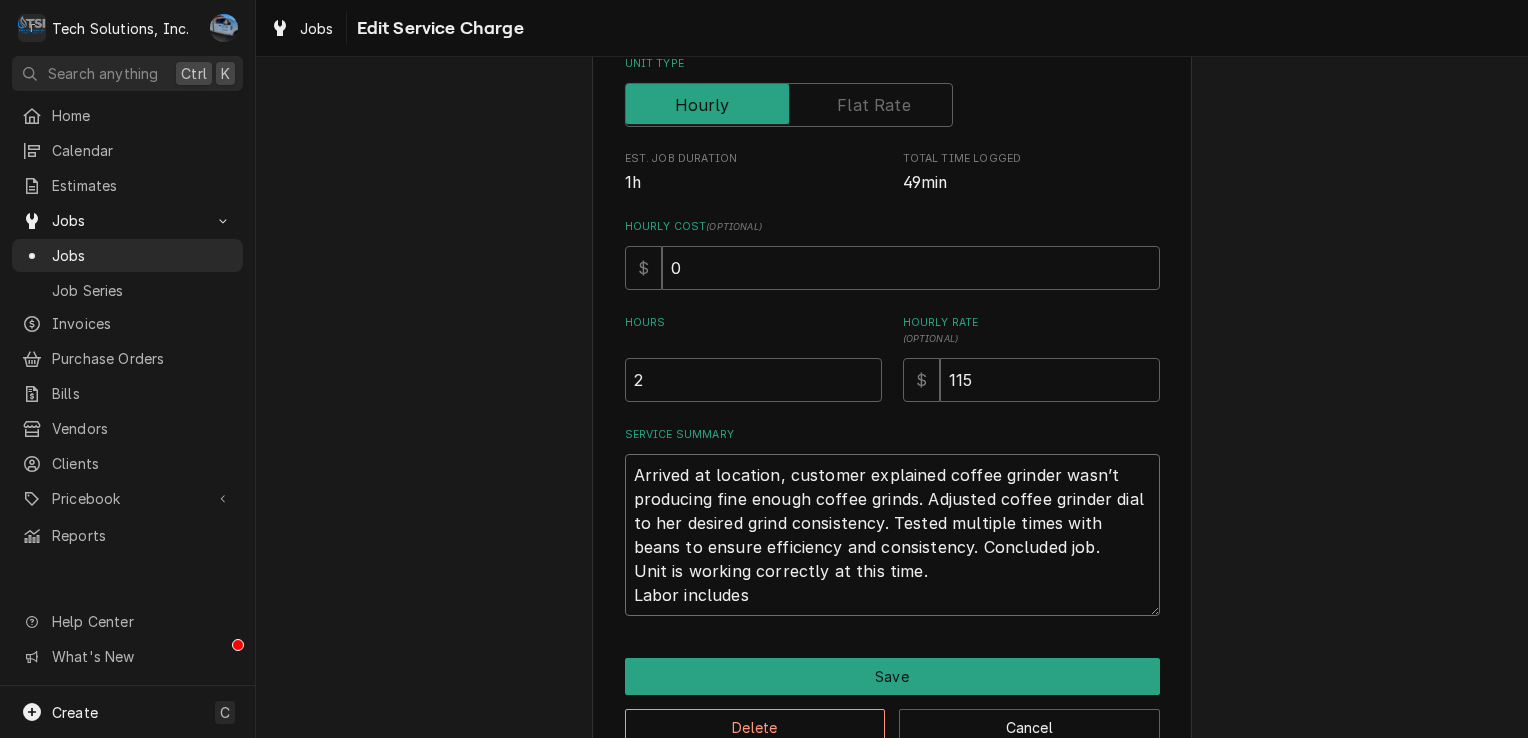 type on "x" 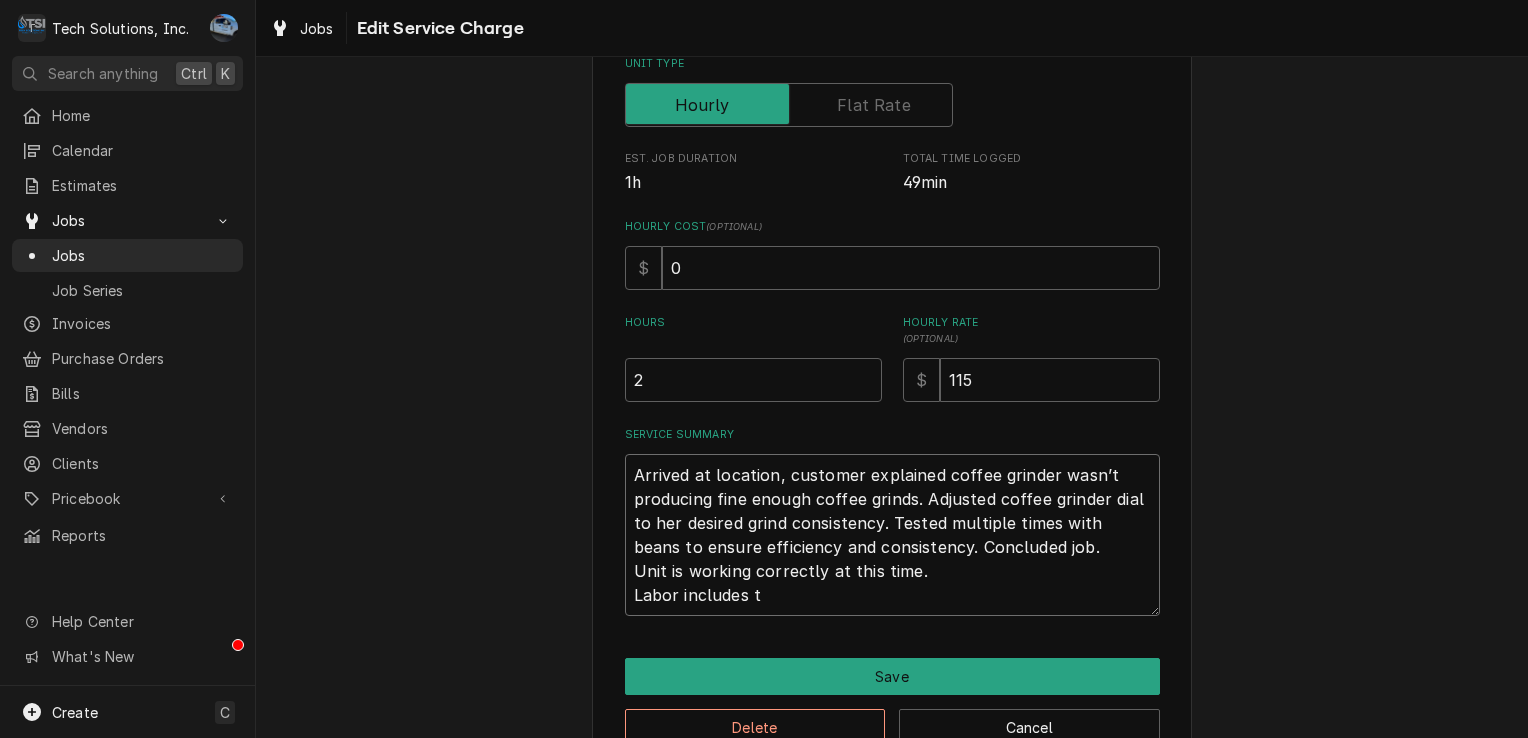 type on "x" 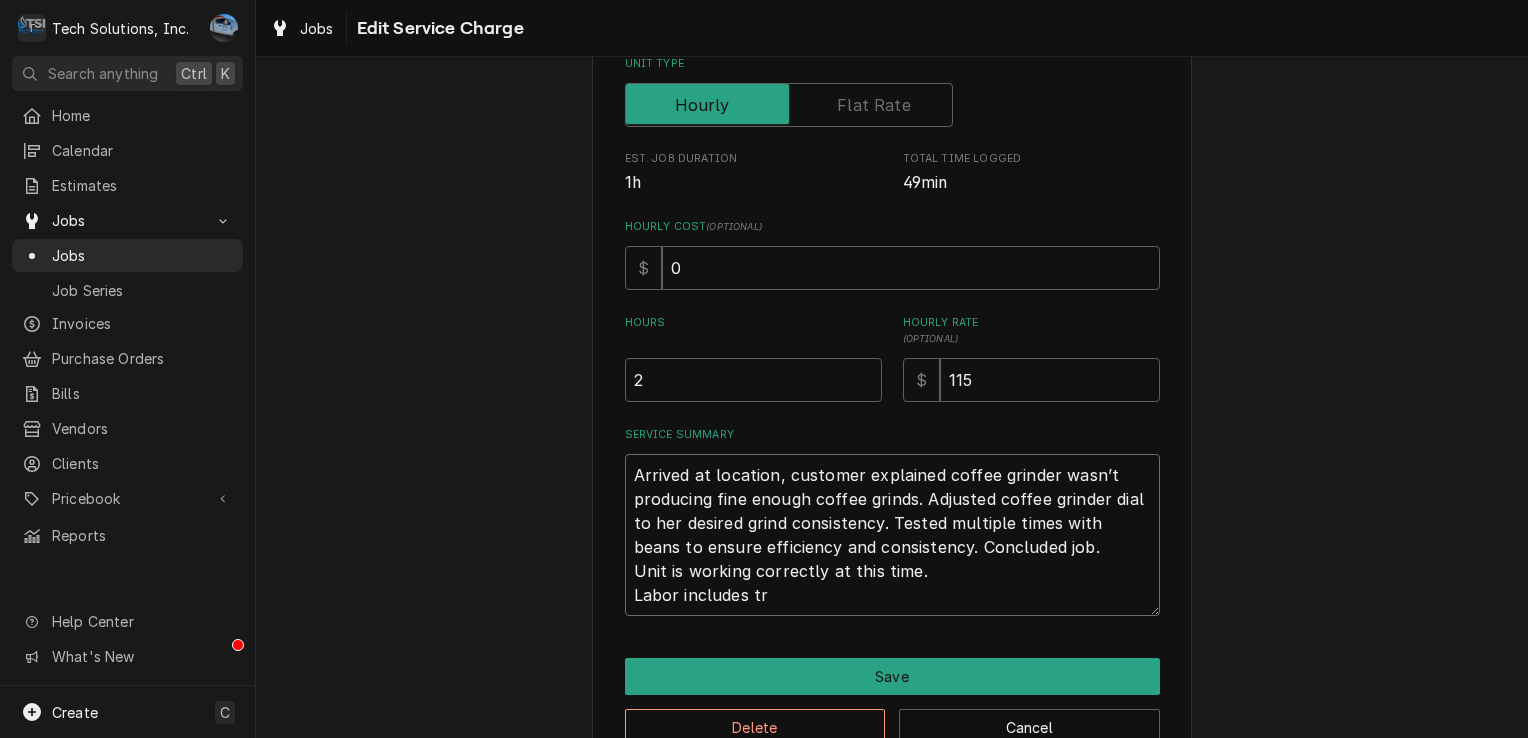 type on "x" 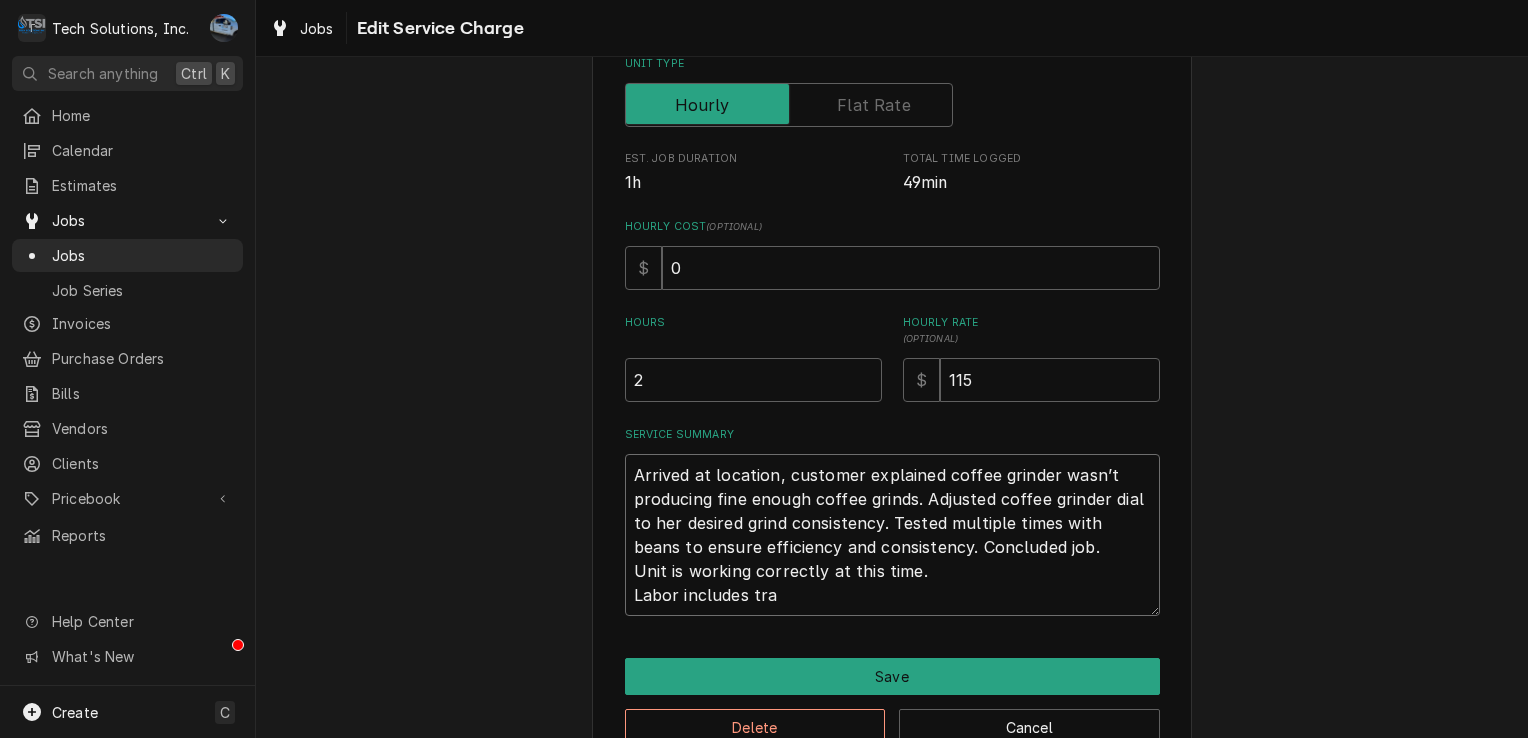type on "x" 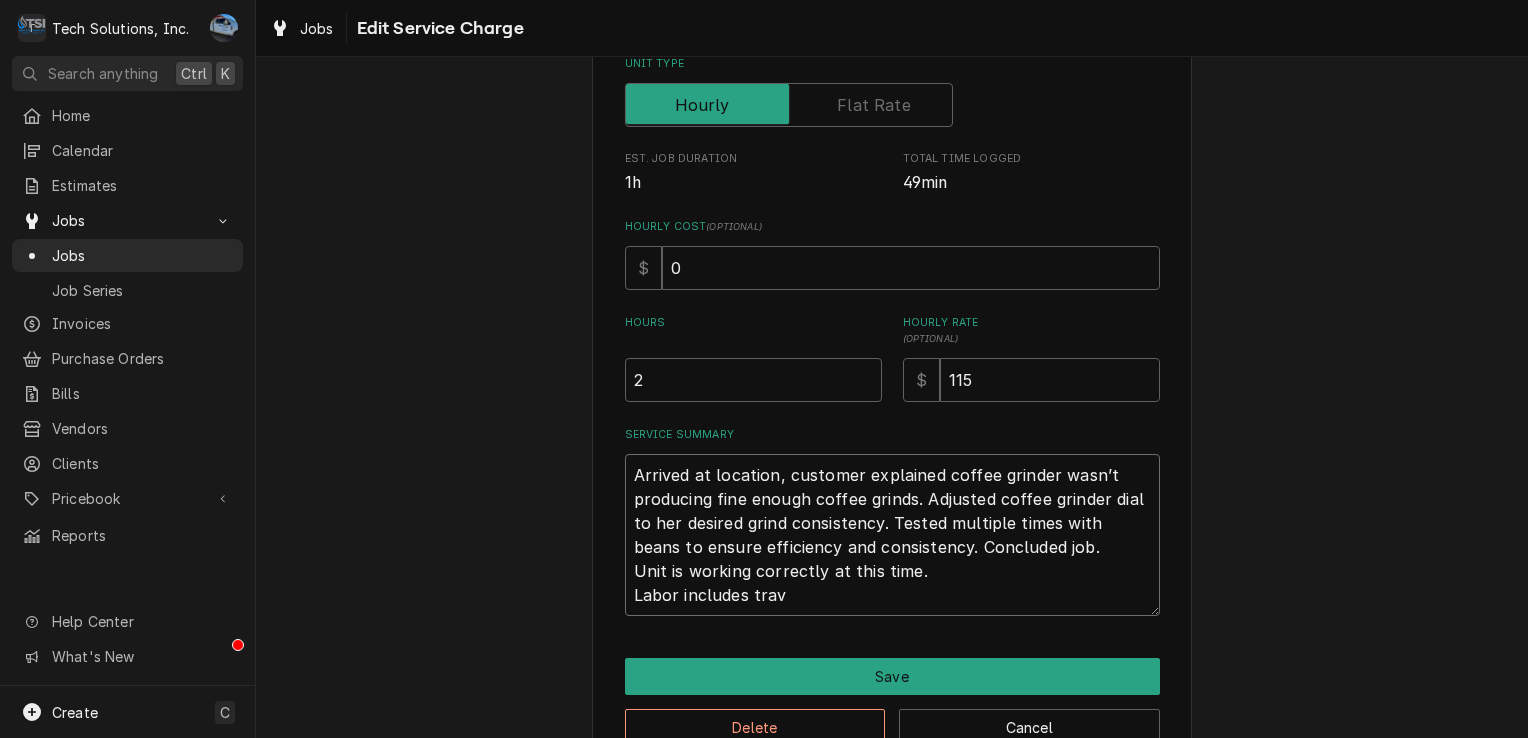 type on "x" 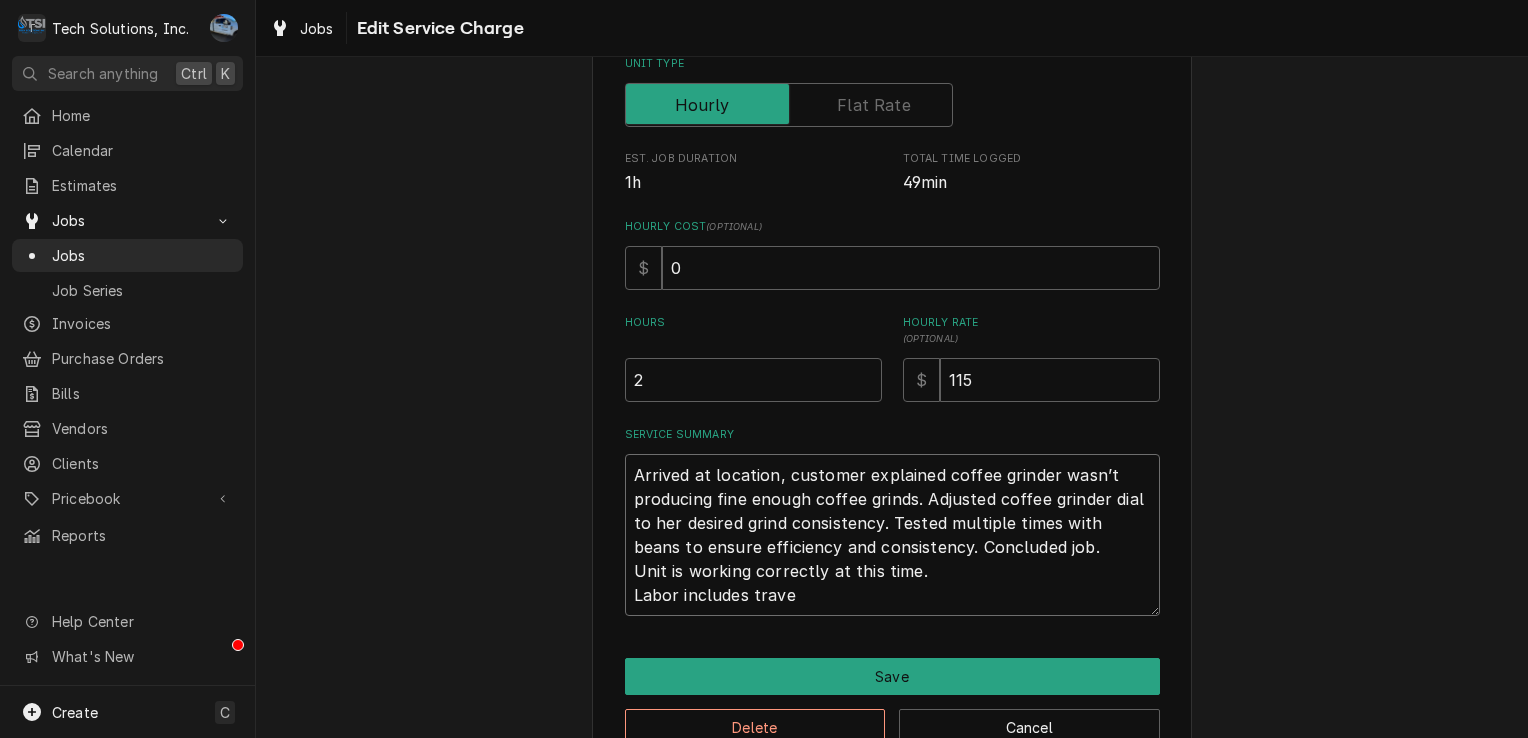 type on "x" 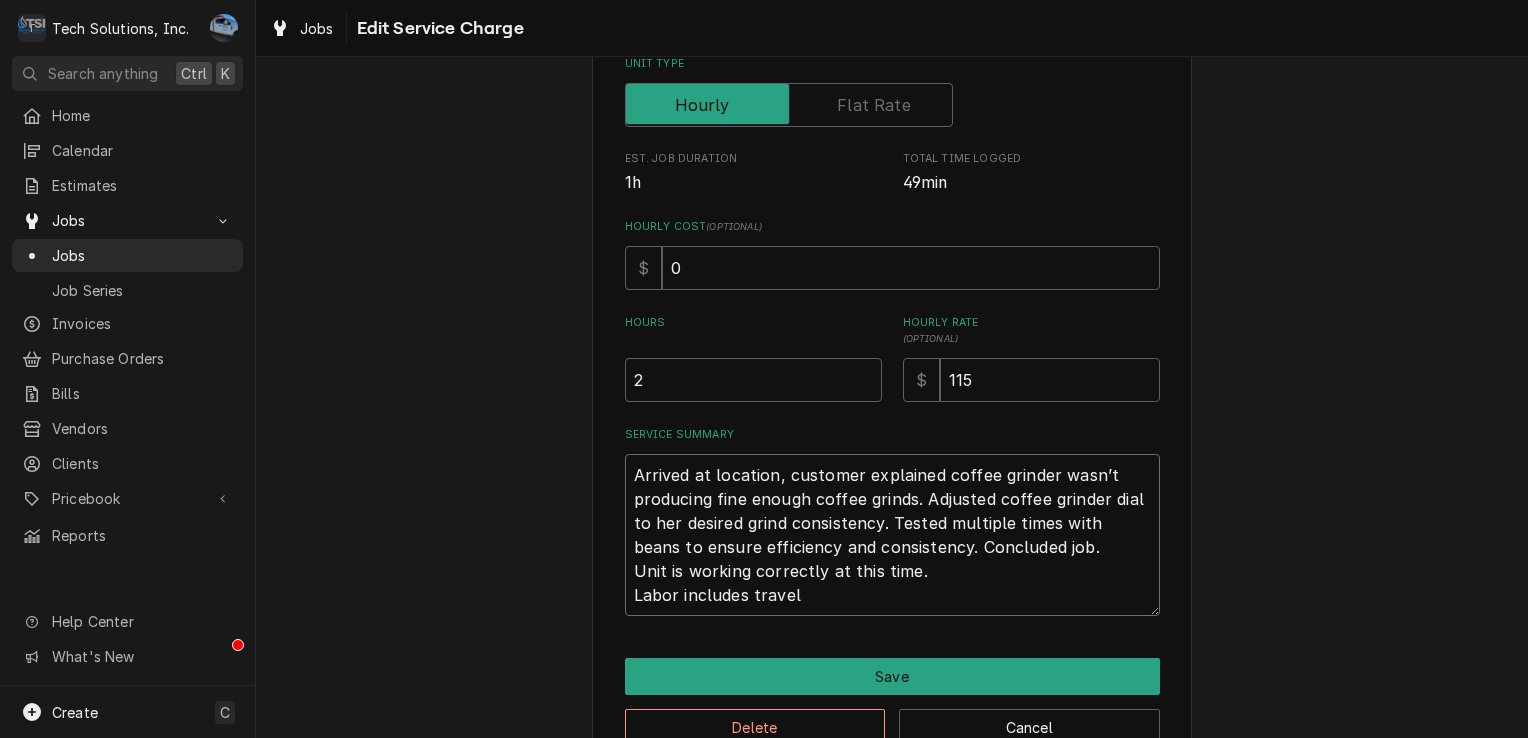 type on "x" 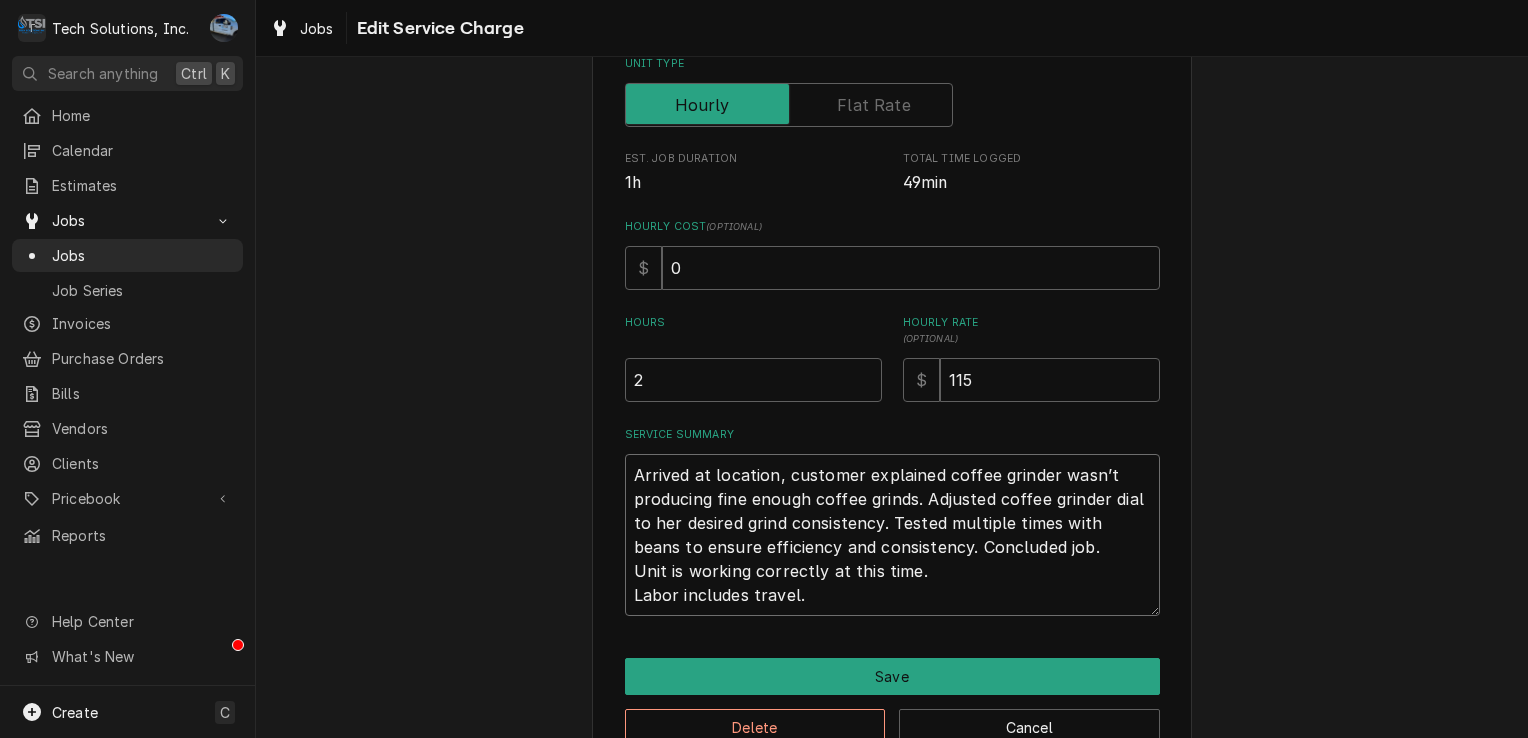 click on "Arrived at location, customer explained coffee grinder wasn’t producing fine enough coffee grinds. Adjusted coffee grinder dial to her desired grind consistency. Tested multiple times with beans to ensure efficiency and consistency. Concluded job.
Unit is working correctly at this time.
Labor includes travel." at bounding box center (892, 535) 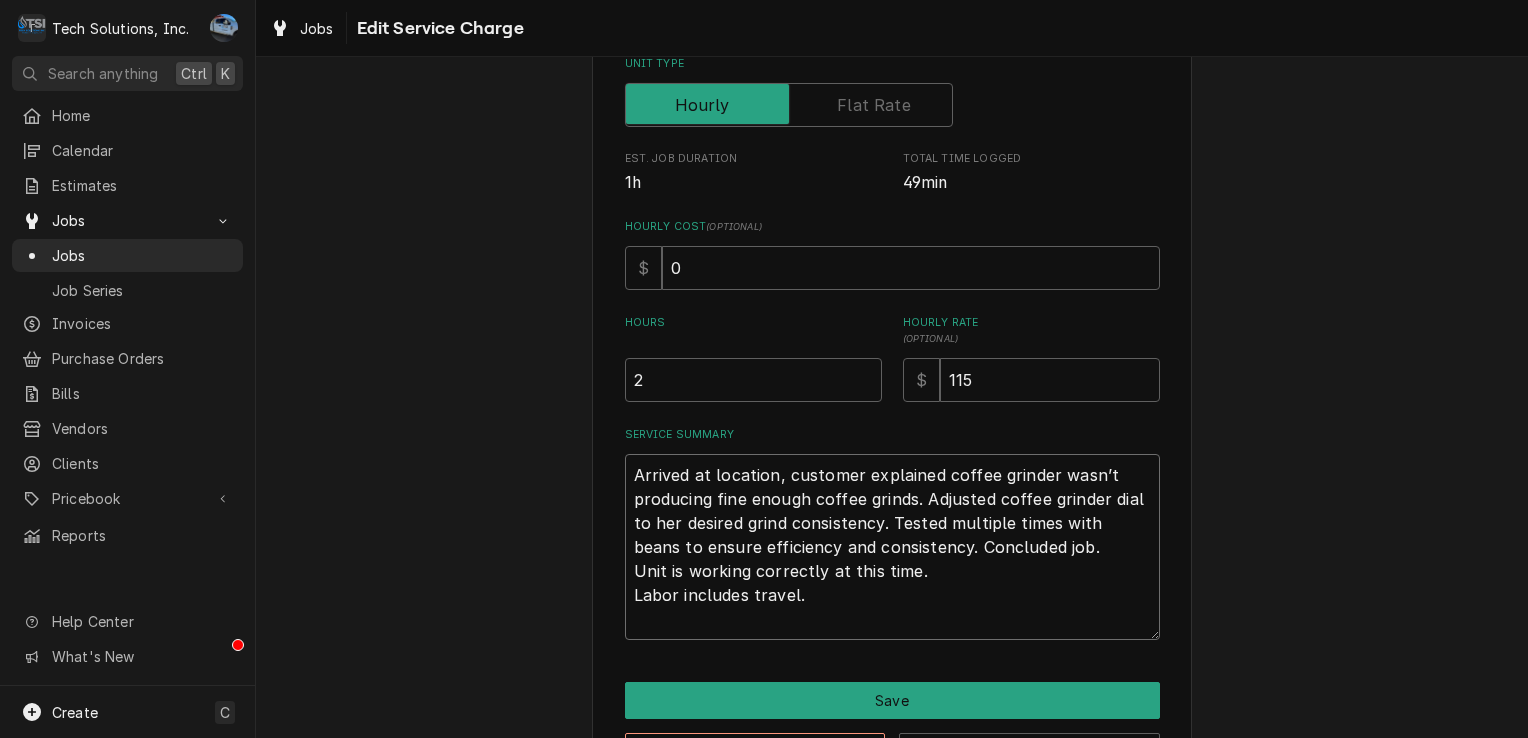 click on "Arrived at location, customer explained coffee grinder wasn’t producing fine enough coffee grinds. Adjusted coffee grinder dial to her desired grind consistency. Tested multiple times with beans to ensure efficiency and consistency. Concluded job.
Unit is working correctly at this time.
Labor includes travel." at bounding box center [892, 547] 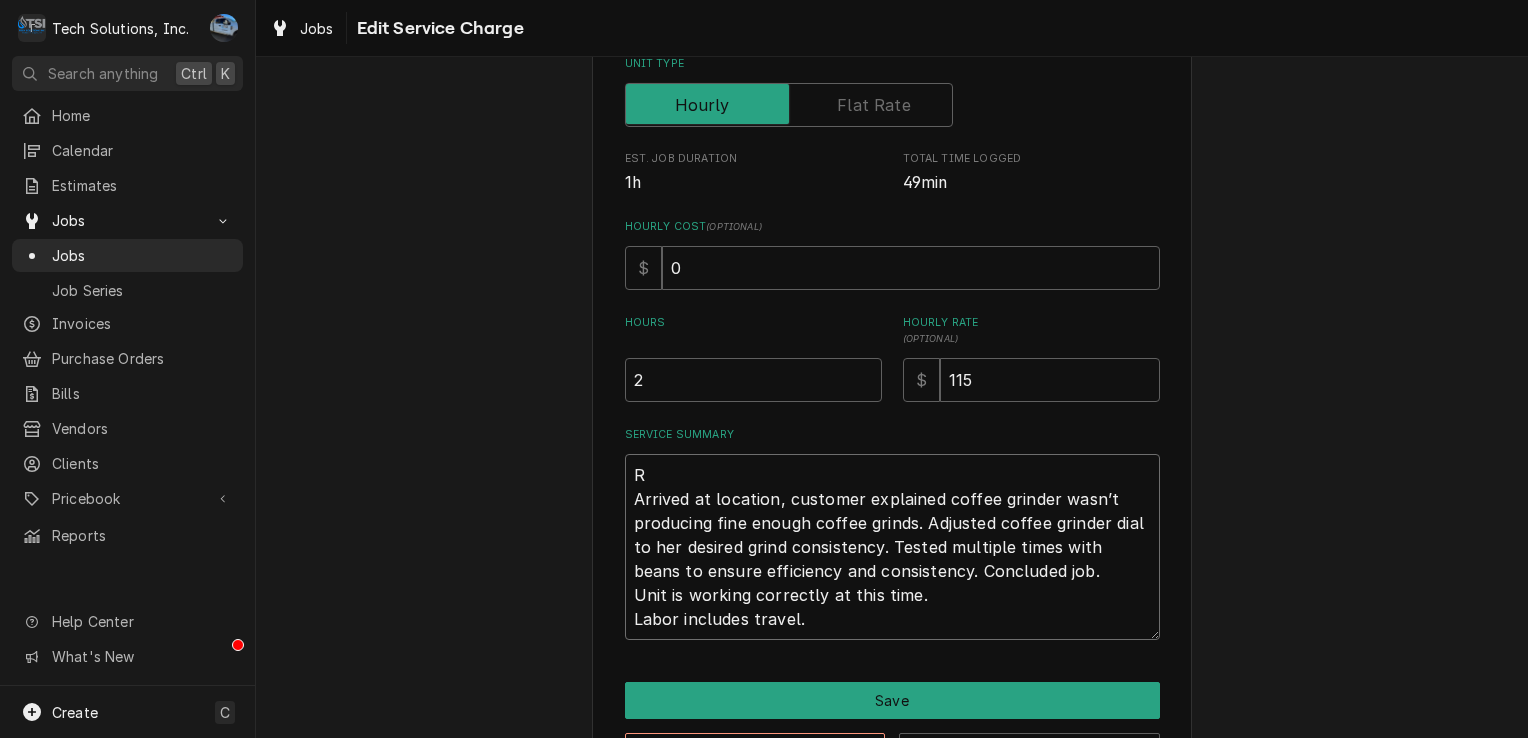 type on "x" 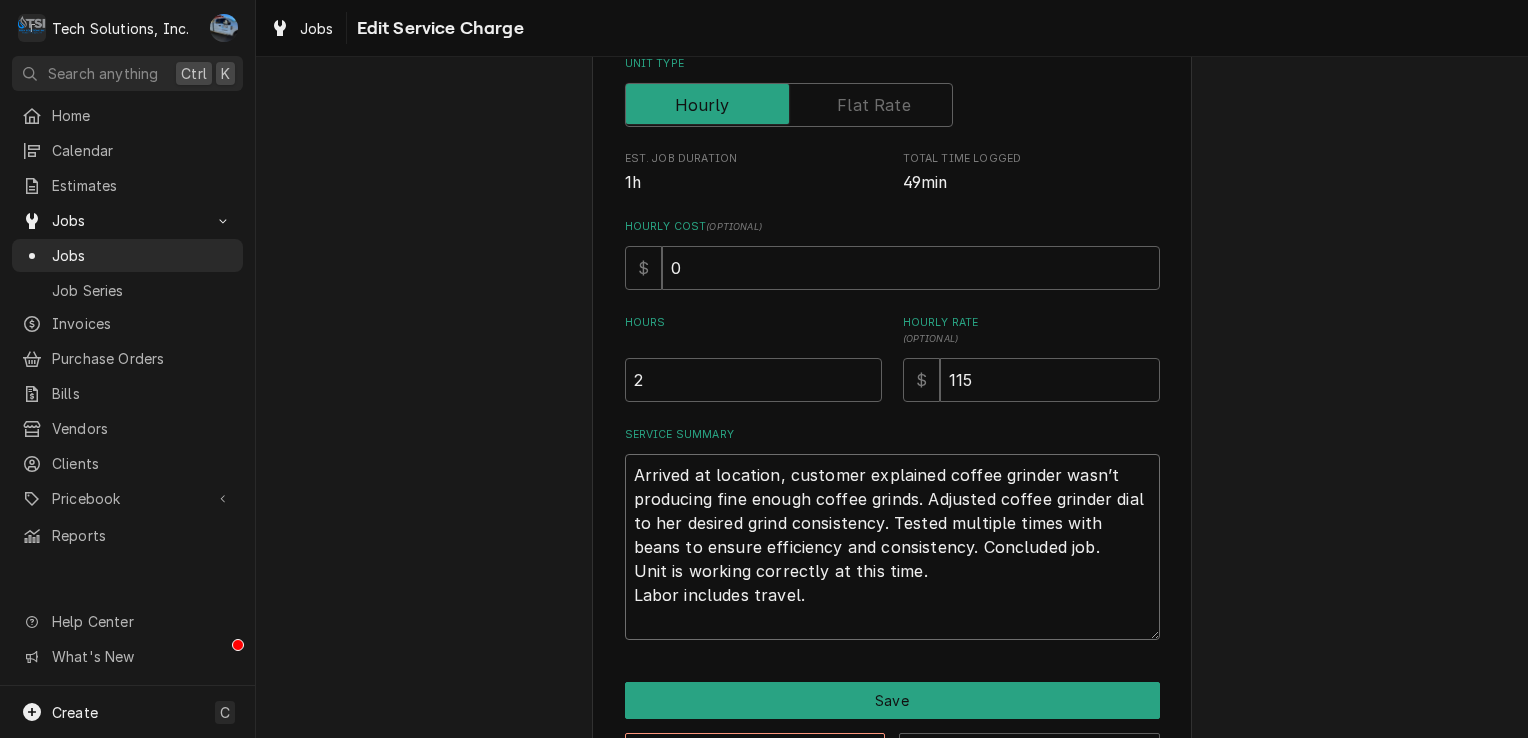 type on "x" 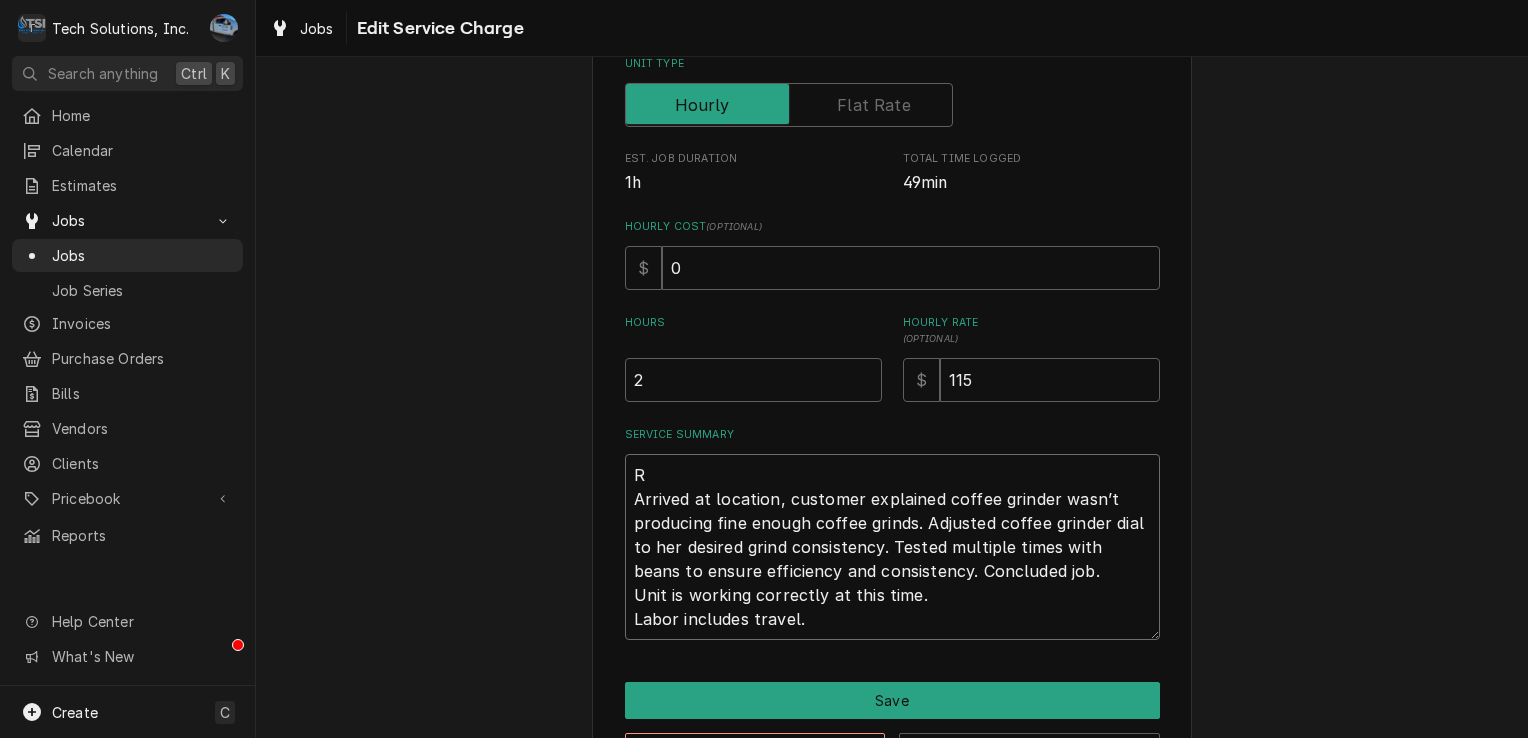 type on "x" 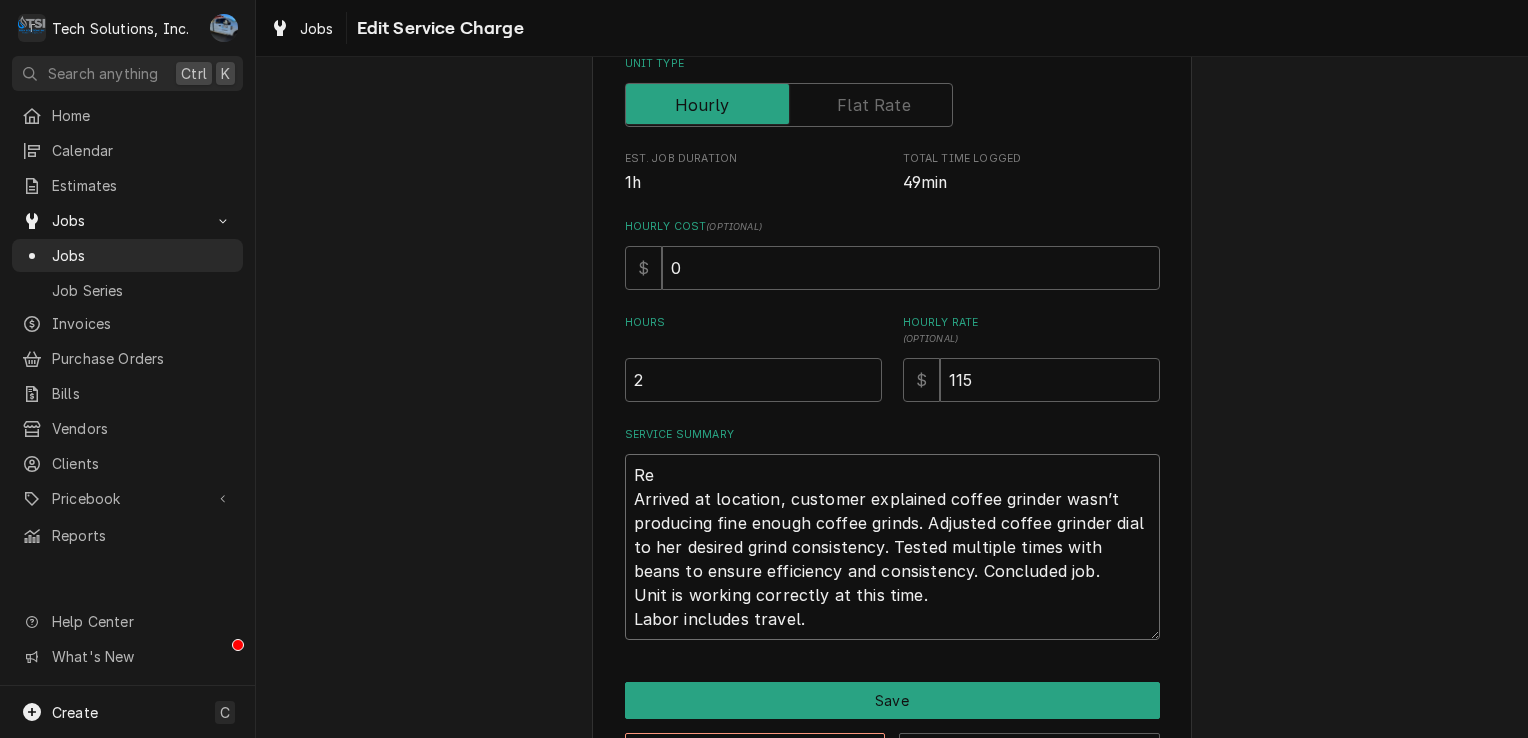 type on "x" 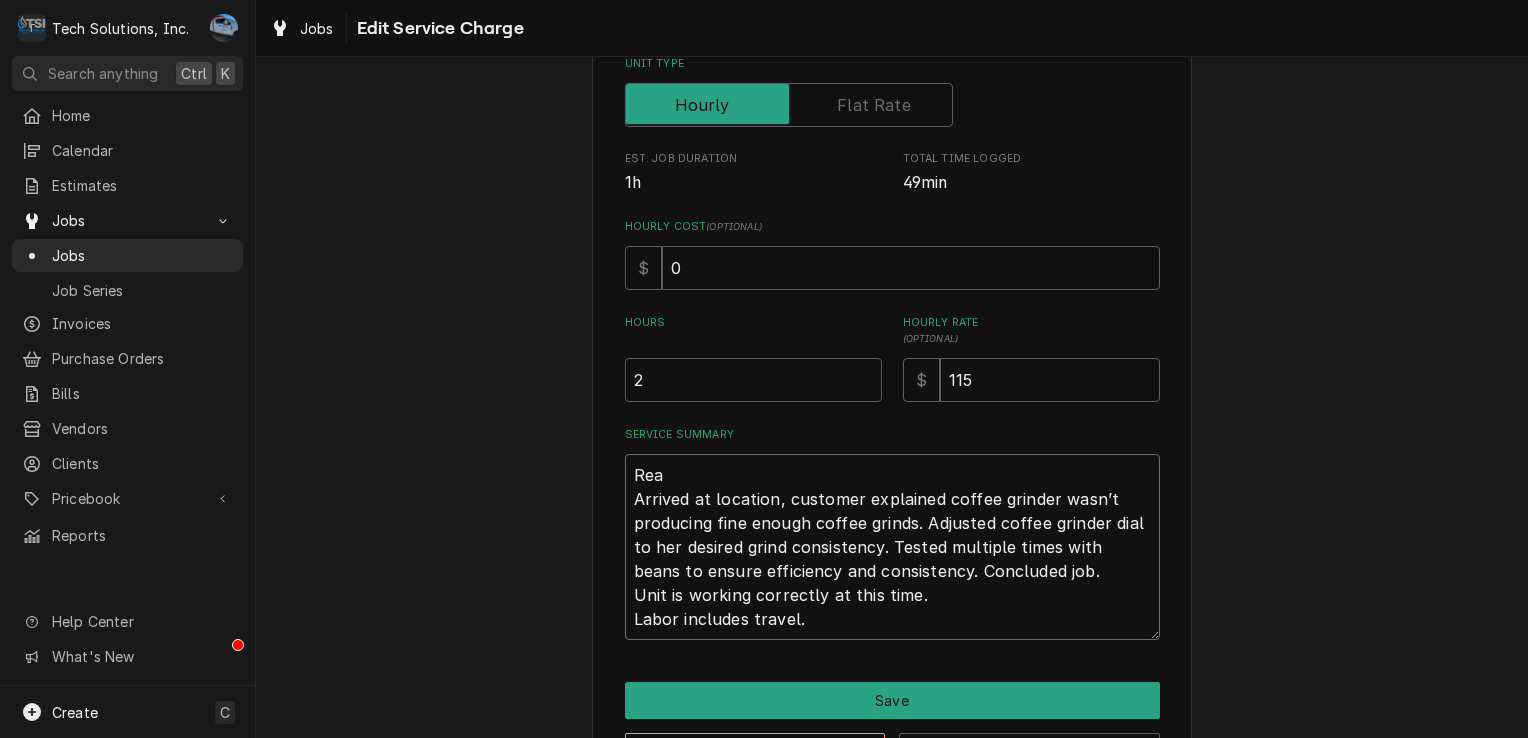 type on "x" 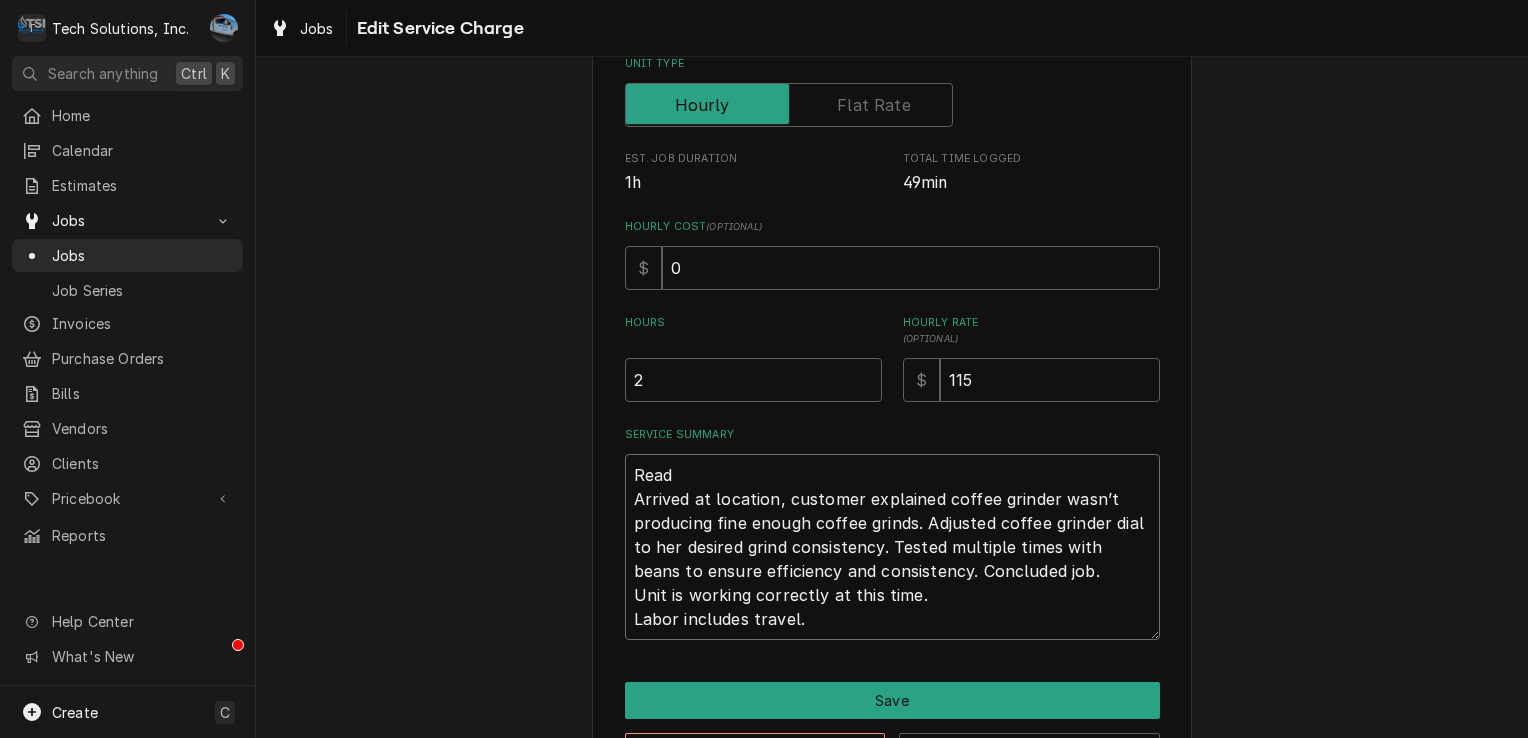 type on "x" 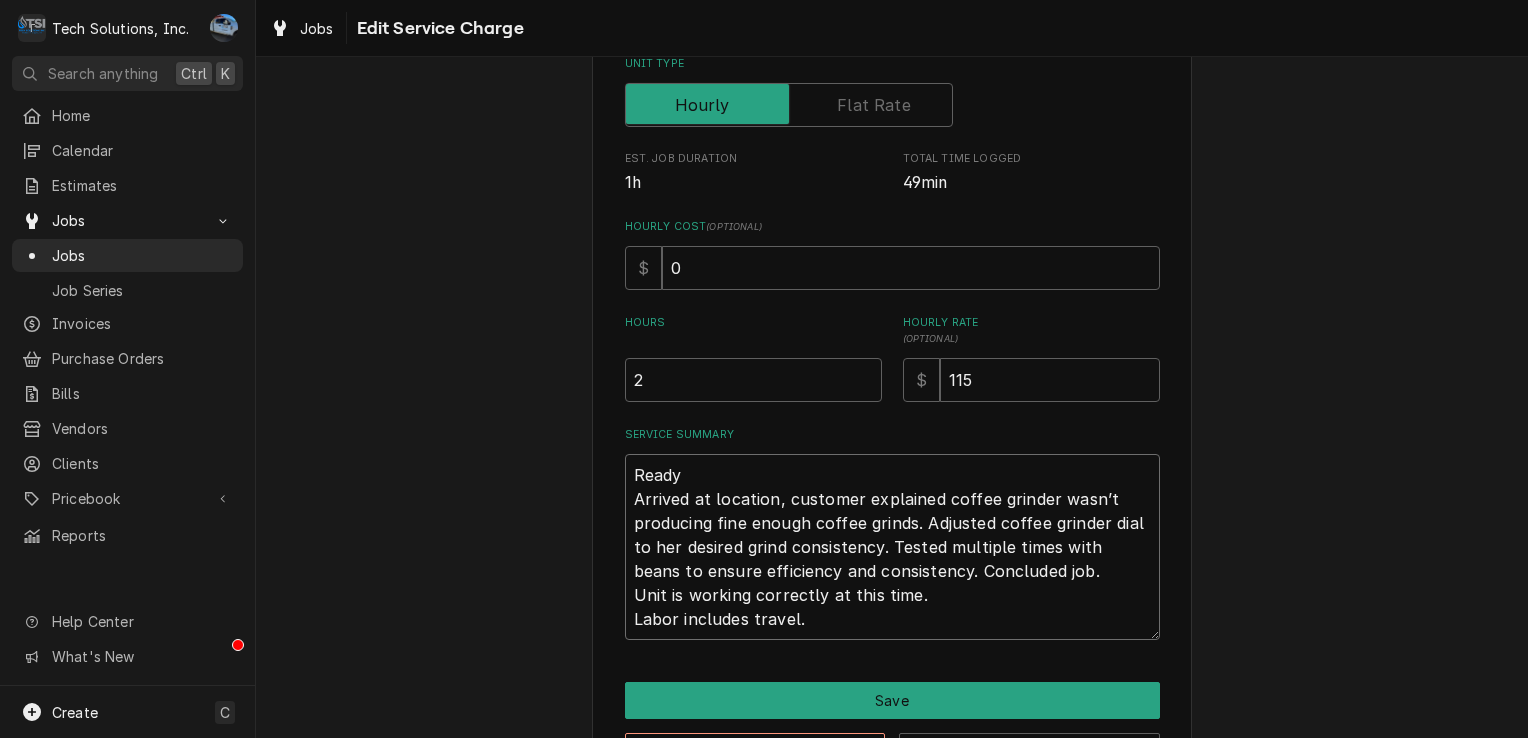 type on "x" 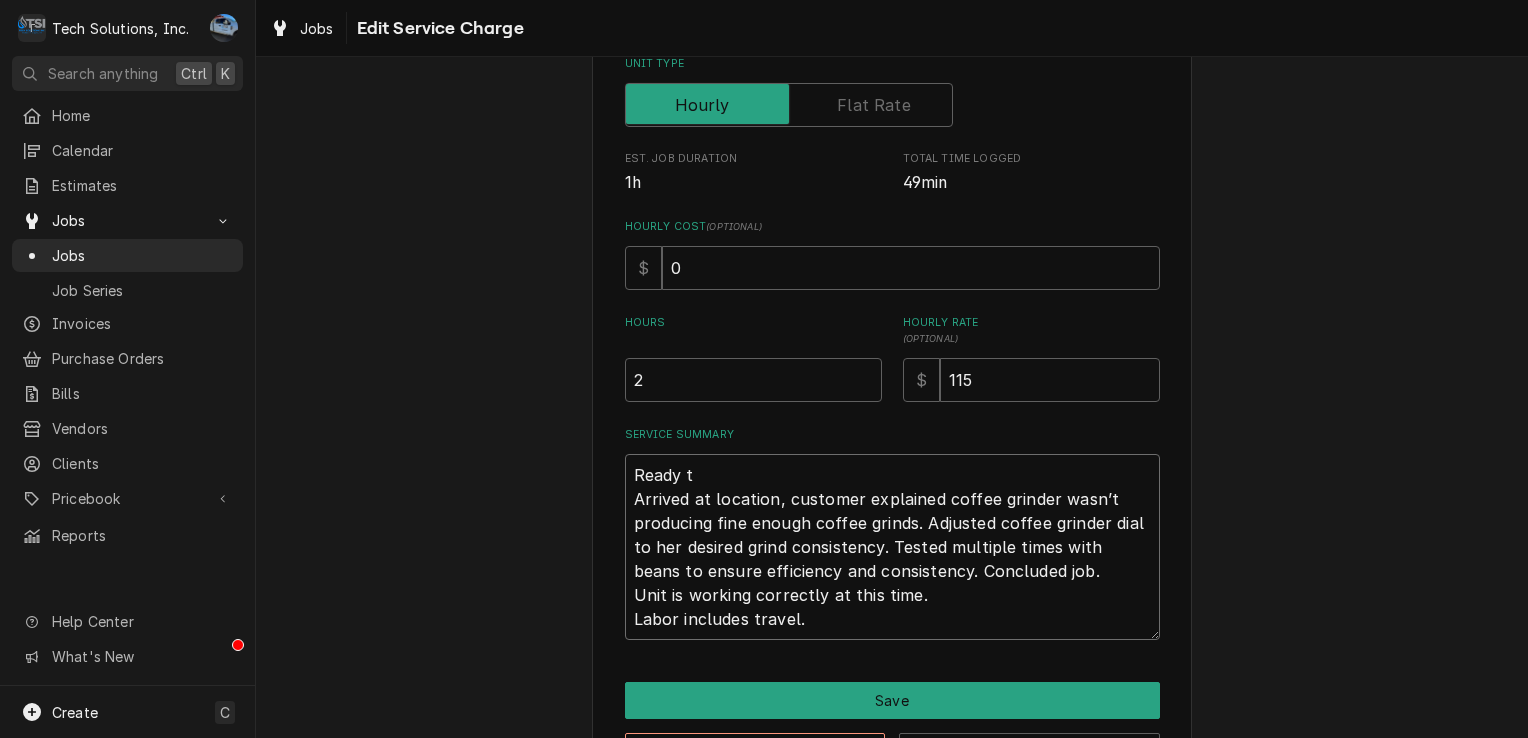 type on "x" 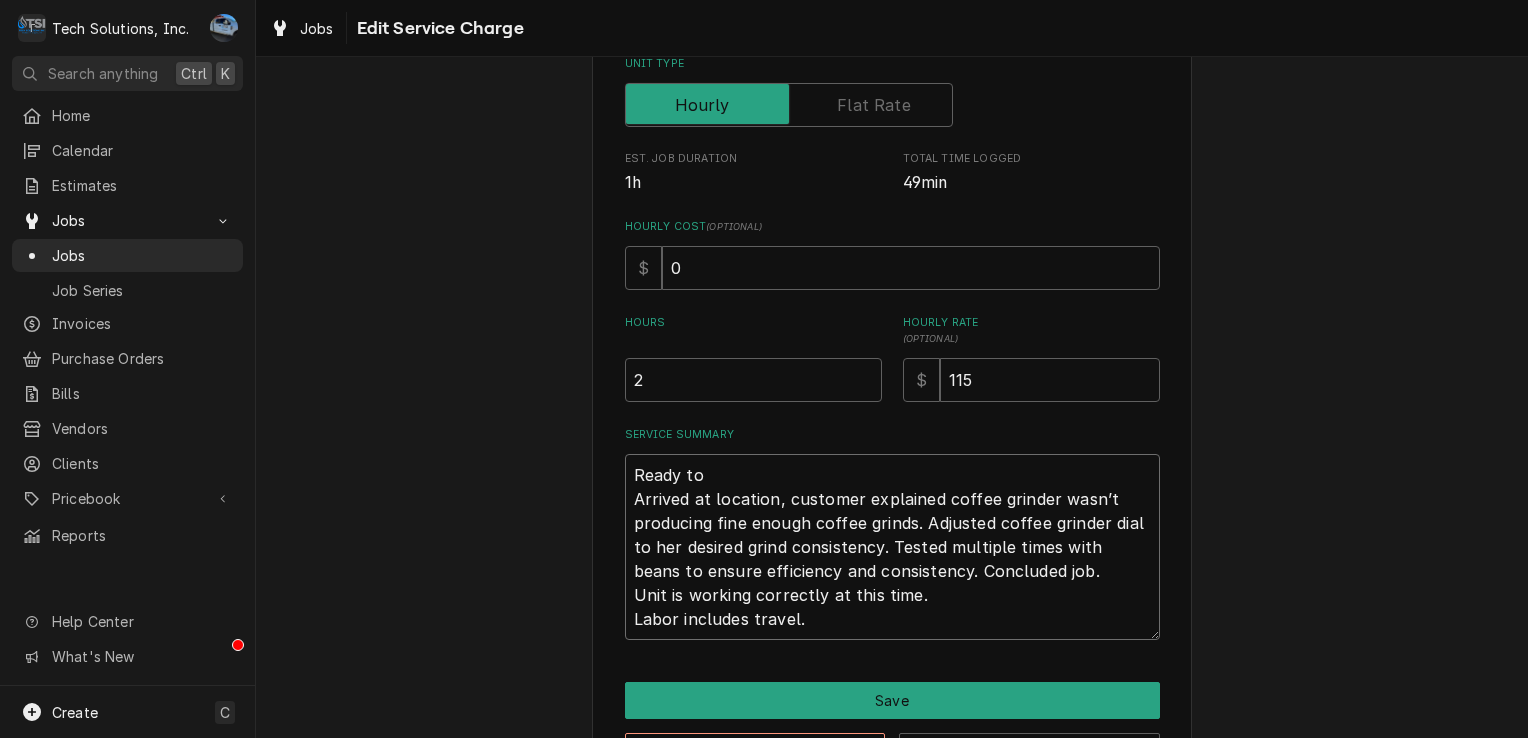 type on "x" 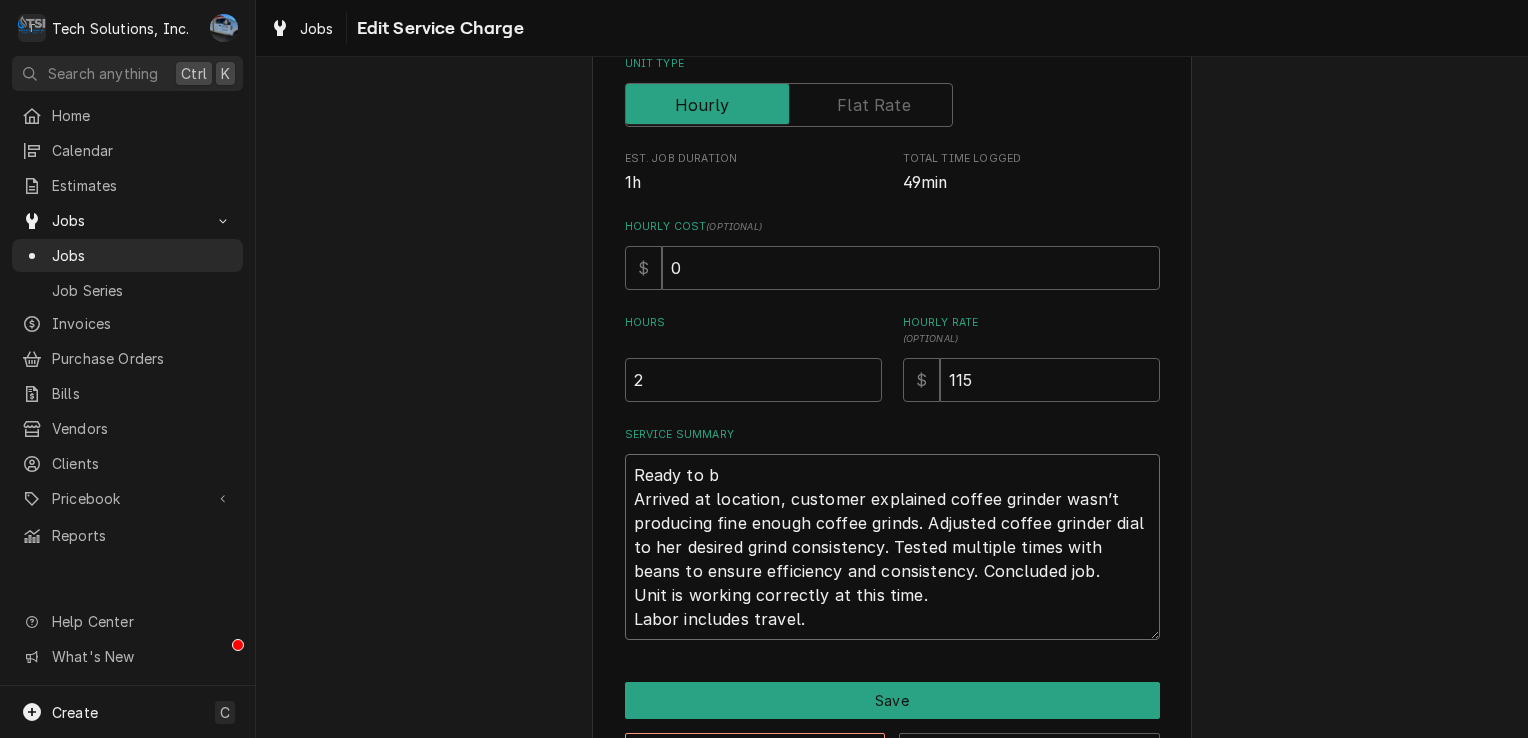 type on "x" 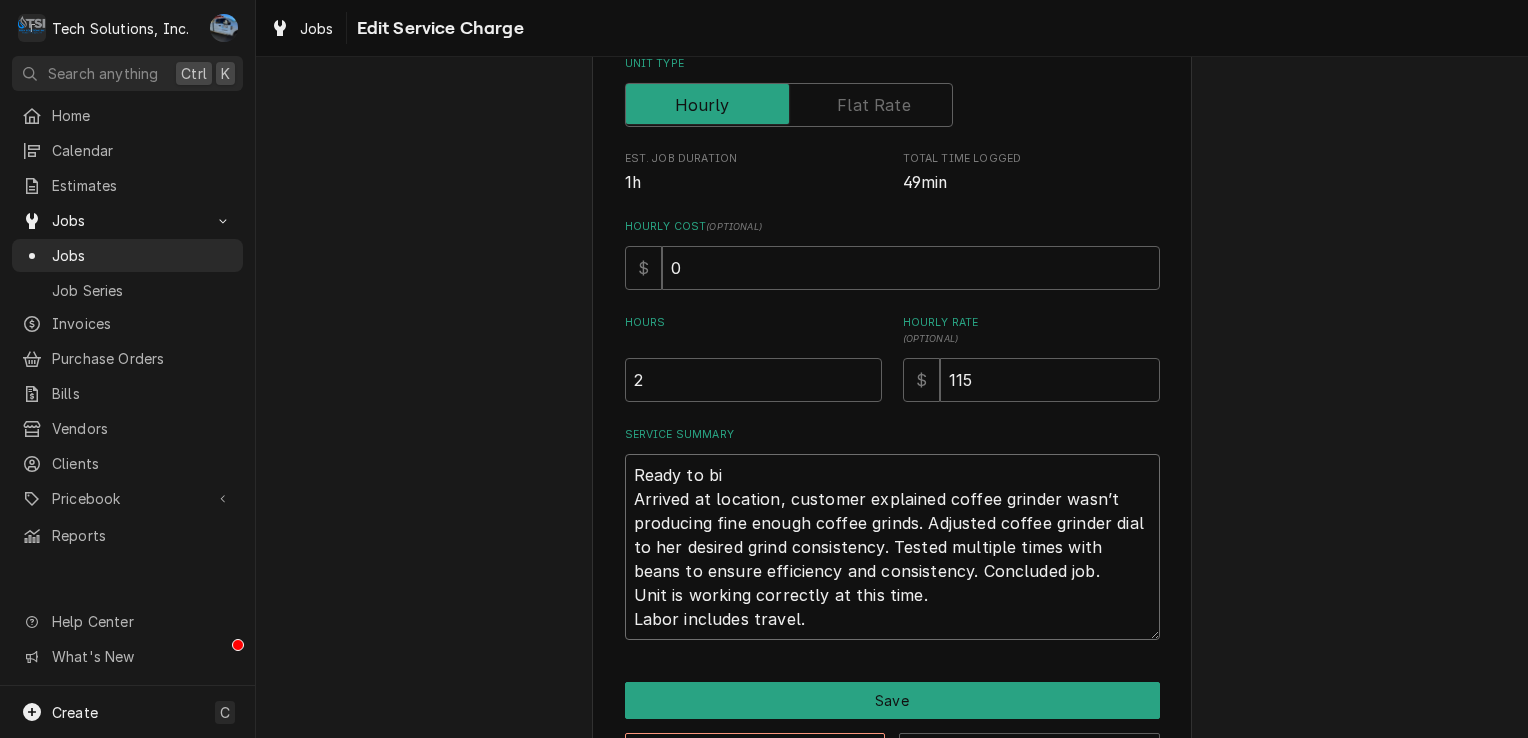 type on "x" 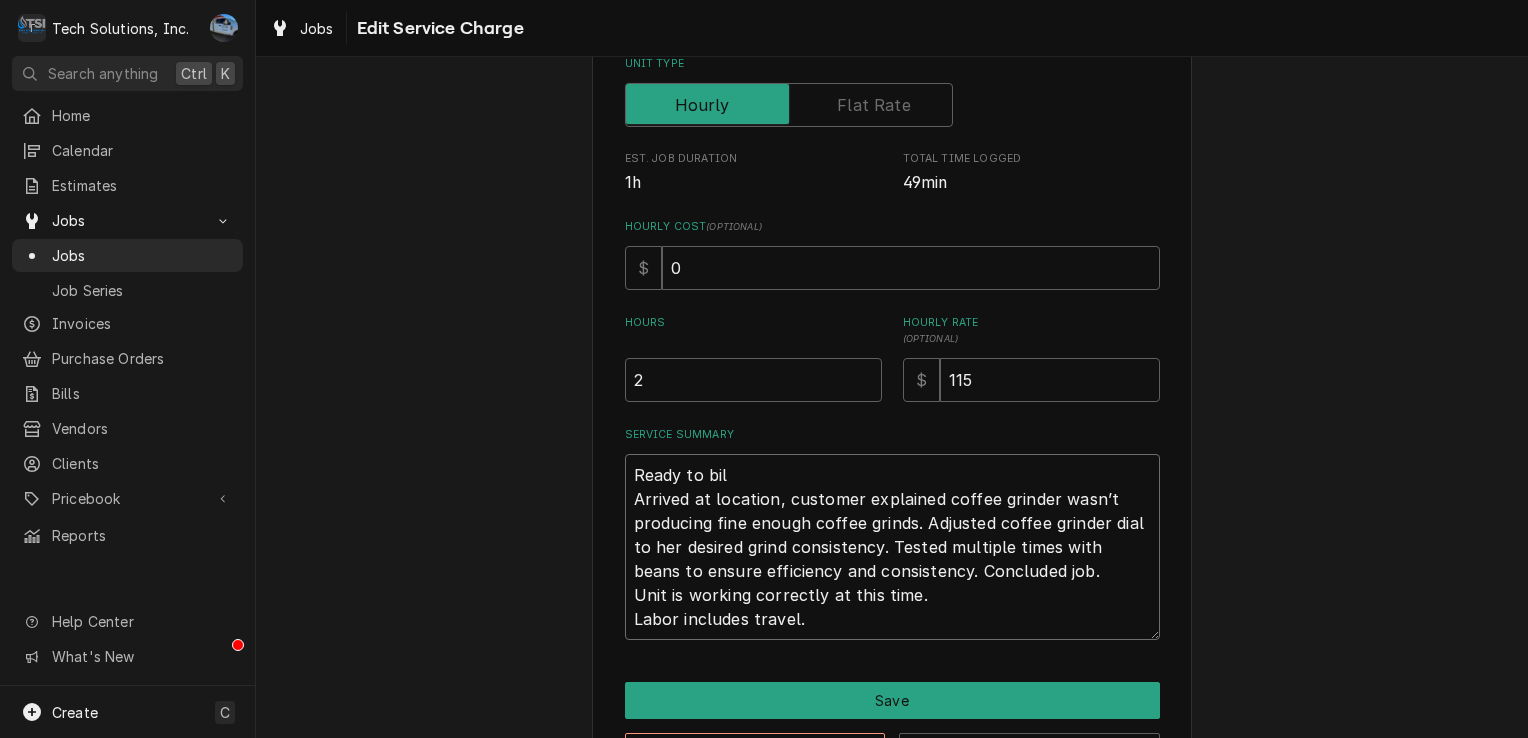 type on "x" 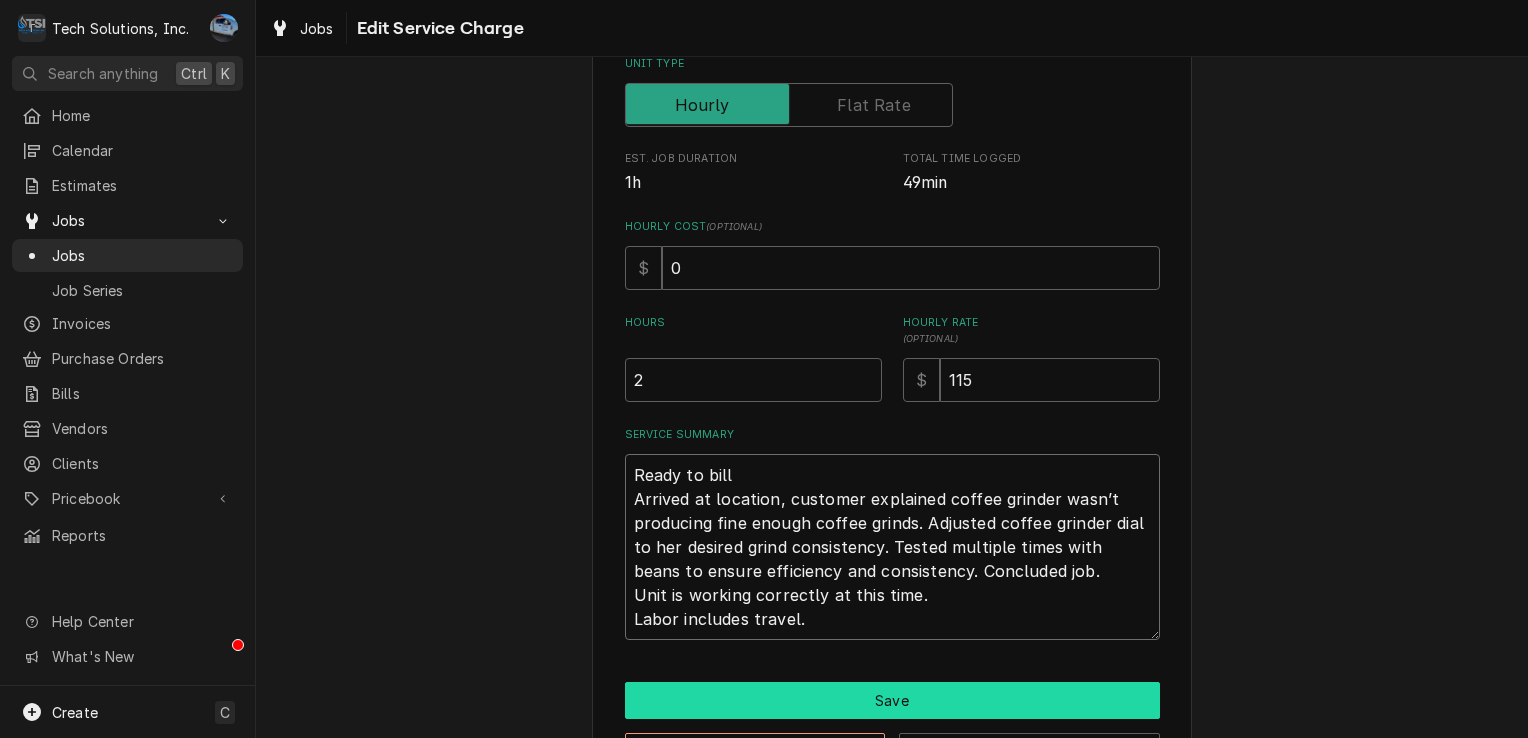 type on "Ready to bill
Arrived at location, customer explained coffee grinder wasn’t producing fine enough coffee grinds. Adjusted coffee grinder dial to her desired grind consistency. Tested multiple times with beans to ensure efficiency and consistency. Concluded job.
Unit is working correctly at this time.
Labor includes travel." 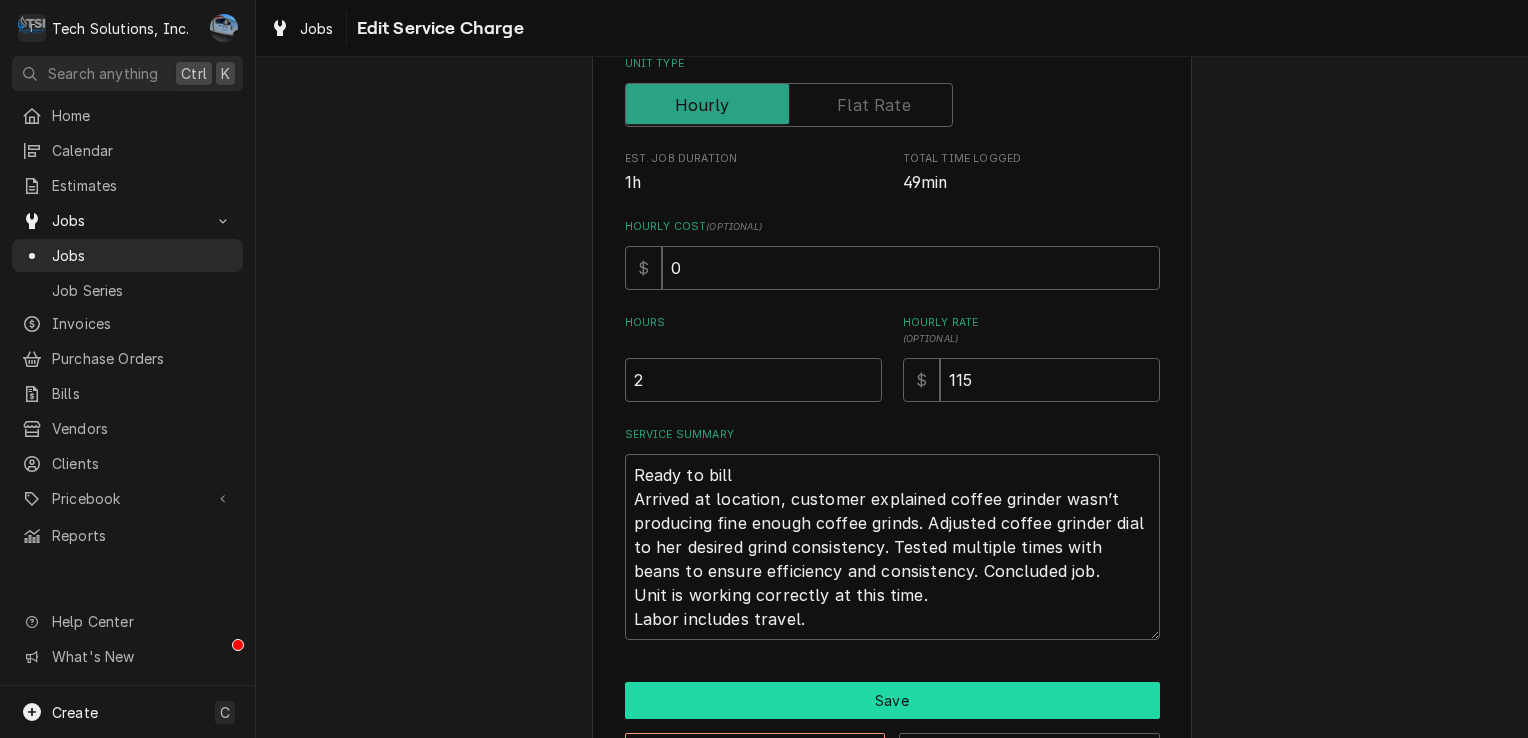 click on "Save" at bounding box center [892, 700] 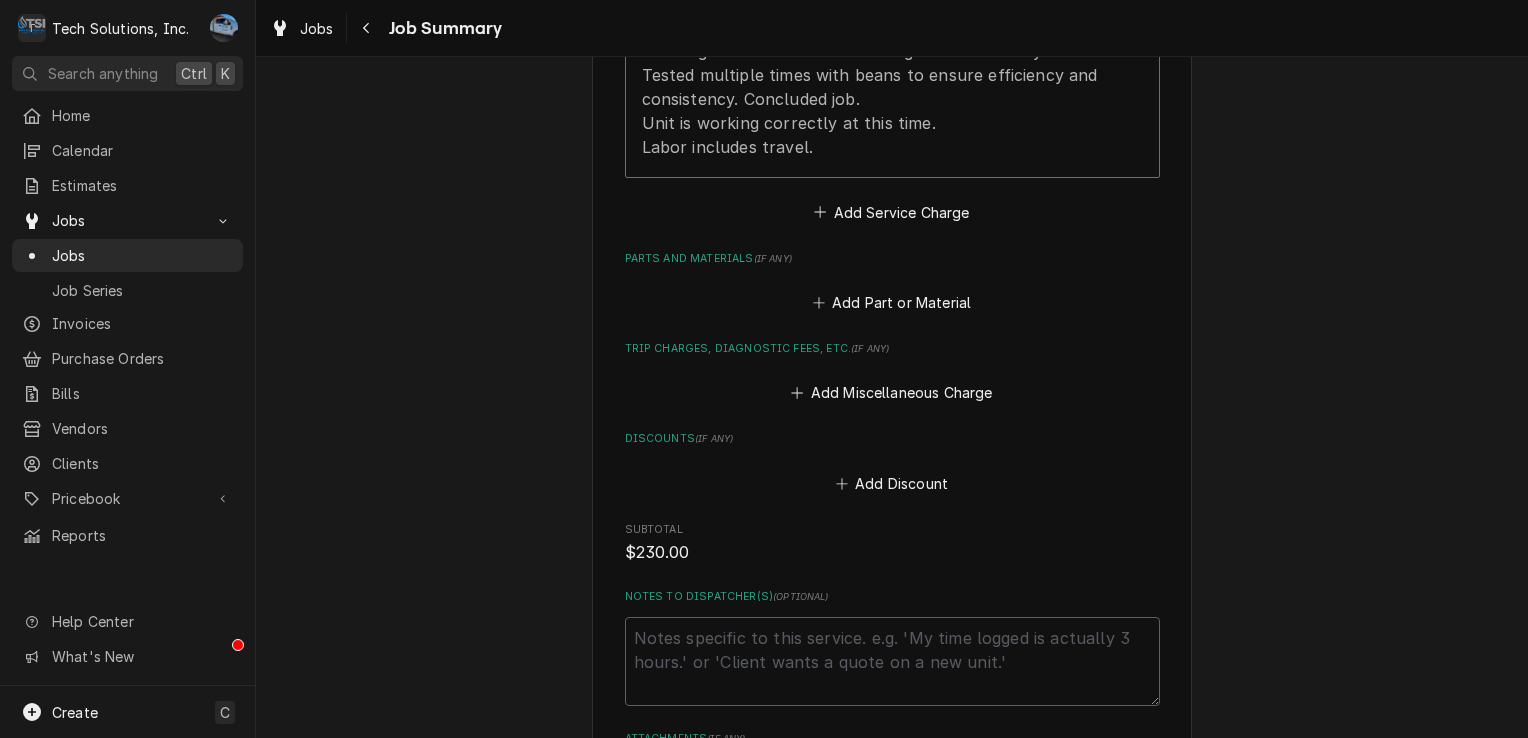 scroll, scrollTop: 800, scrollLeft: 0, axis: vertical 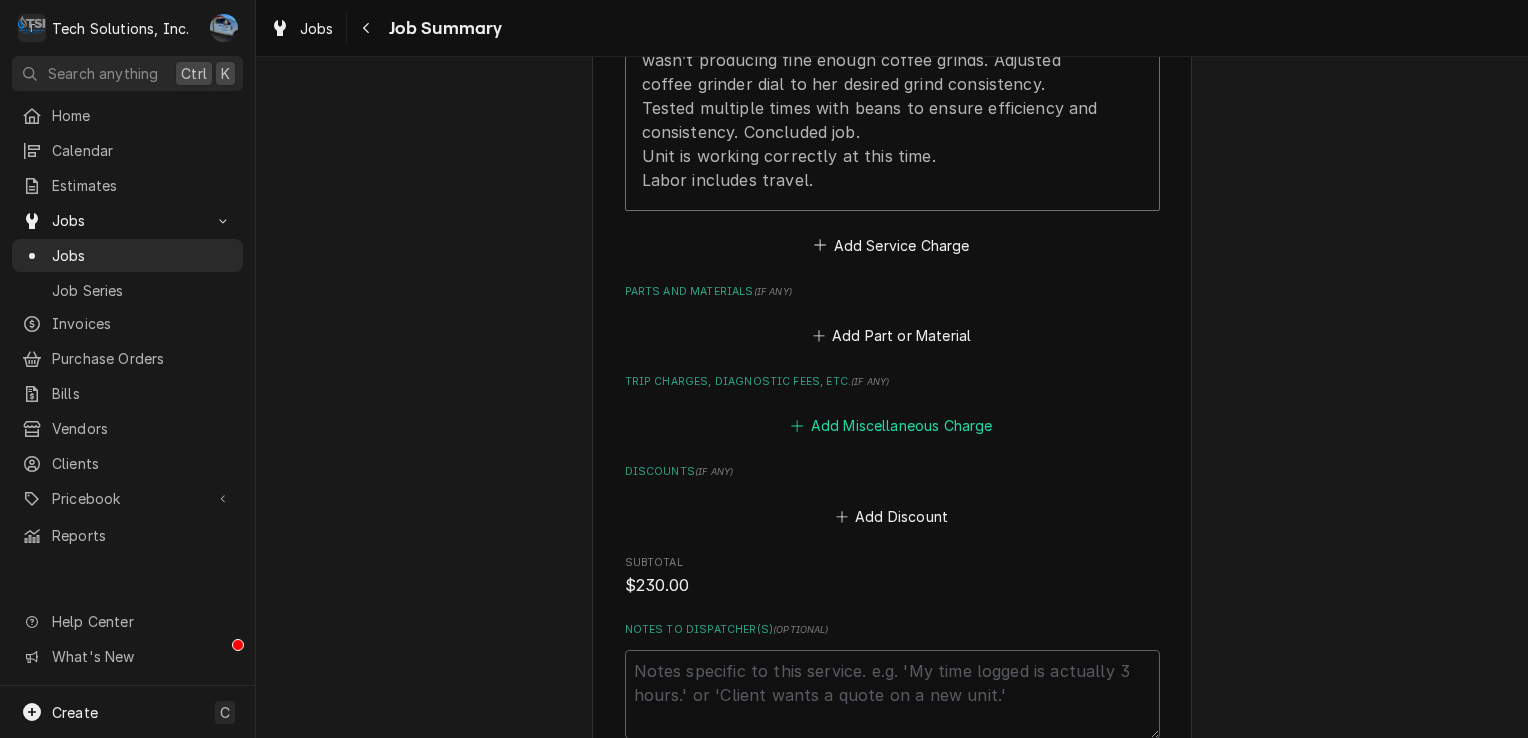 click on "Add Miscellaneous Charge" at bounding box center (892, 426) 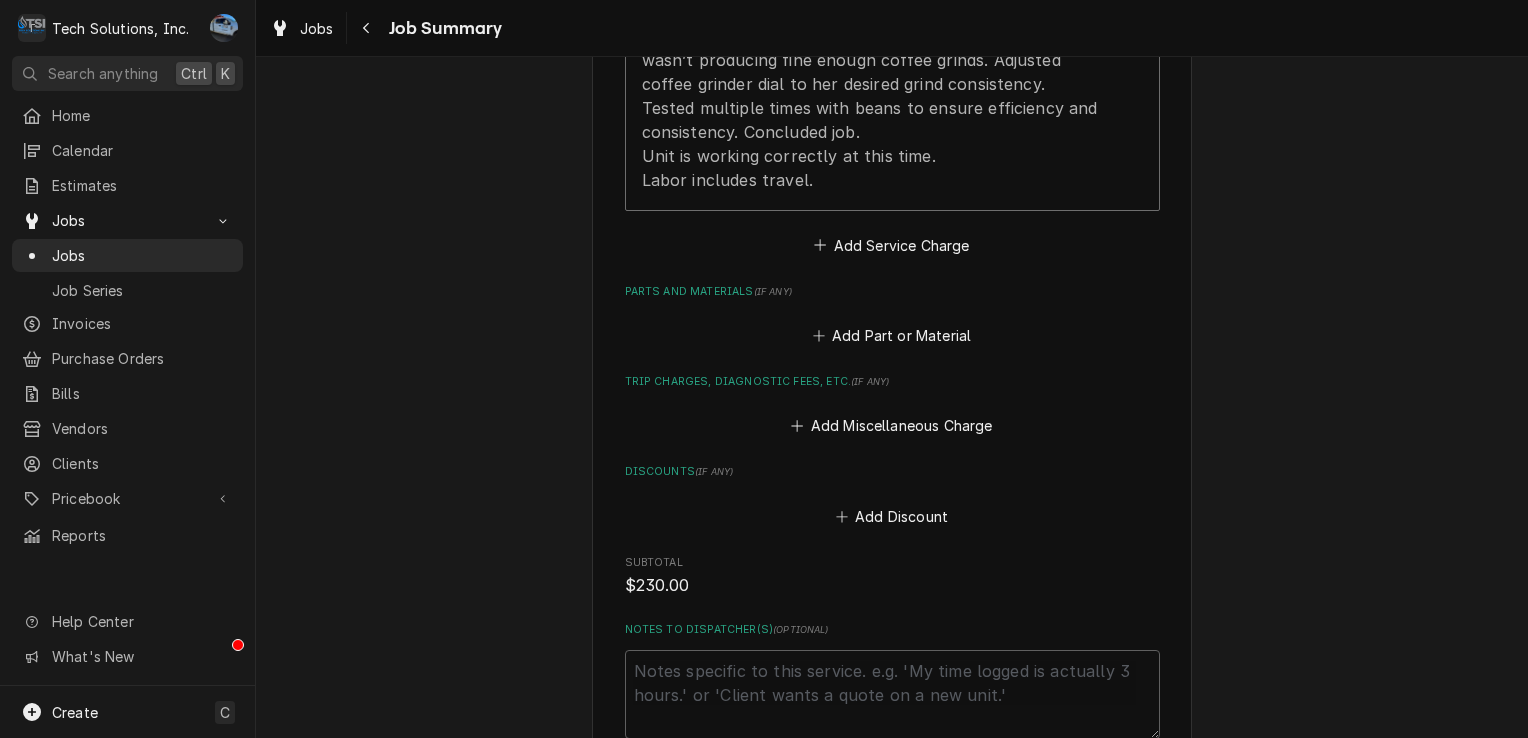 scroll, scrollTop: 0, scrollLeft: 0, axis: both 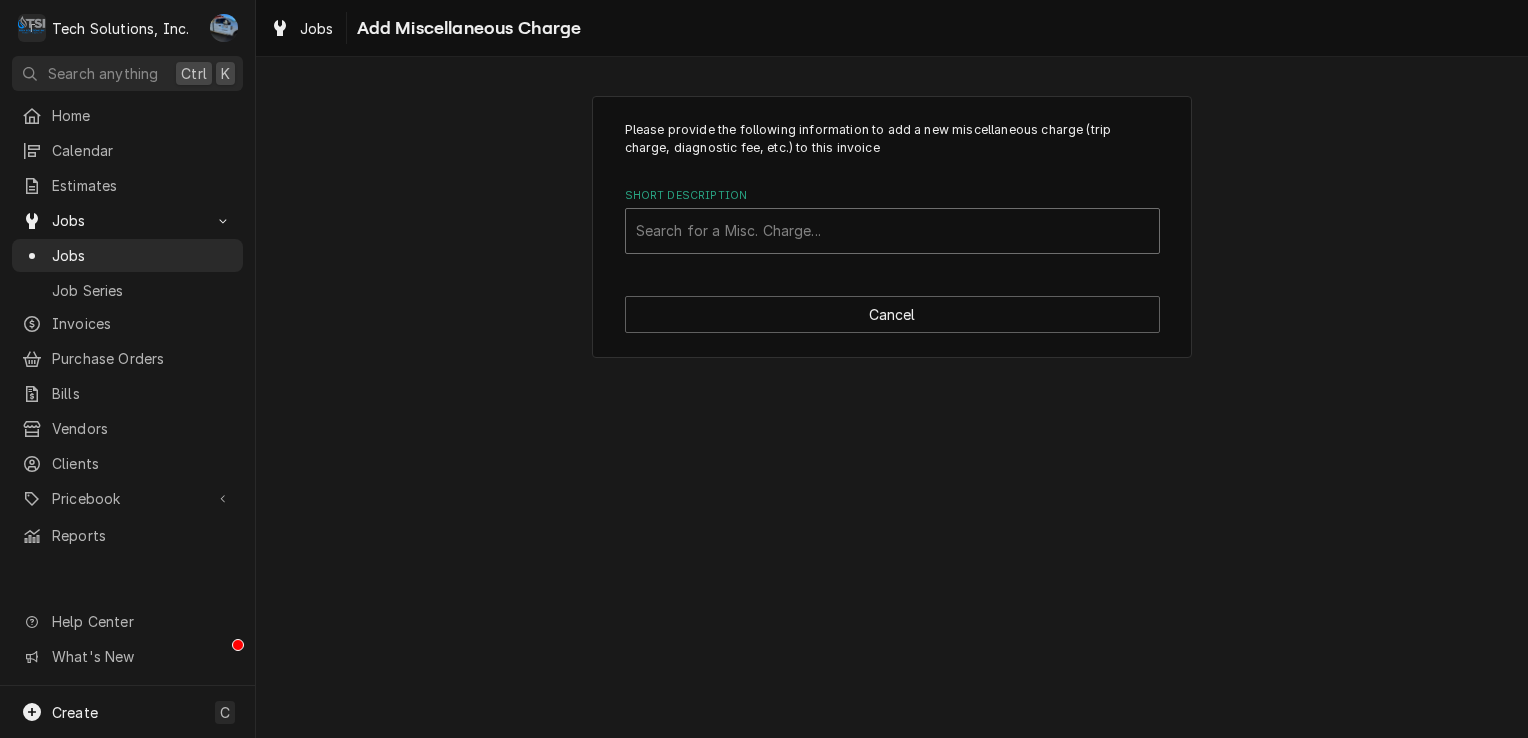 click at bounding box center [892, 231] 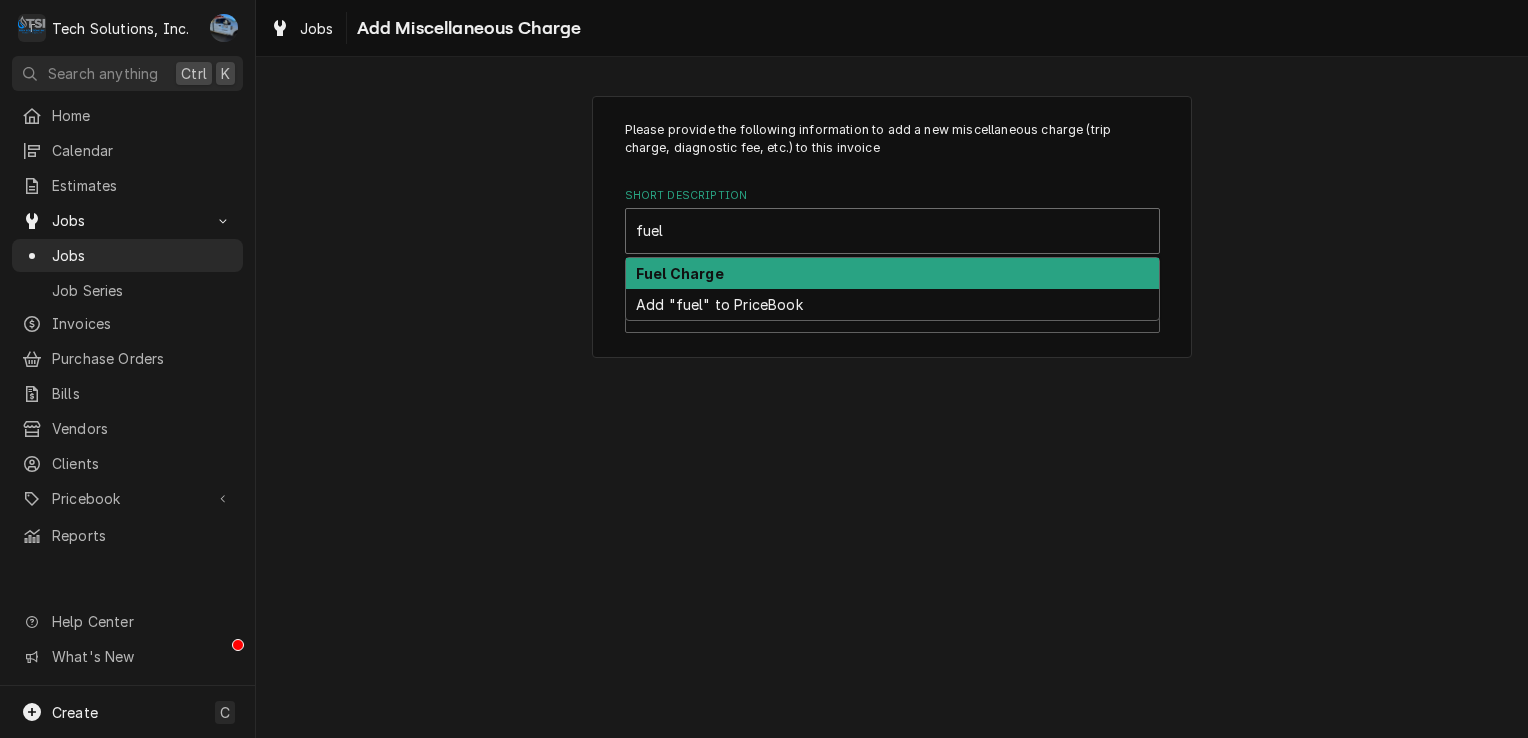 click on "Fuel Charge" at bounding box center [892, 273] 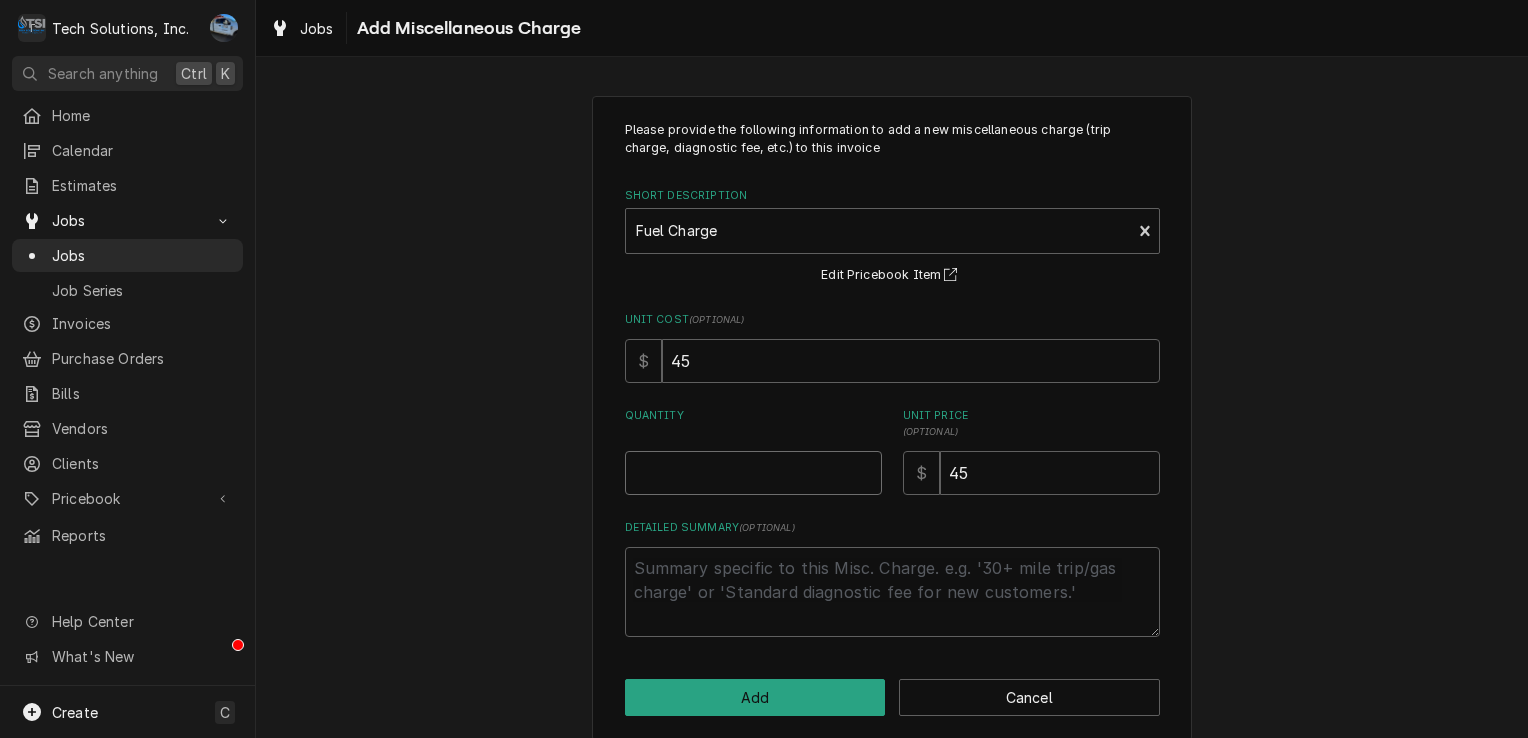 click on "Quantity" at bounding box center [753, 473] 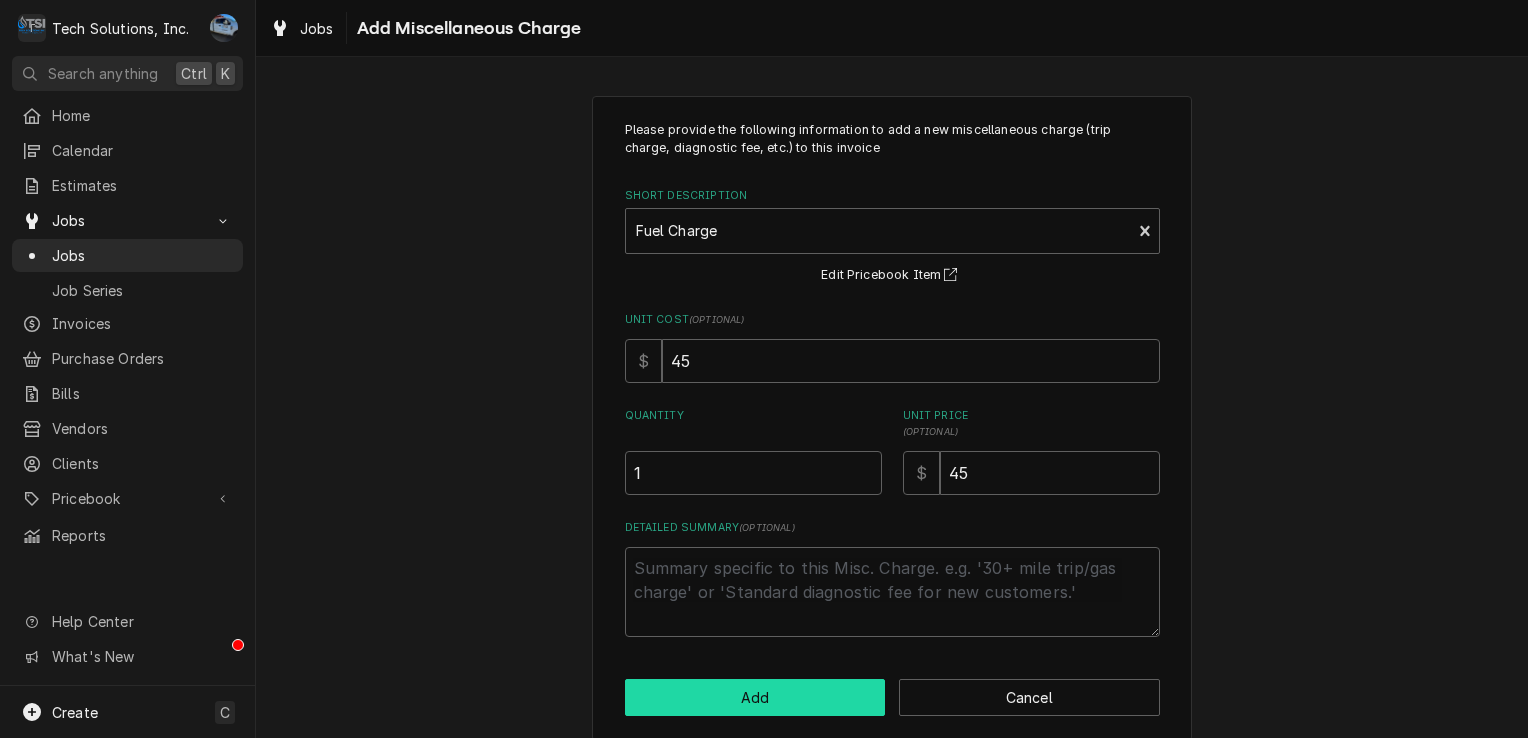 click on "Add" at bounding box center [755, 697] 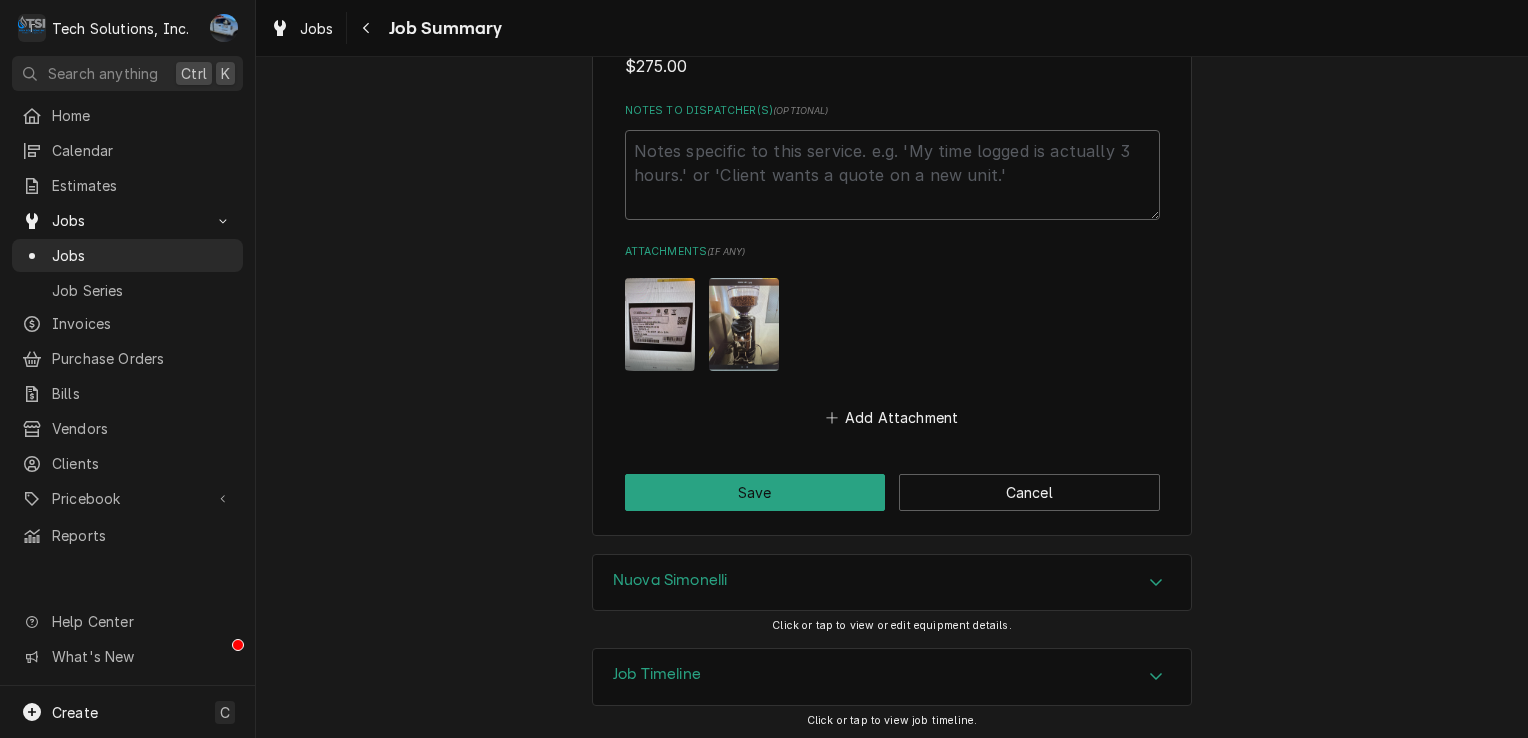 scroll, scrollTop: 1477, scrollLeft: 0, axis: vertical 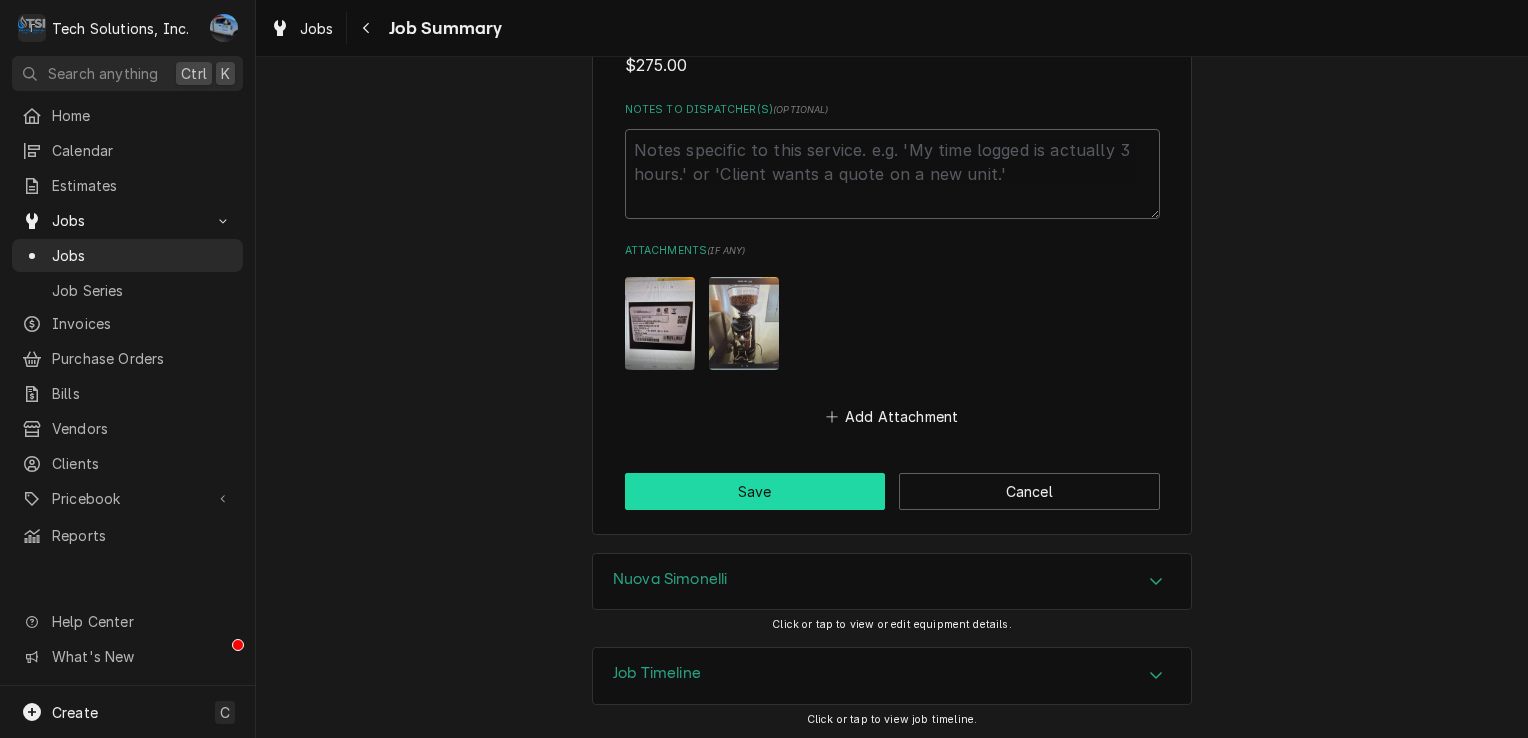click on "Save" at bounding box center [755, 491] 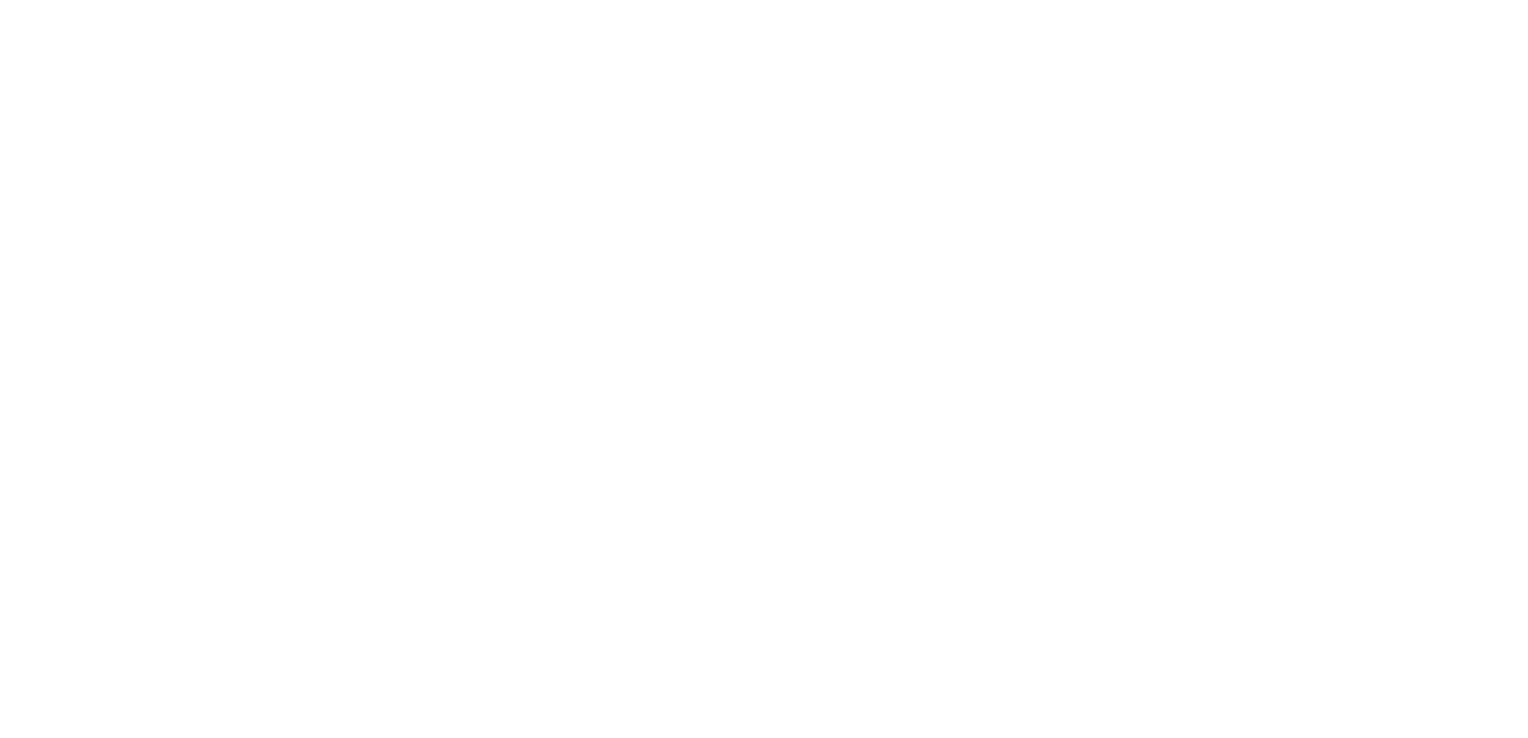 scroll, scrollTop: 0, scrollLeft: 0, axis: both 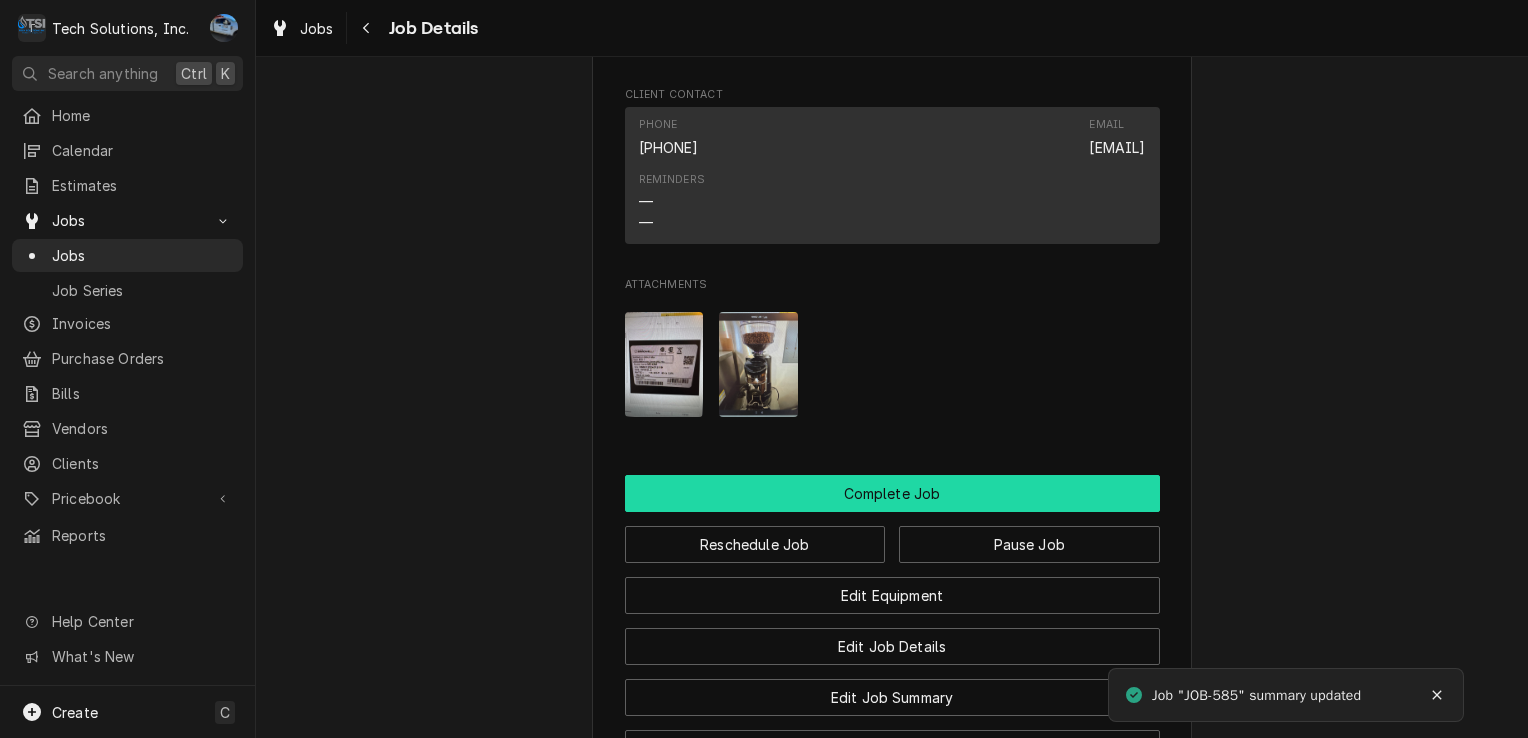 click on "Complete Job" at bounding box center (892, 493) 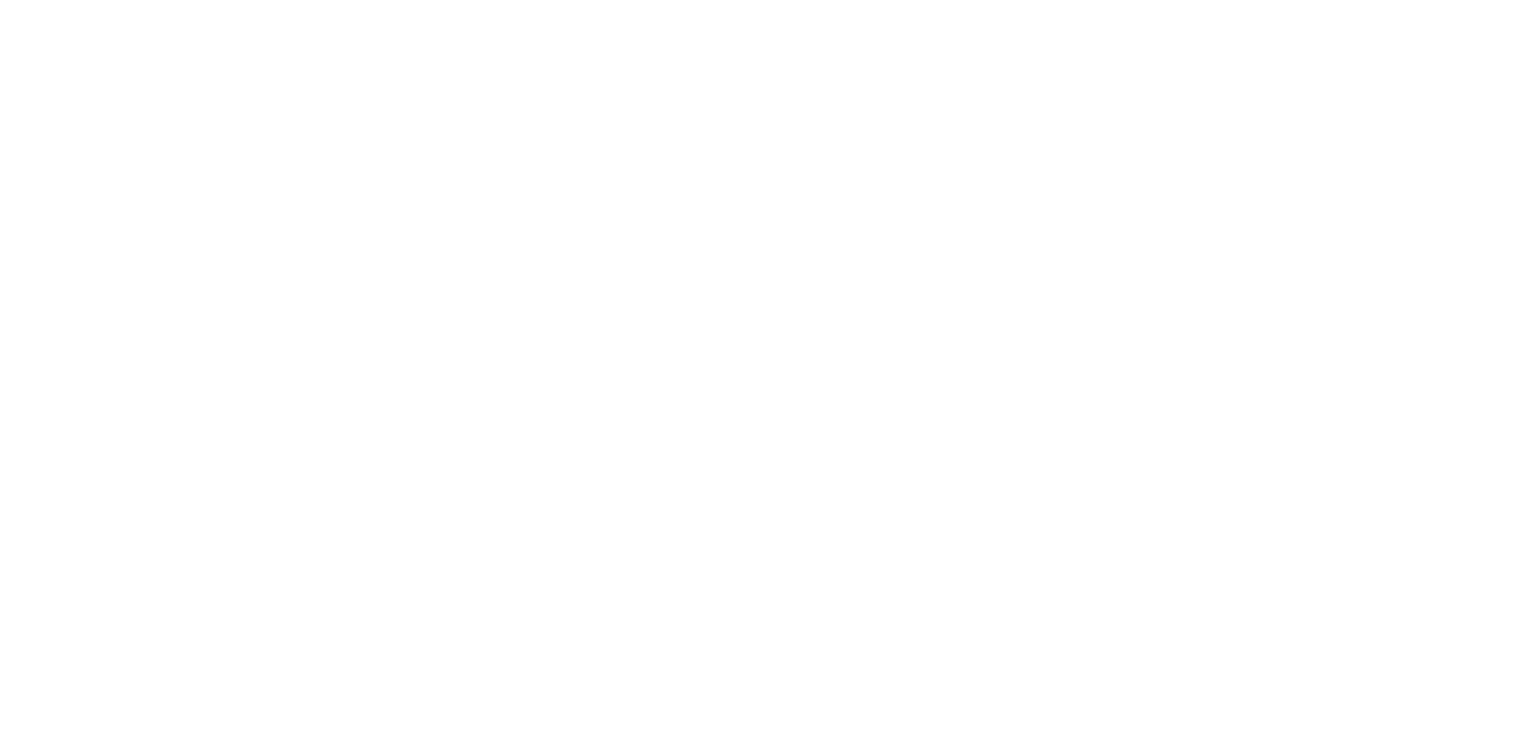 scroll, scrollTop: 0, scrollLeft: 0, axis: both 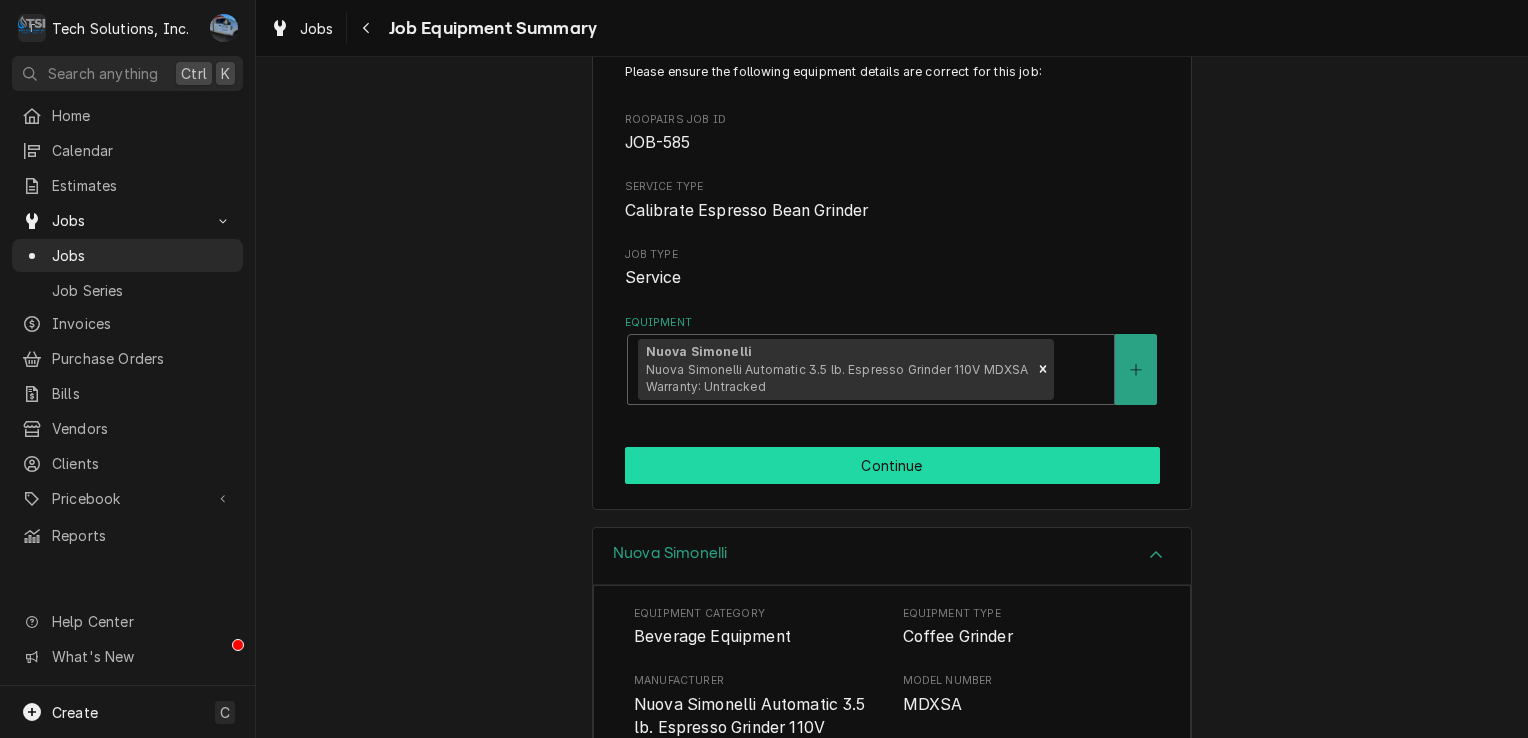 click on "Continue" at bounding box center (892, 465) 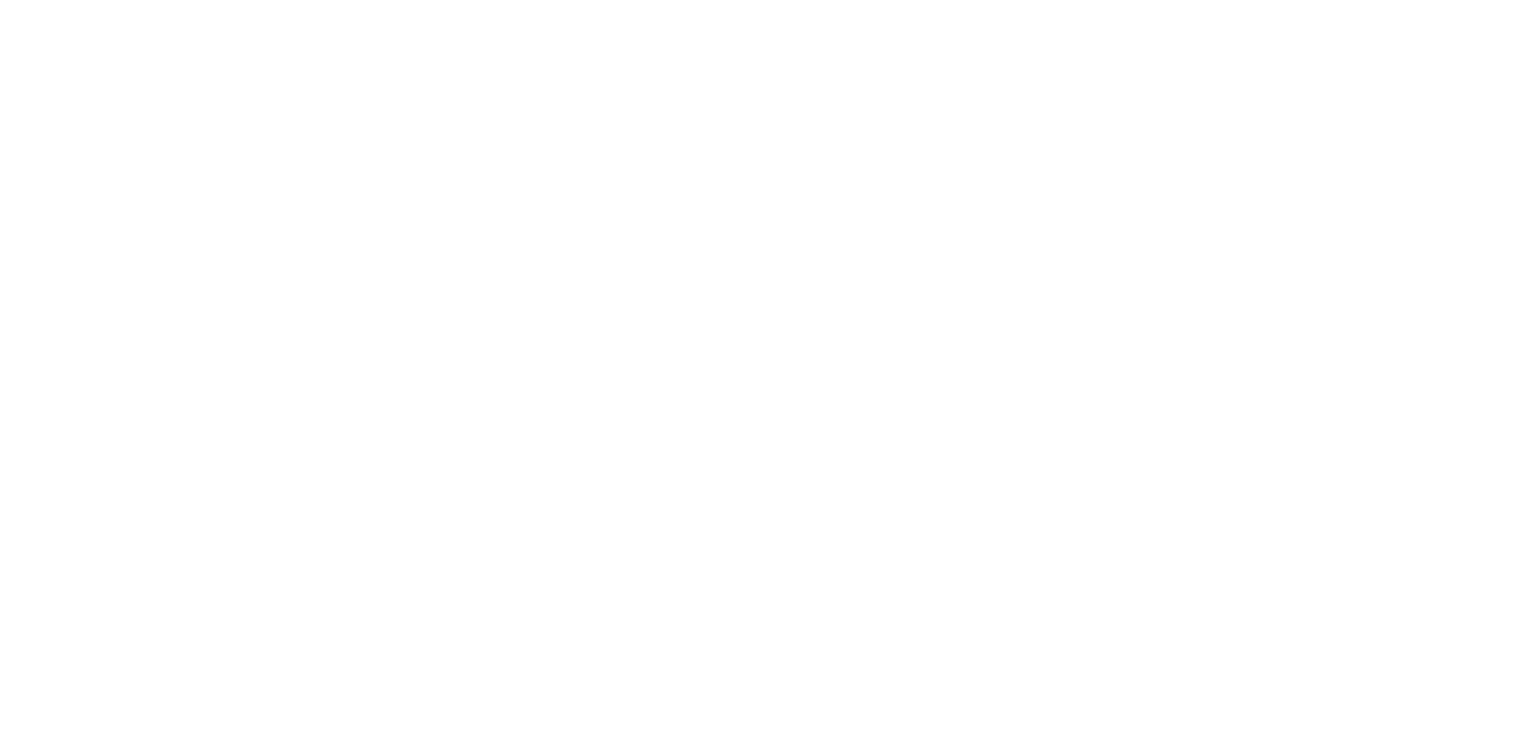 scroll, scrollTop: 0, scrollLeft: 0, axis: both 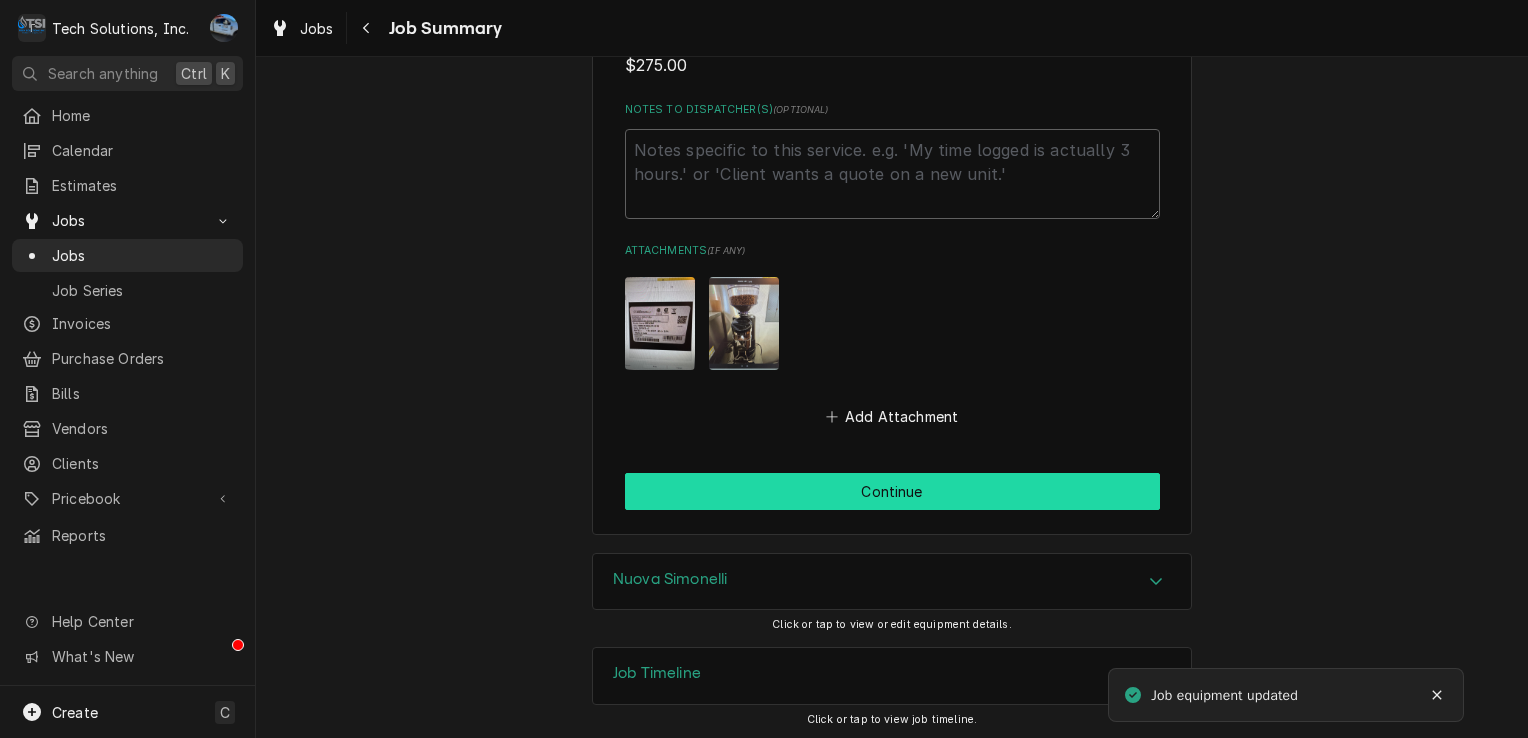 click on "Continue" at bounding box center [892, 491] 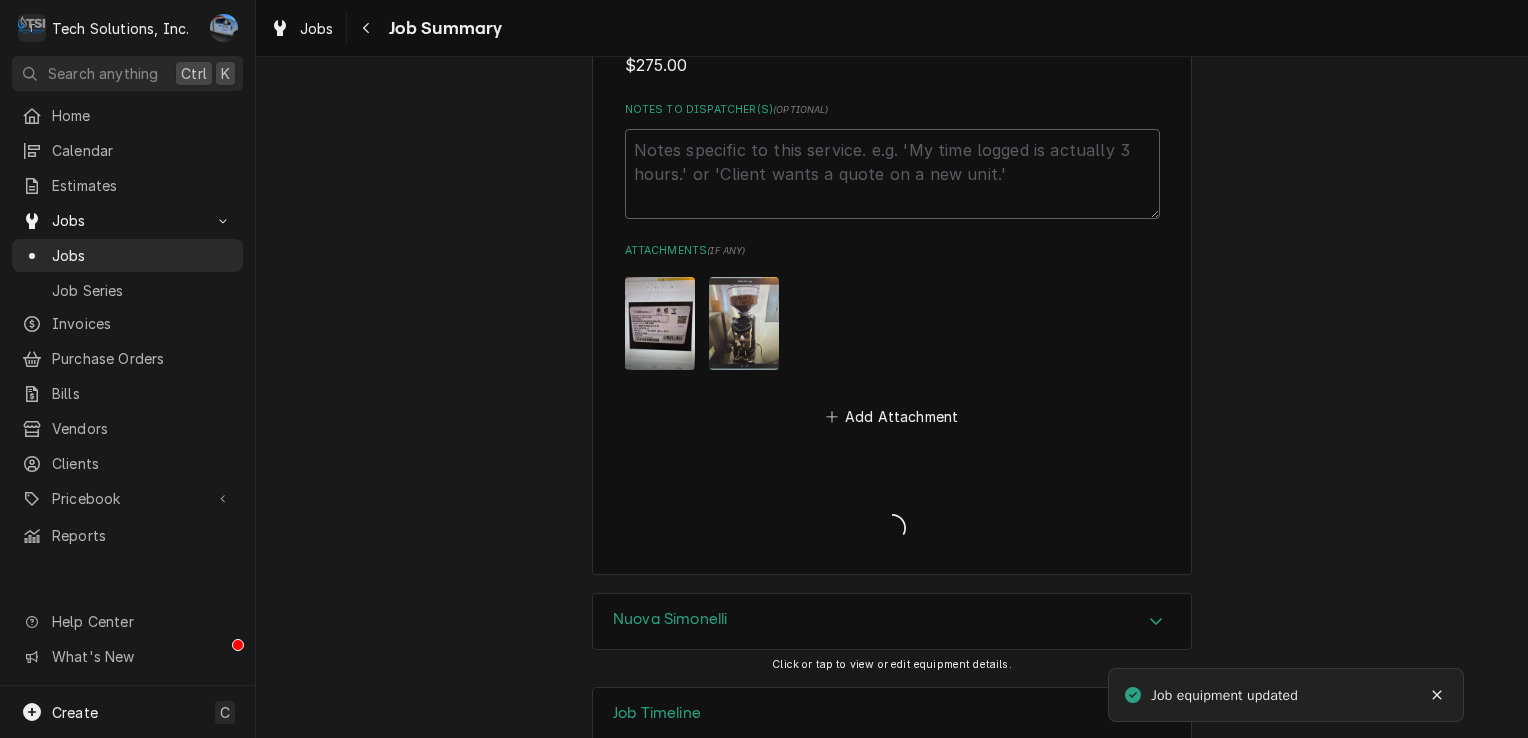 type on "x" 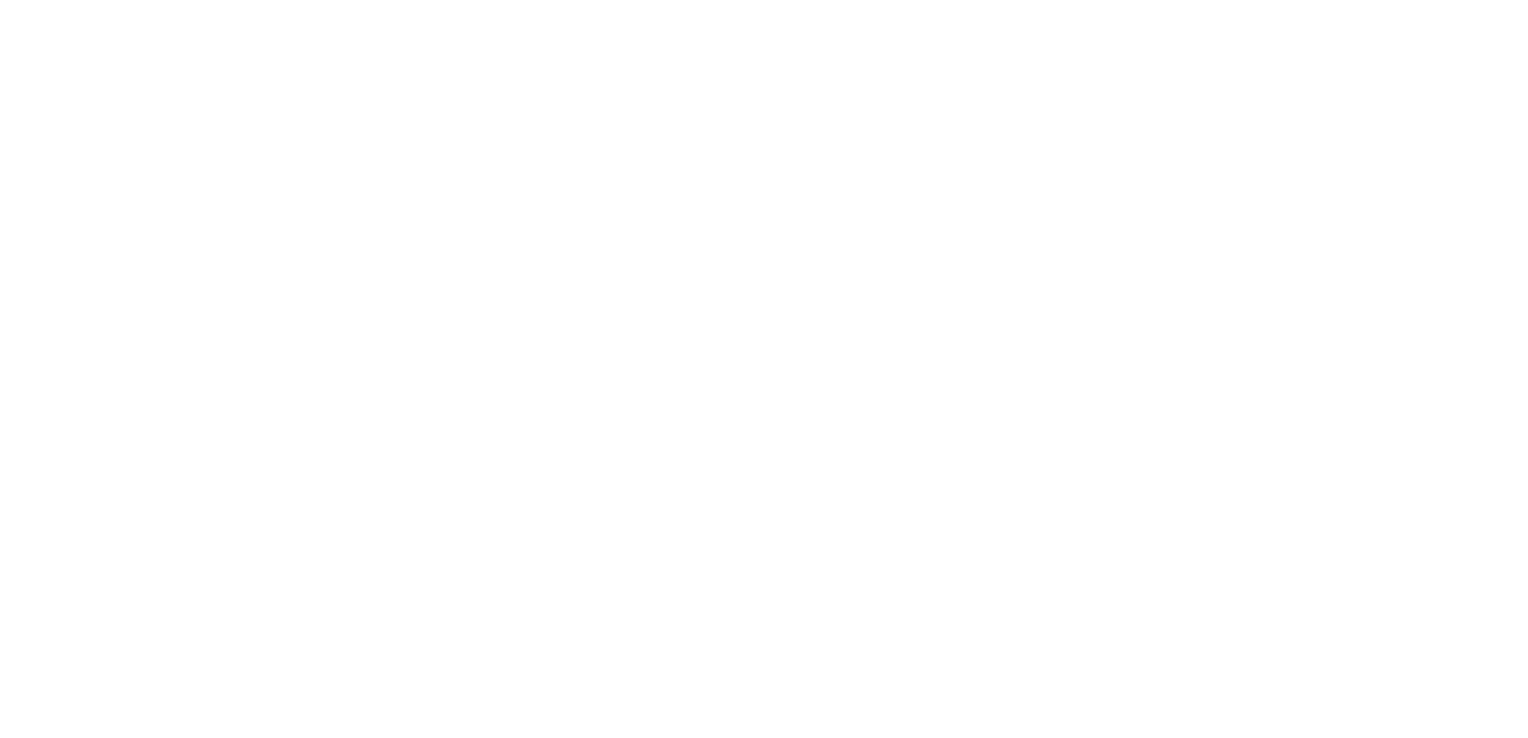 scroll, scrollTop: 0, scrollLeft: 0, axis: both 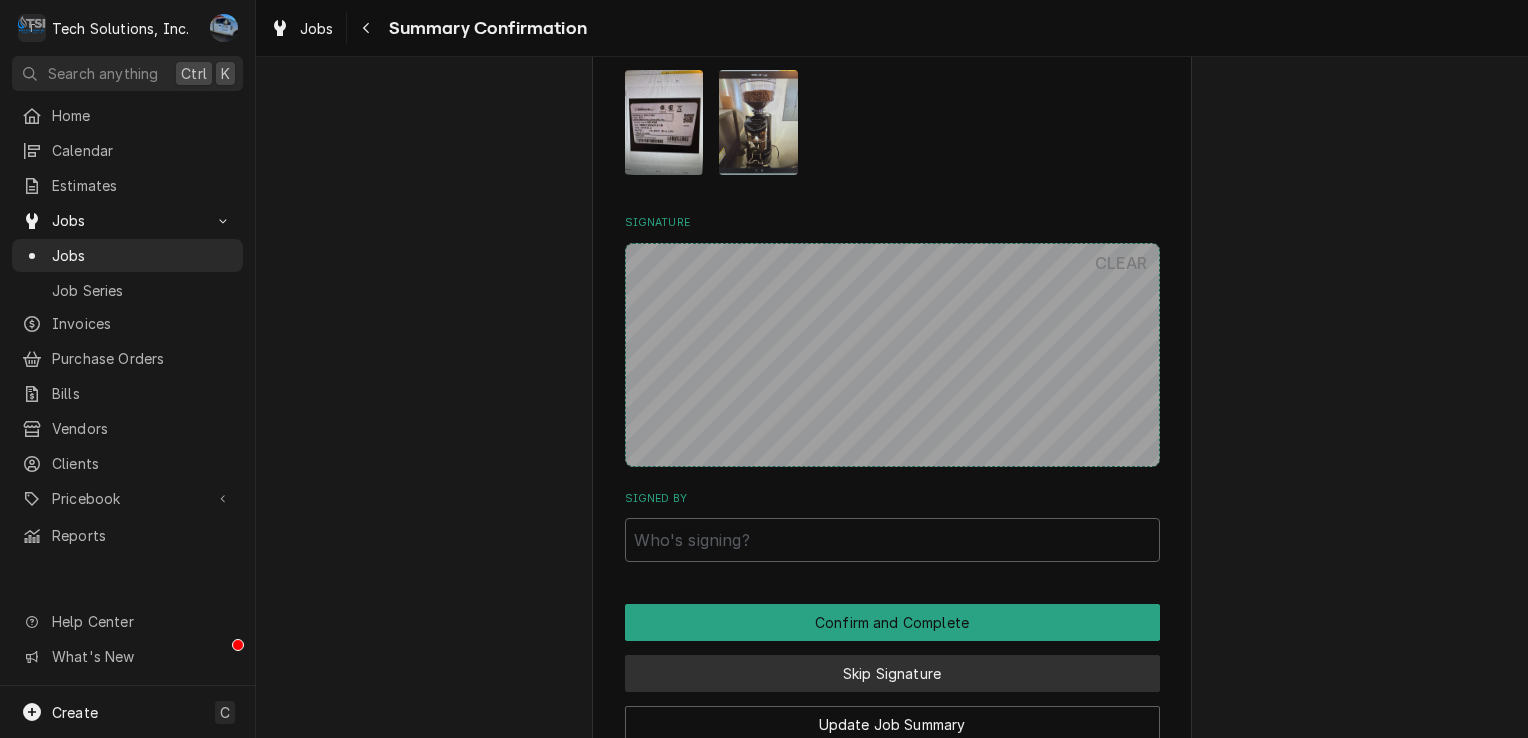 click on "Skip Signature" at bounding box center [892, 673] 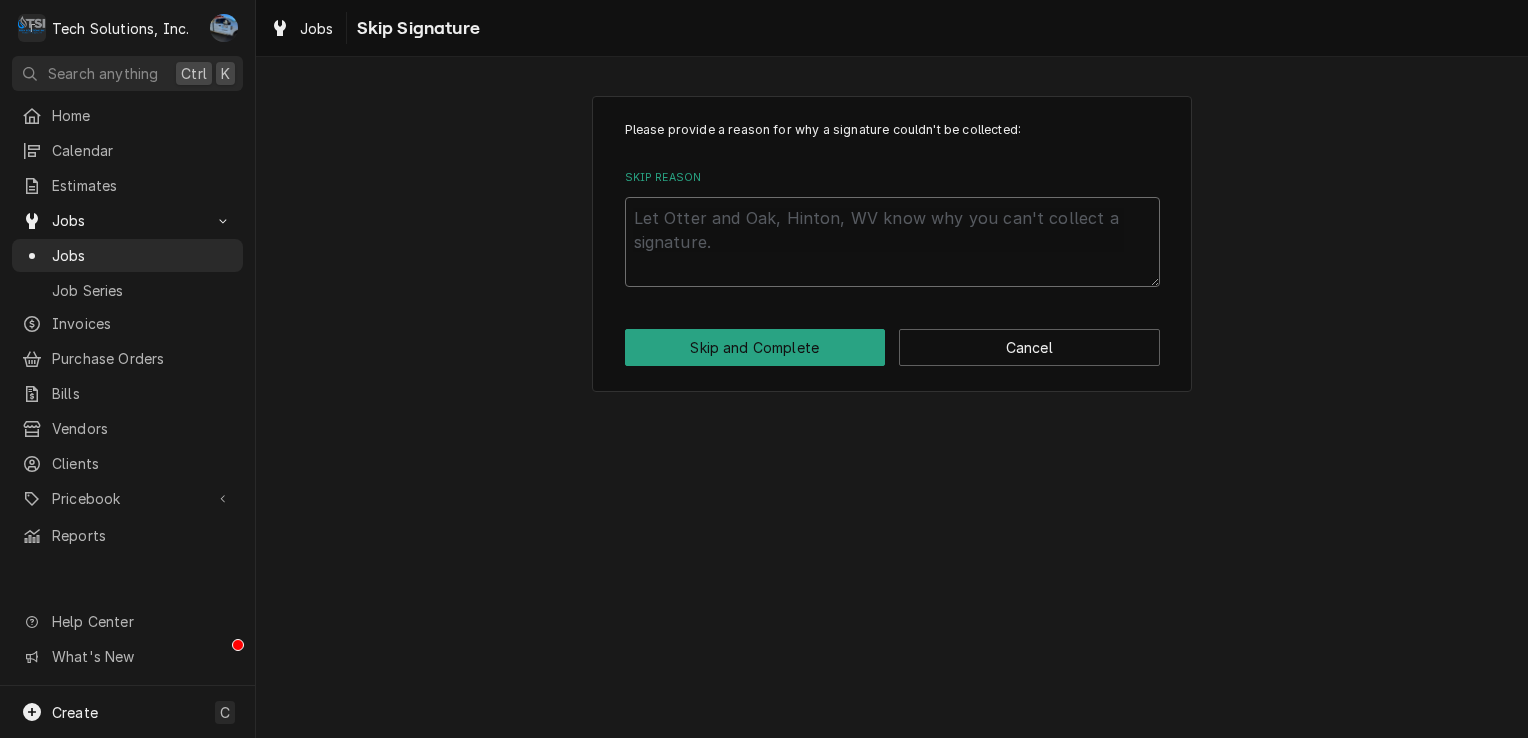 click on "Skip Reason" at bounding box center (892, 242) 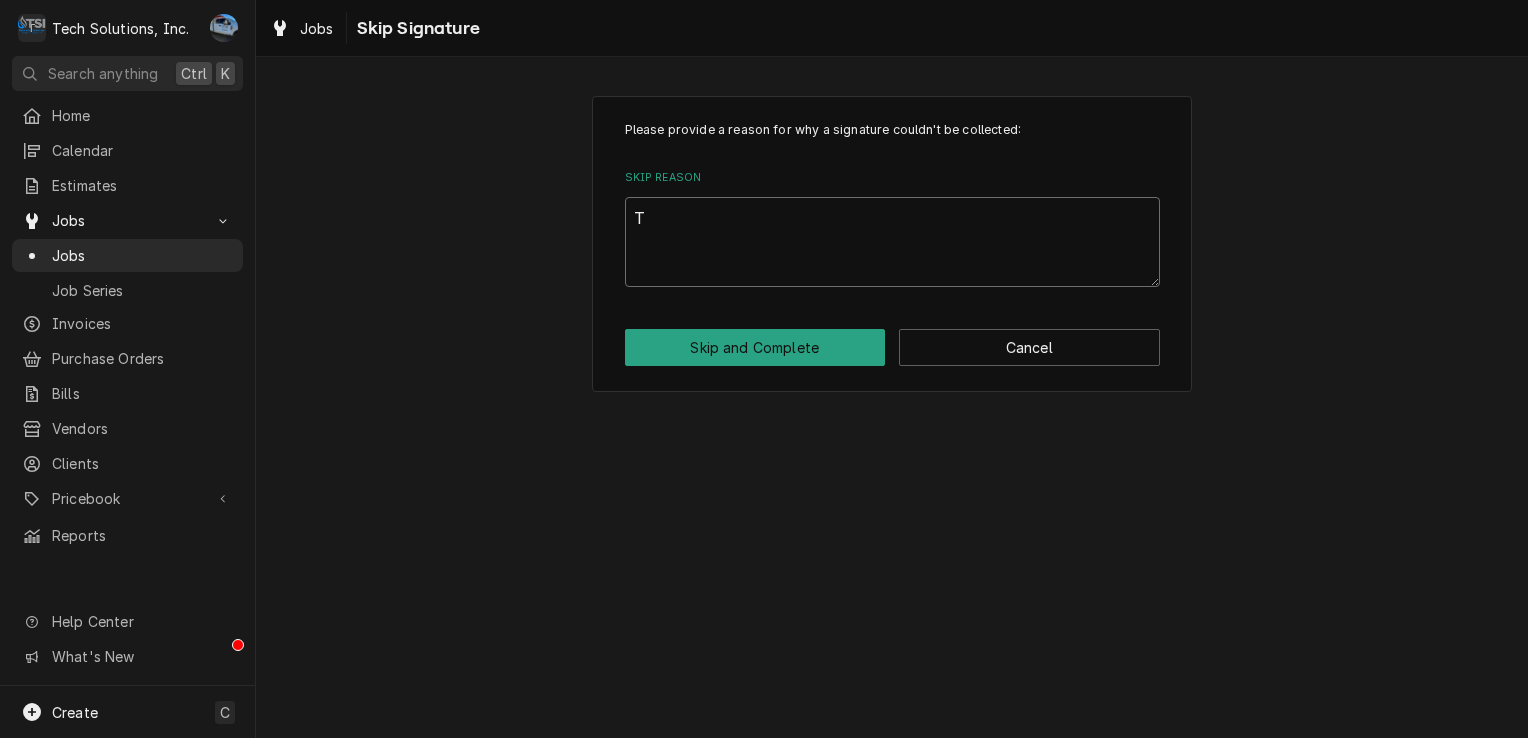 type on "x" 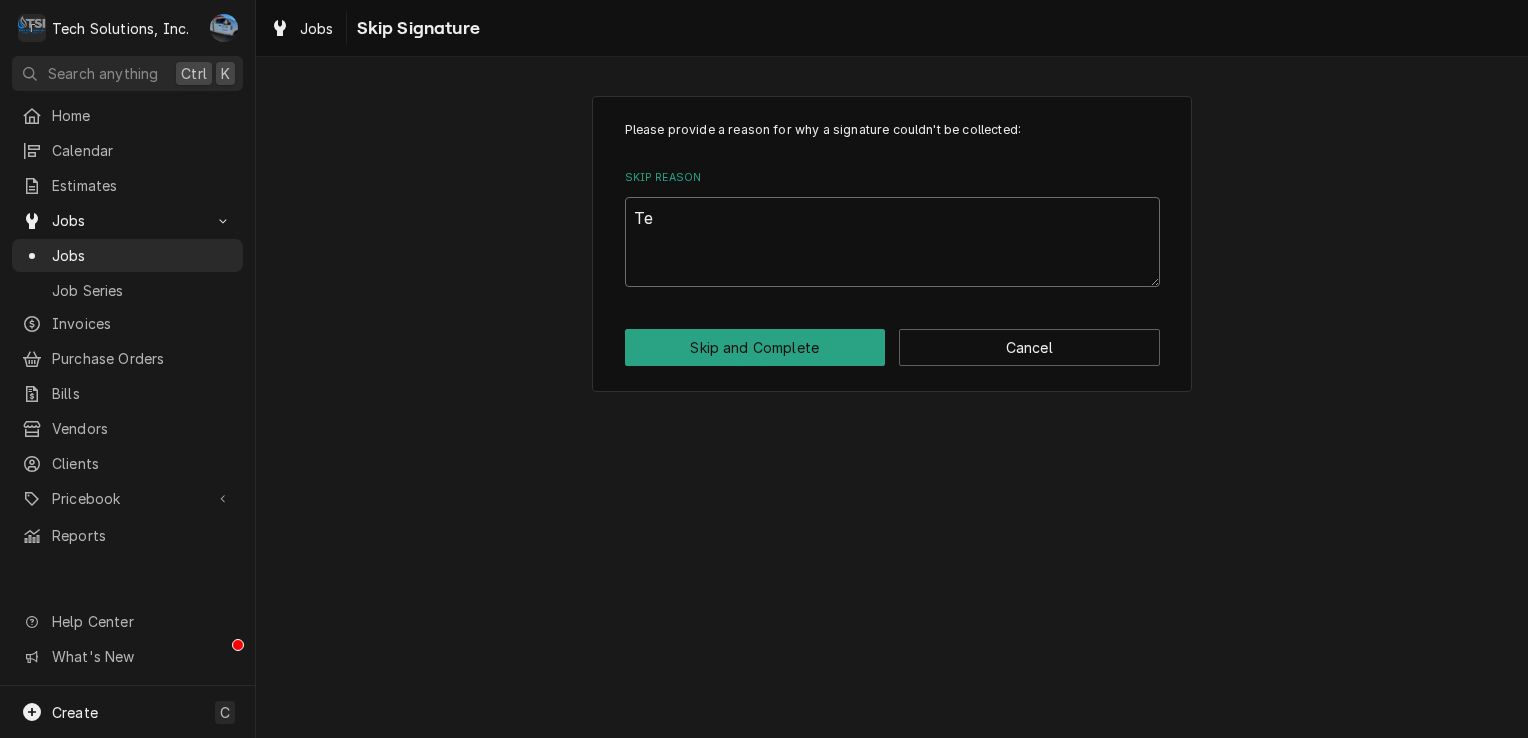 type on "x" 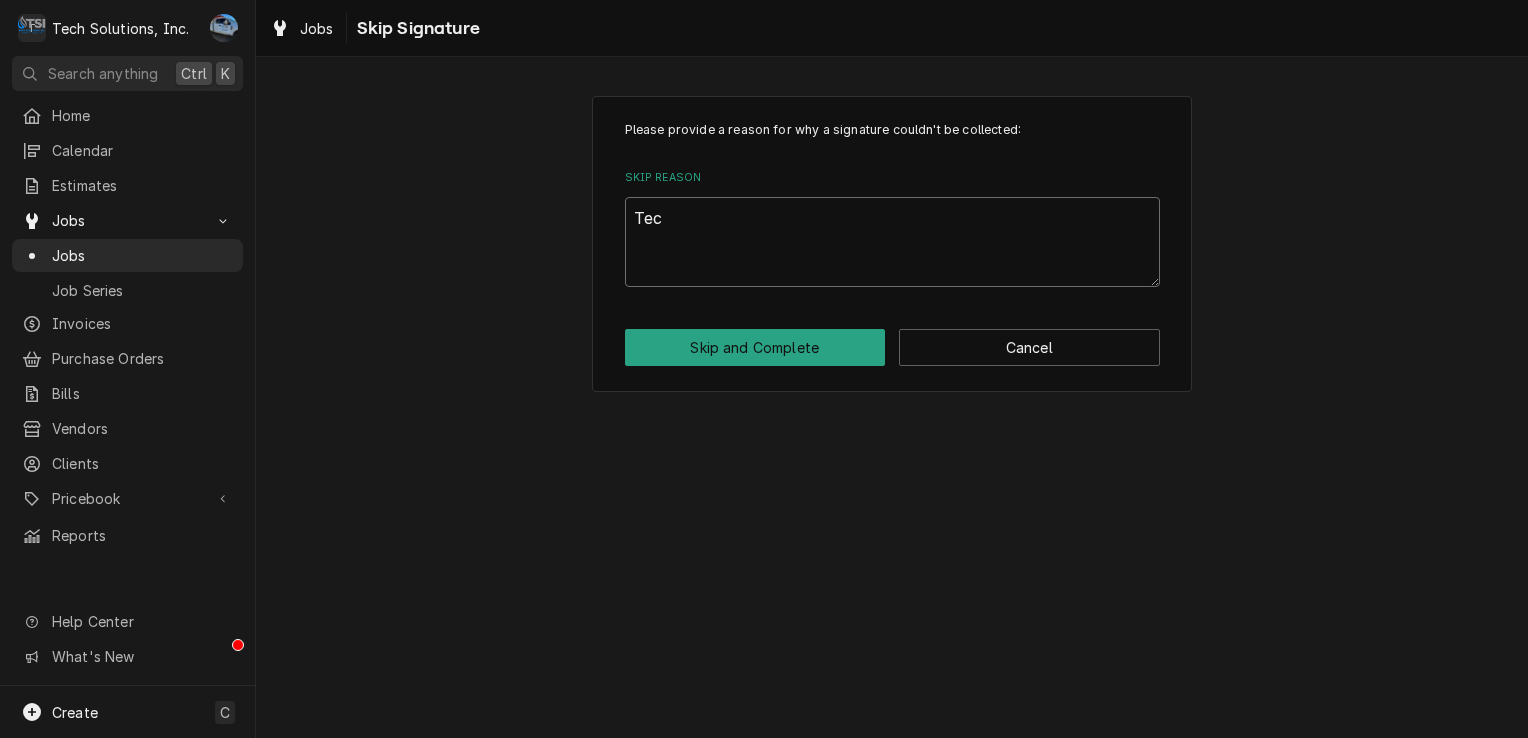 type on "x" 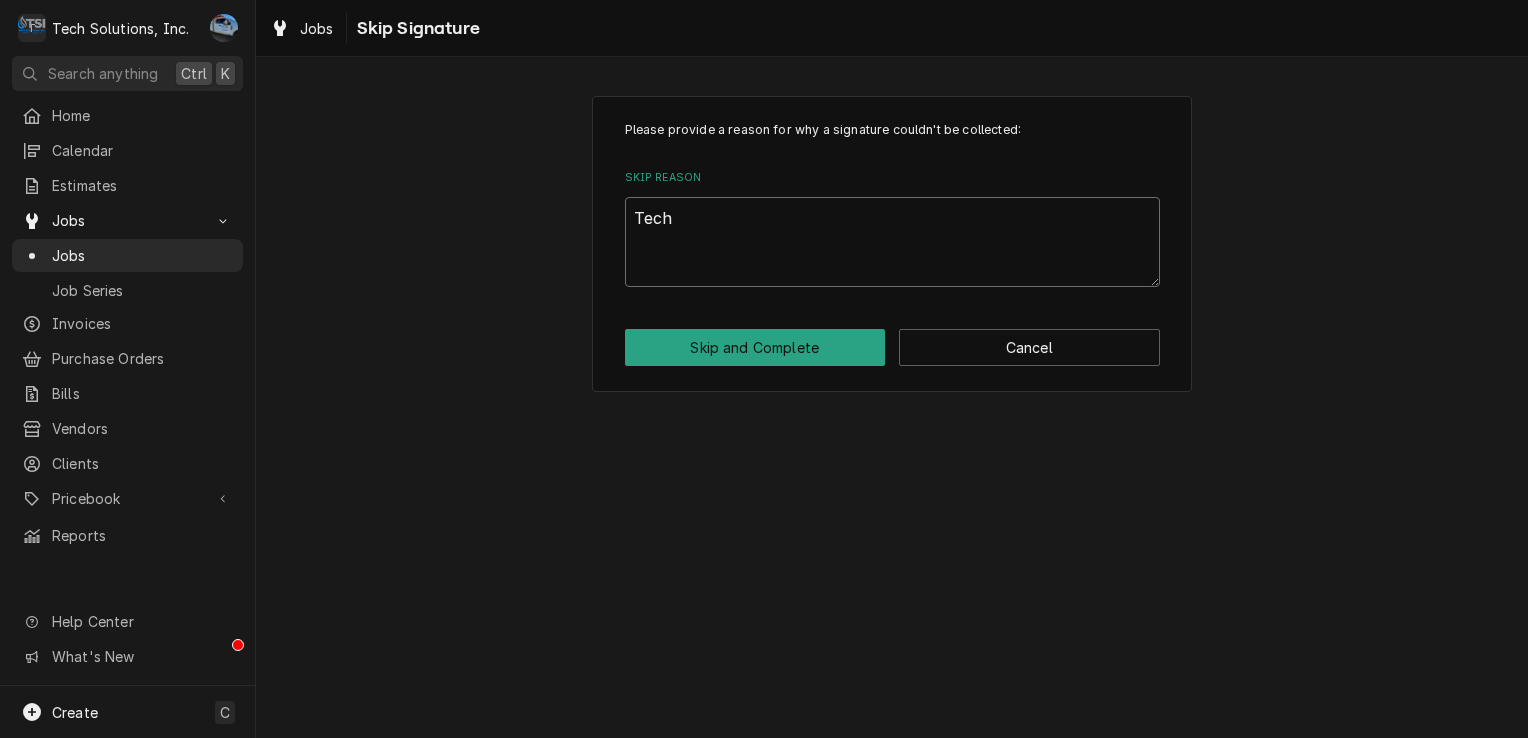 type on "x" 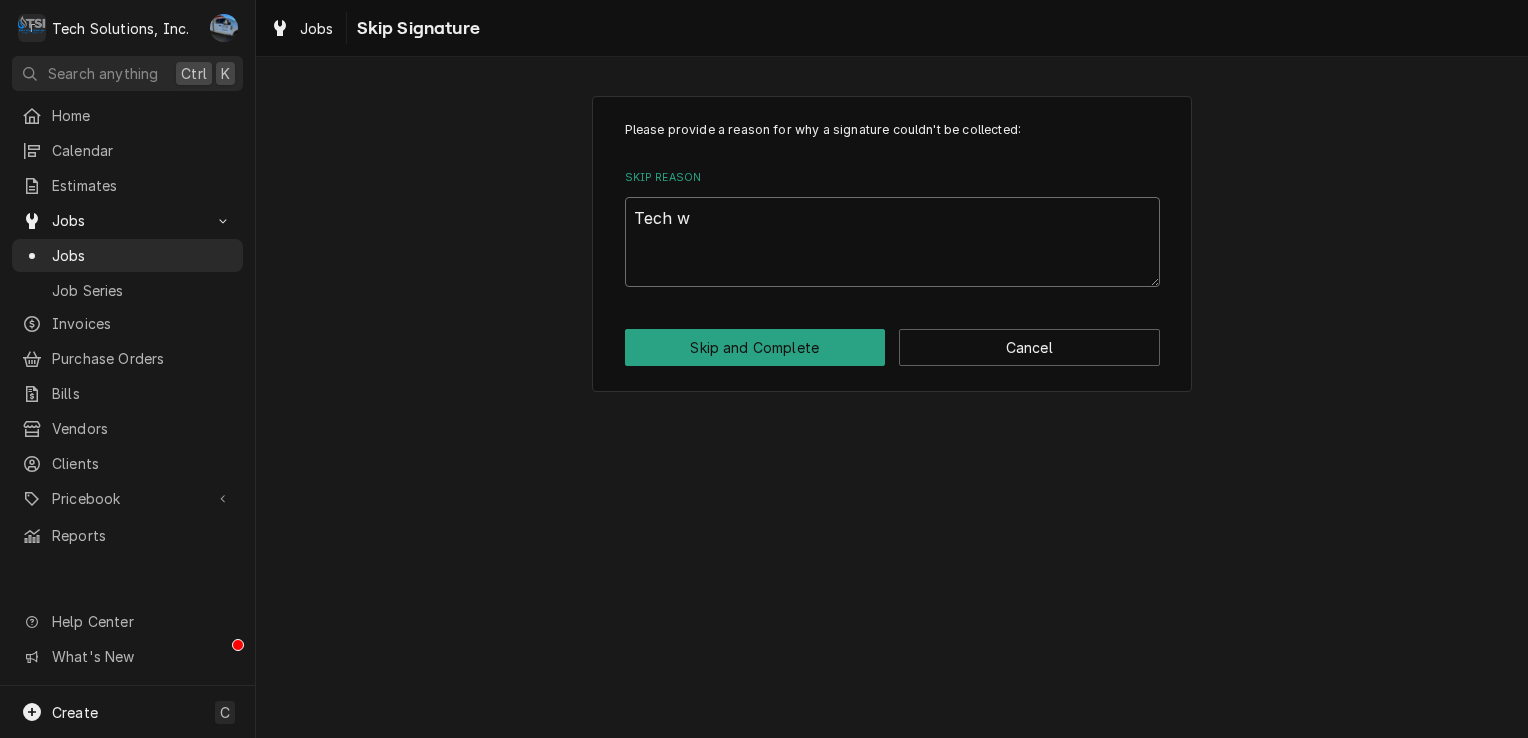 type on "Tech wa" 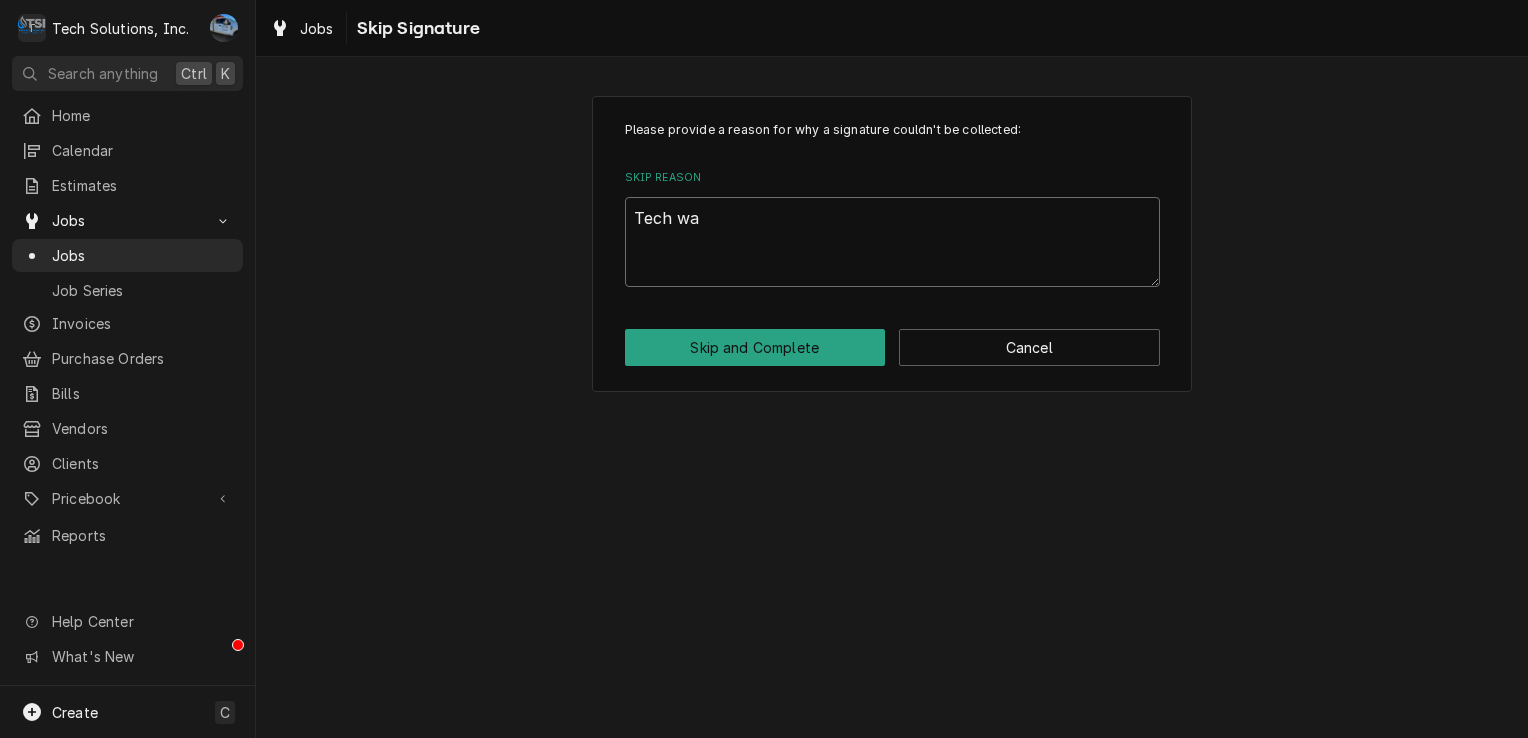 type on "x" 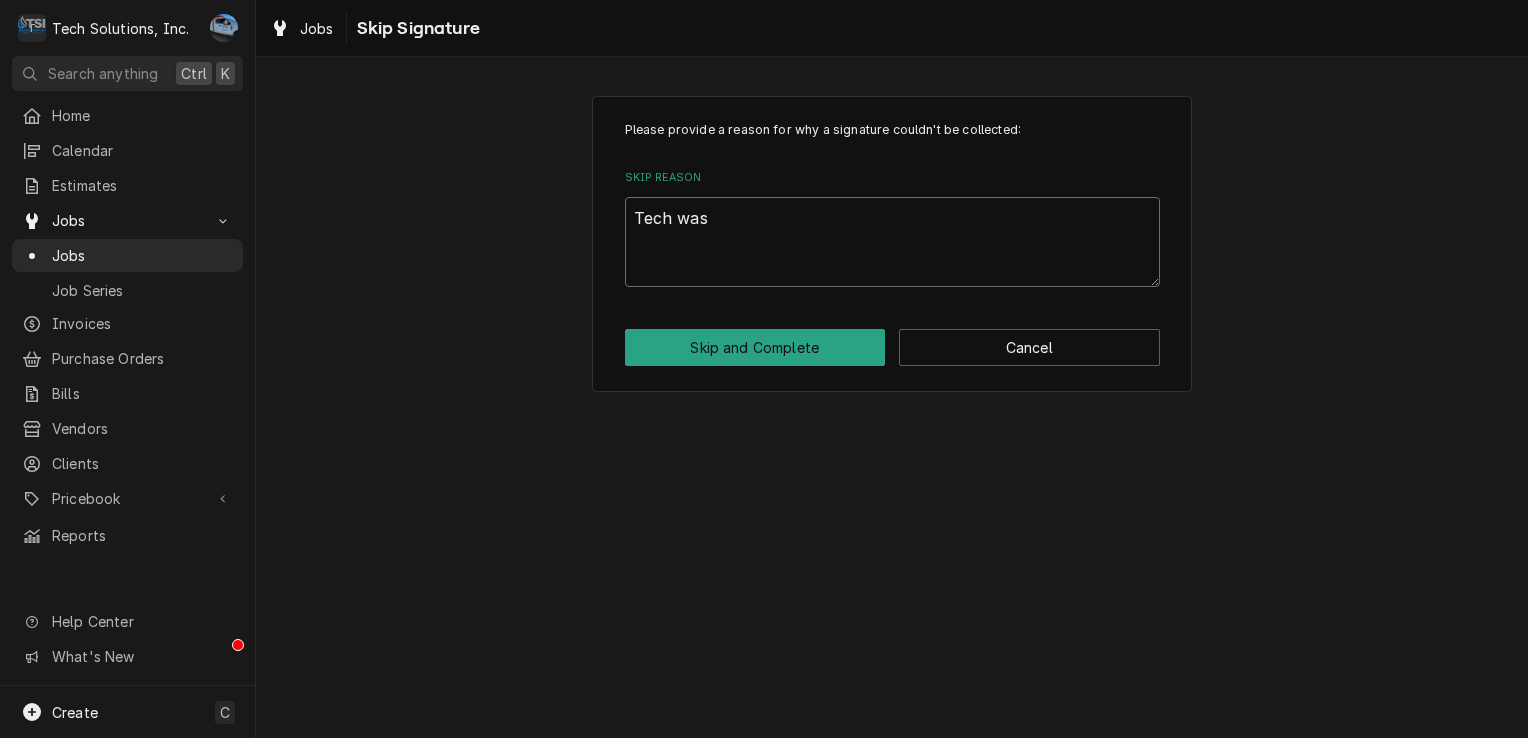 type on "x" 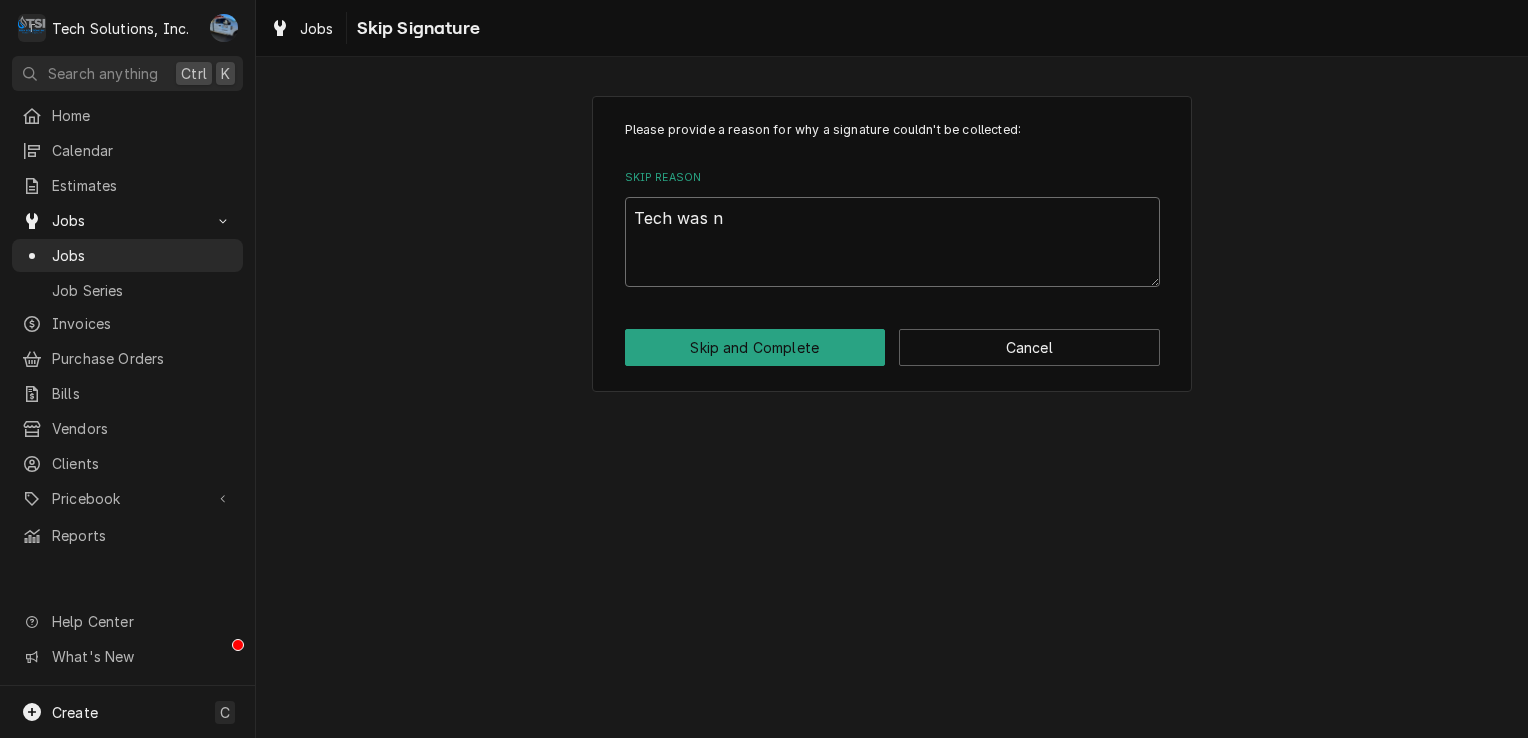 type on "x" 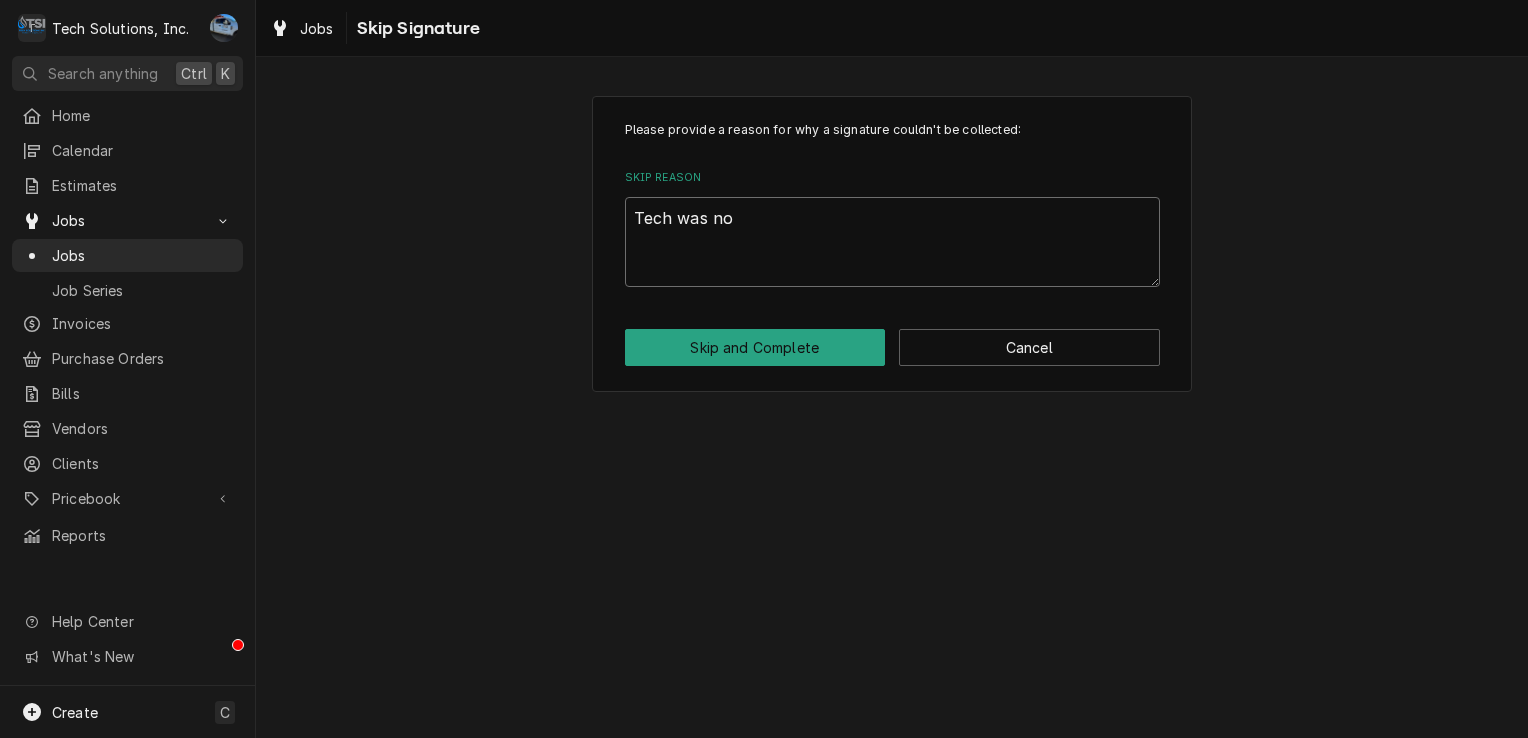 type on "x" 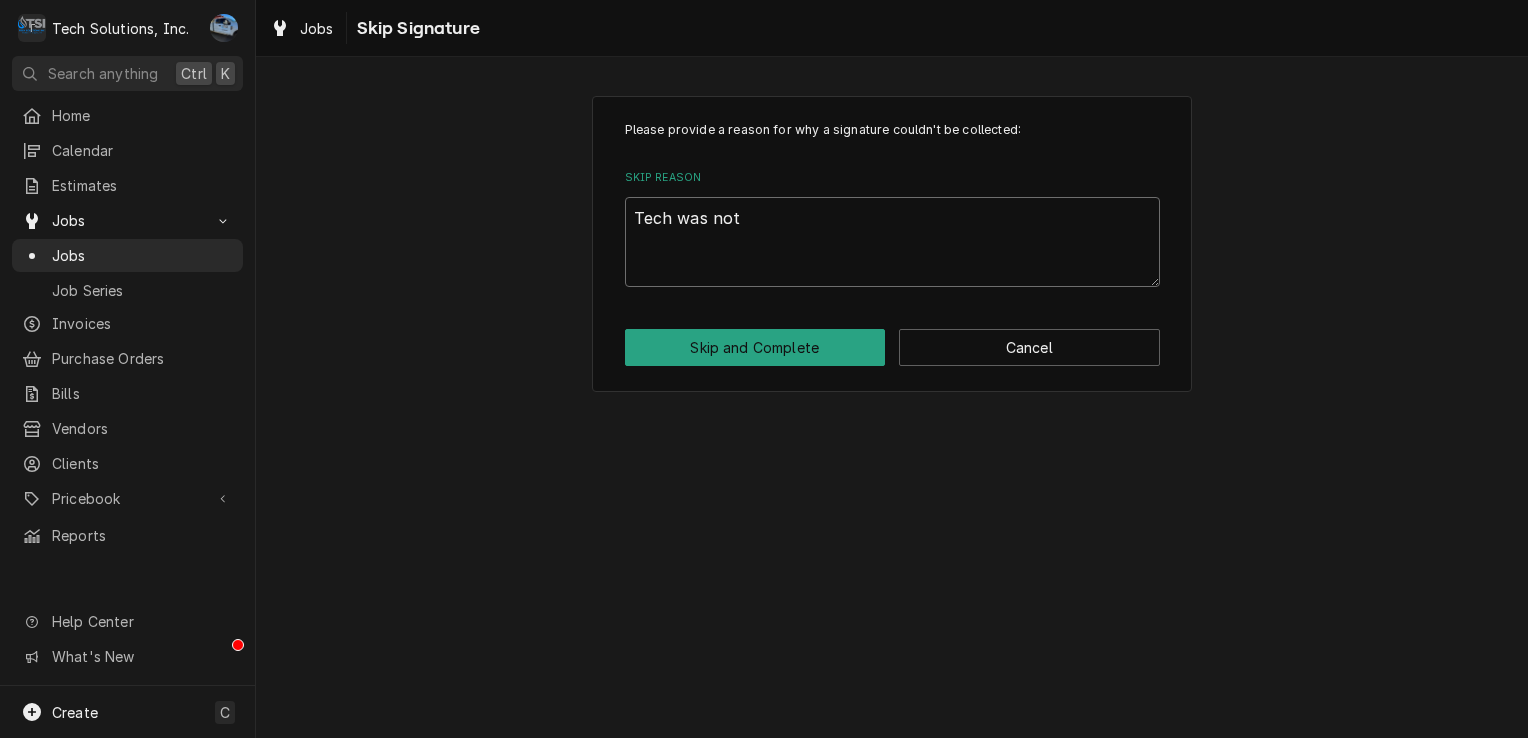 type on "x" 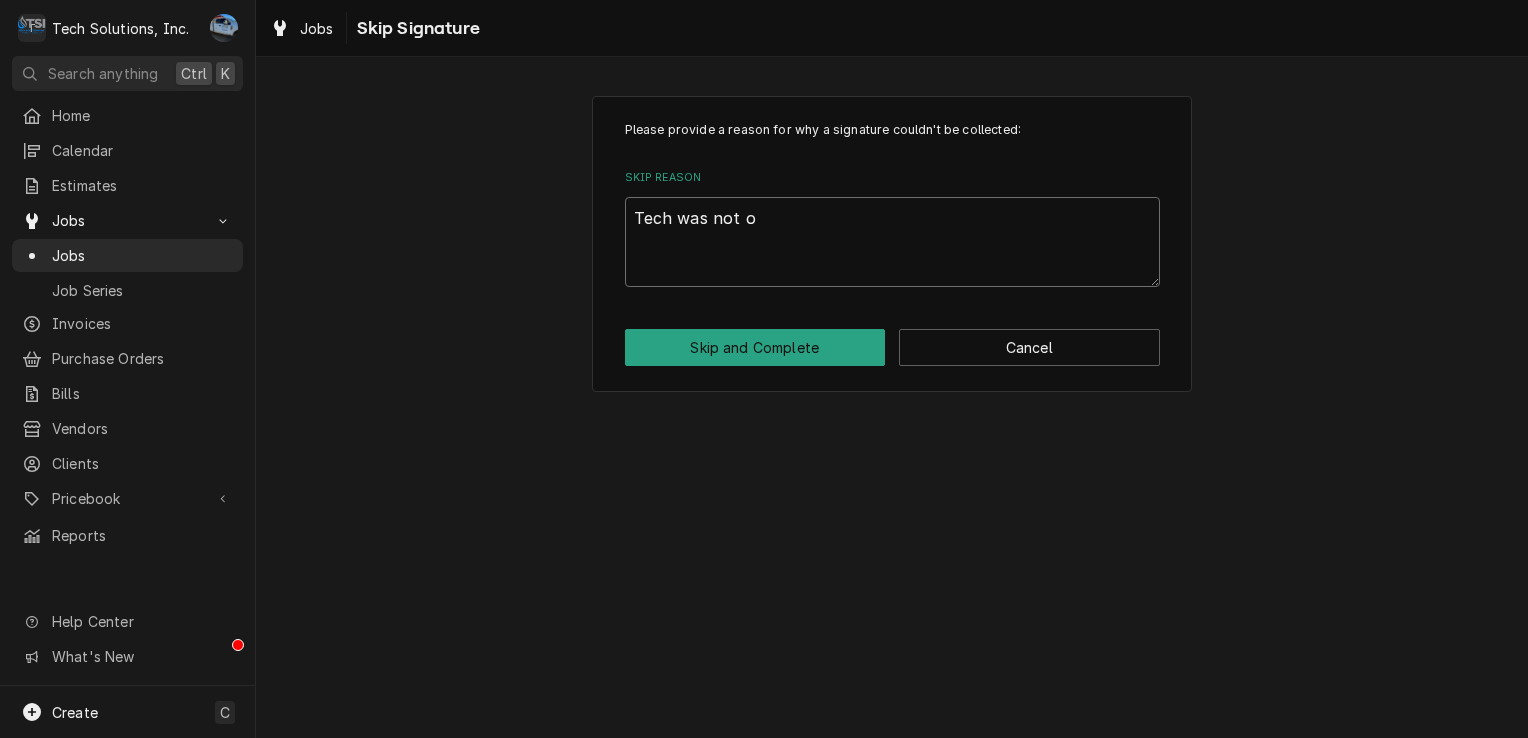 type on "x" 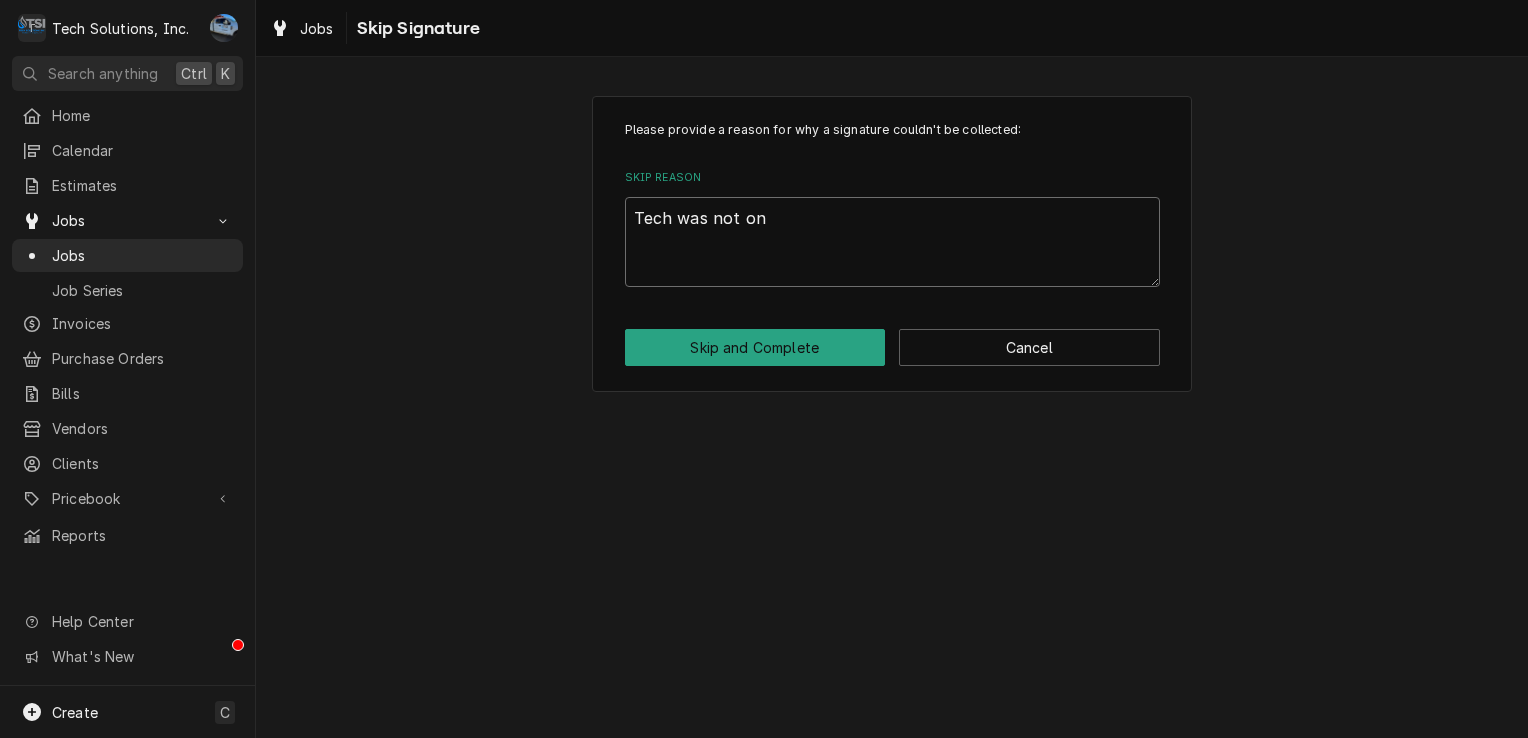 type on "x" 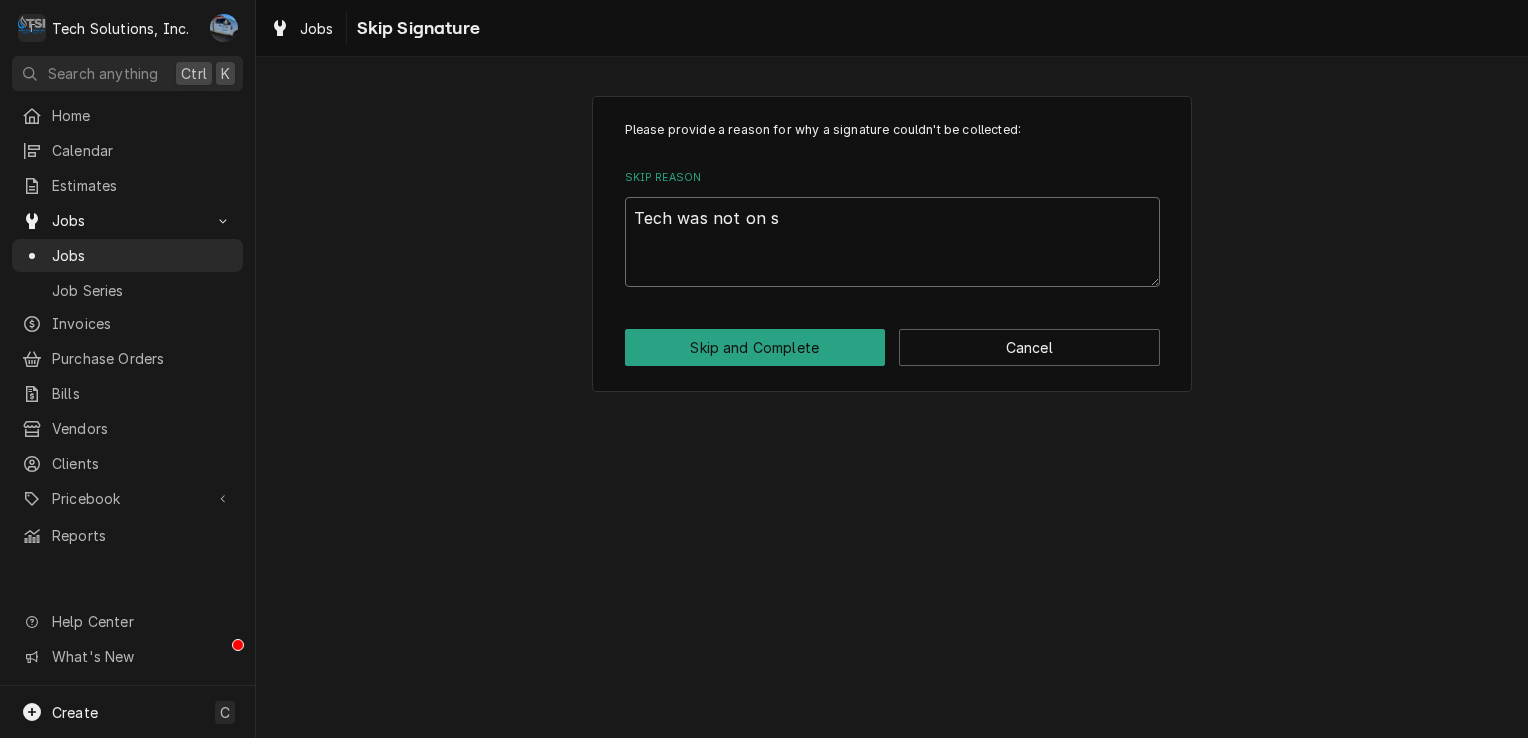 type on "x" 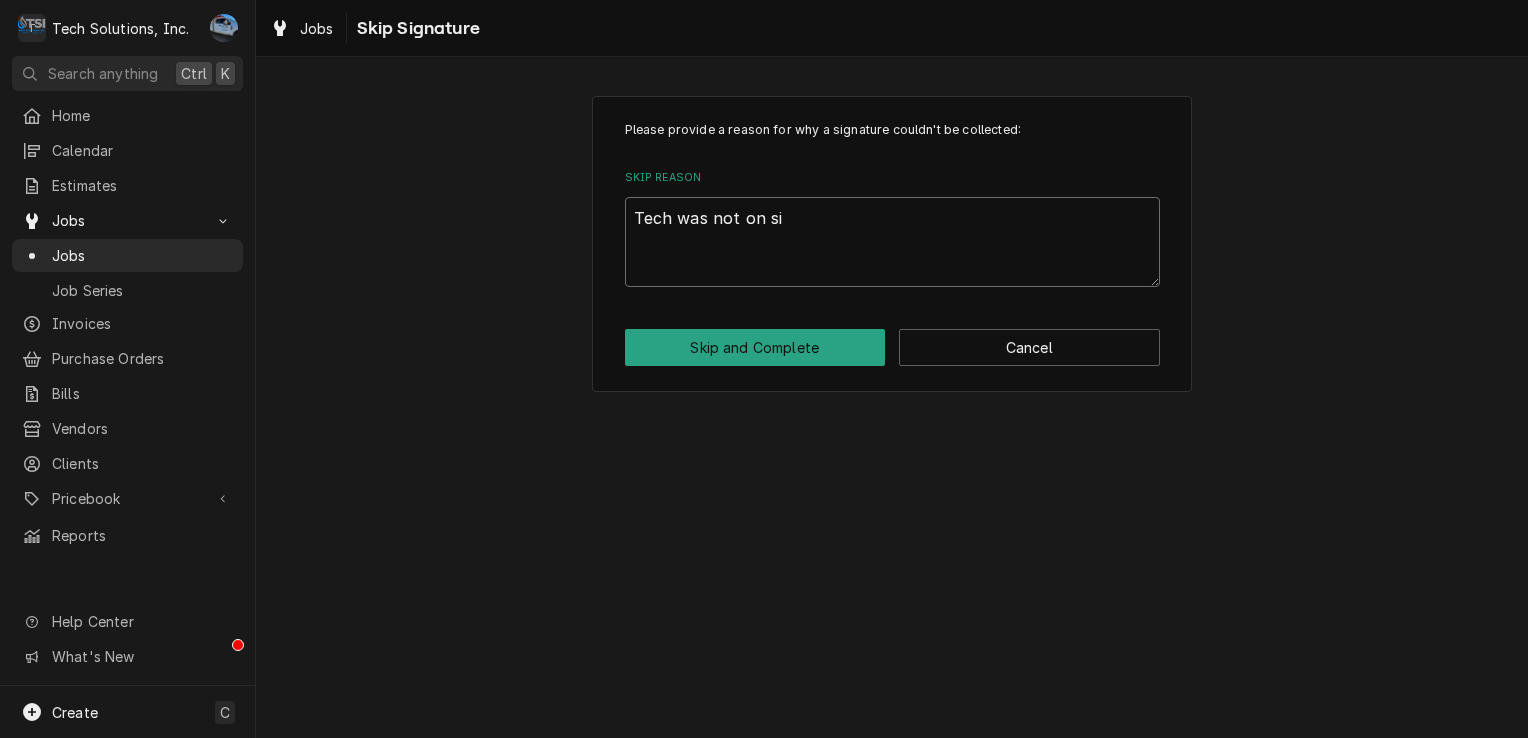 type on "x" 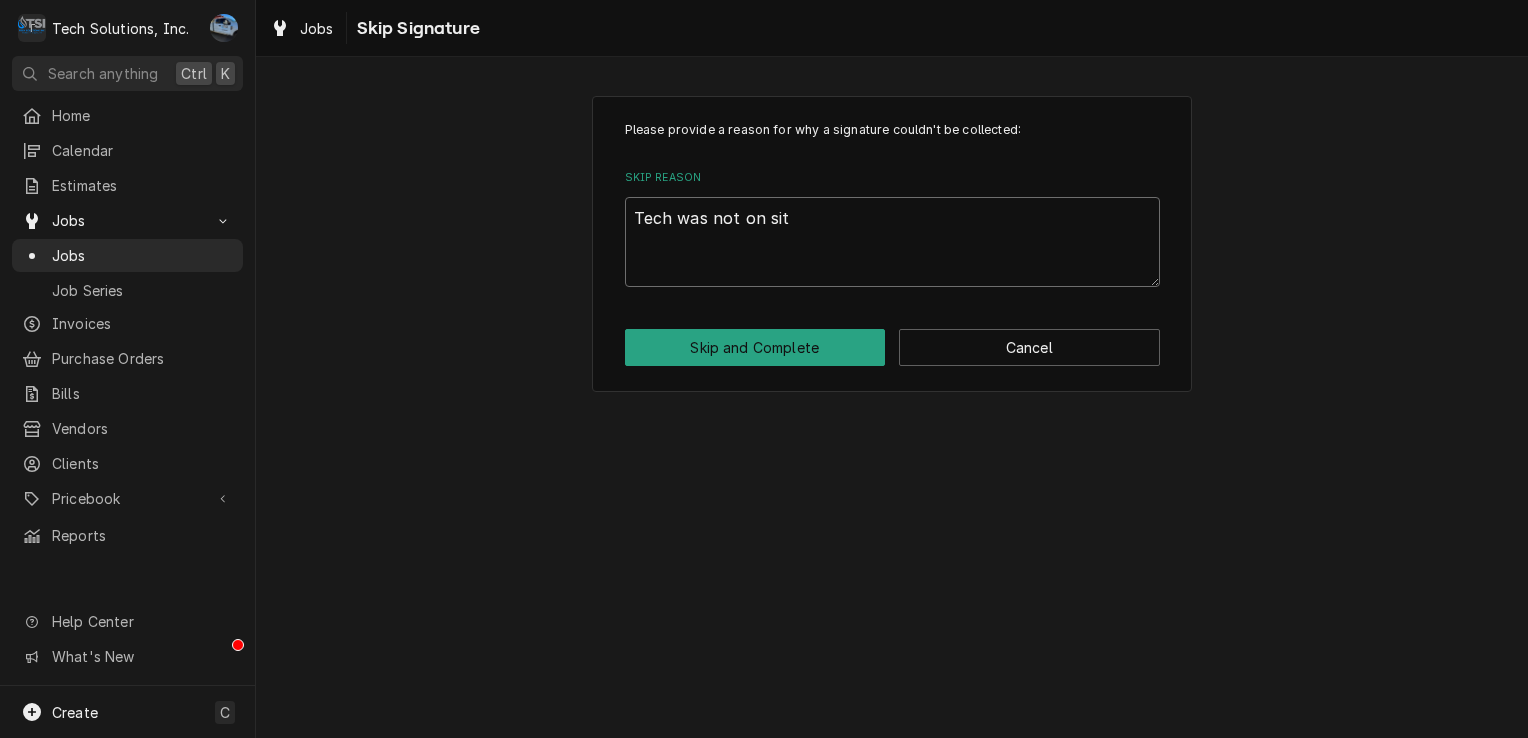 type on "x" 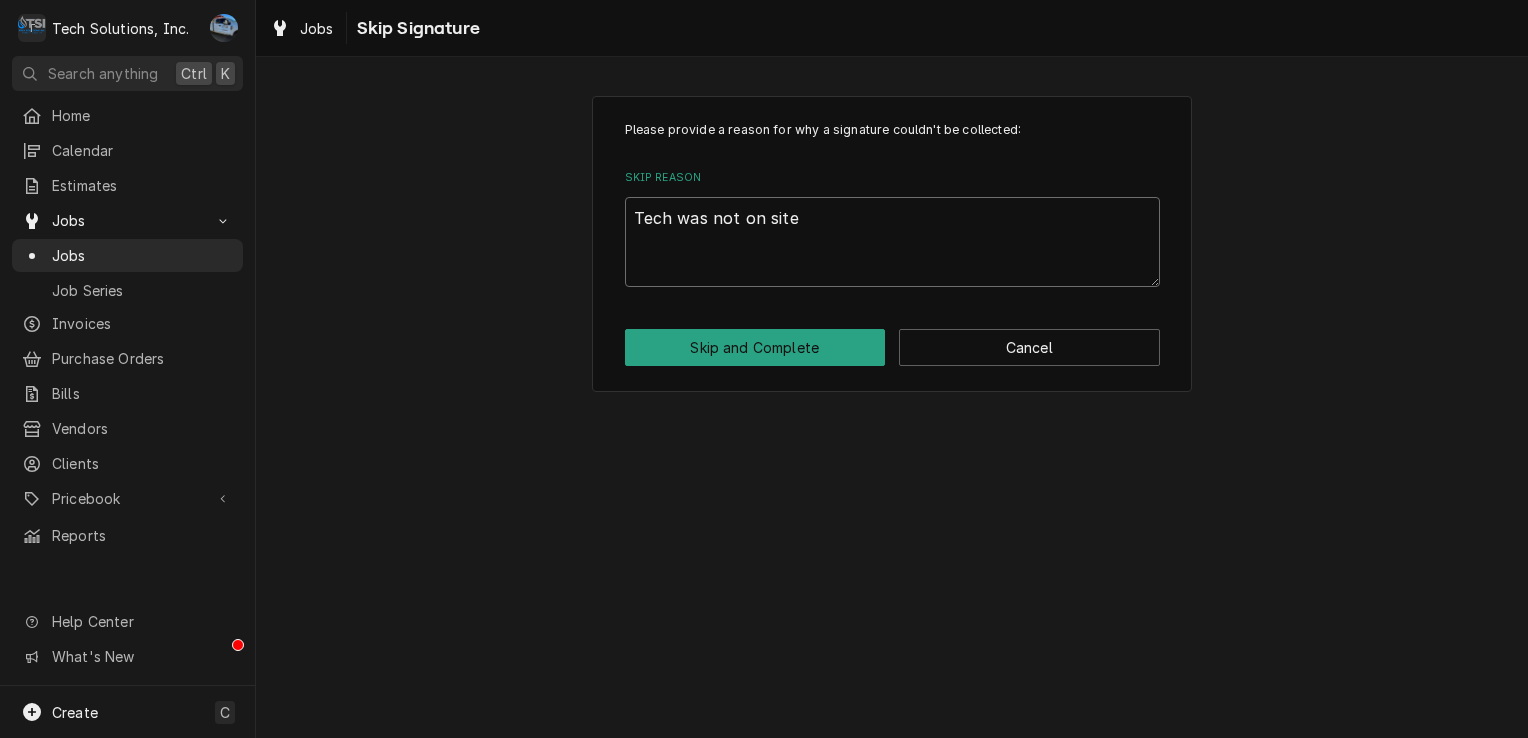 type on "x" 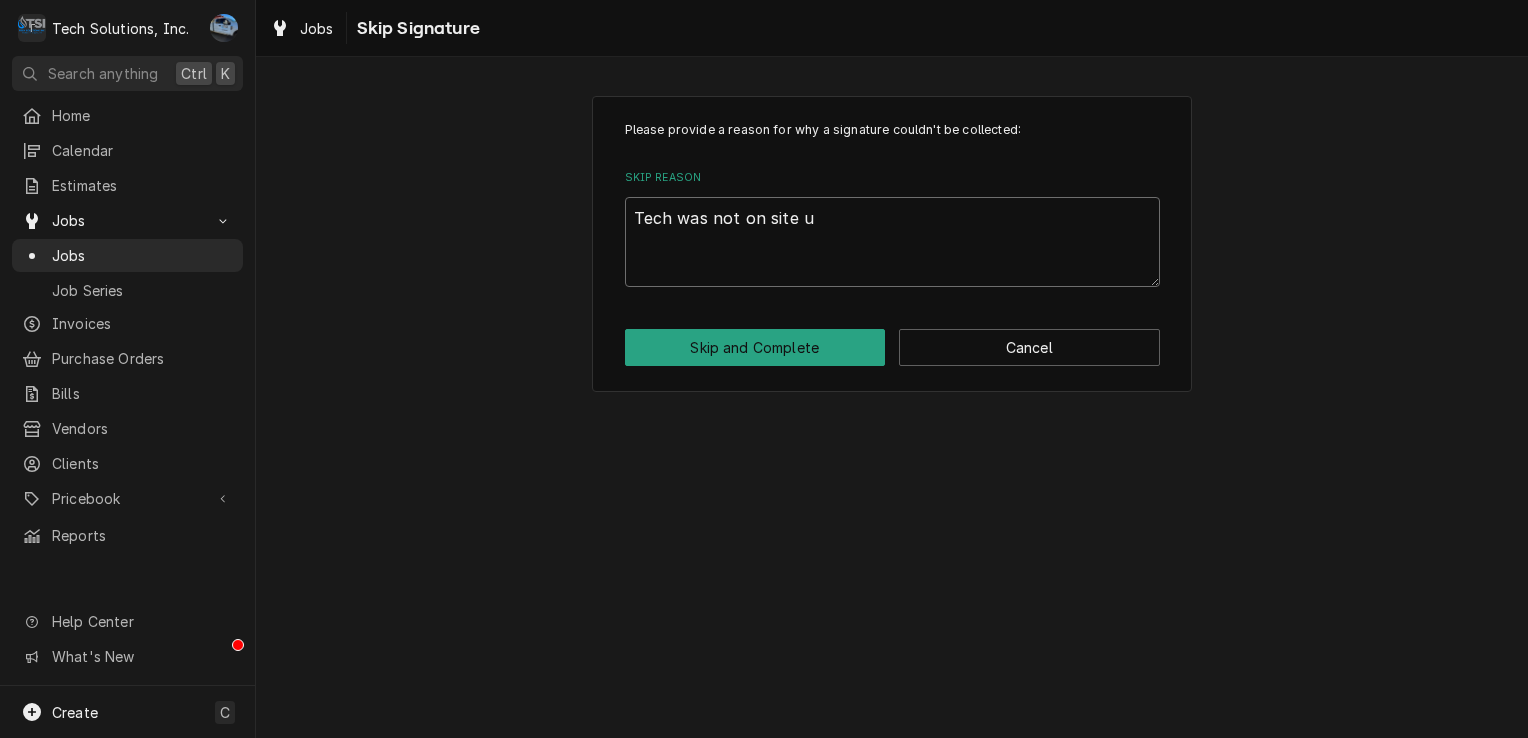 type on "x" 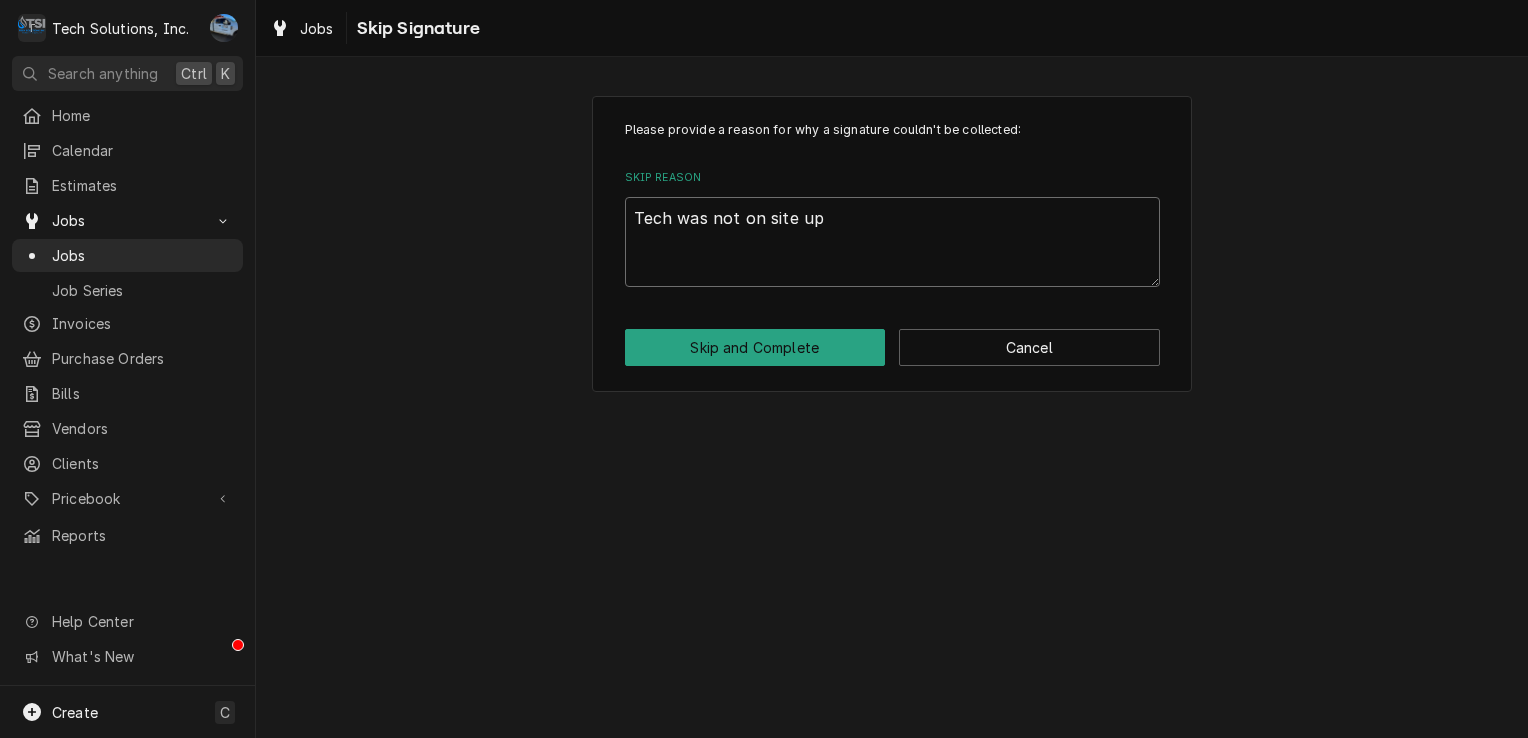 type on "x" 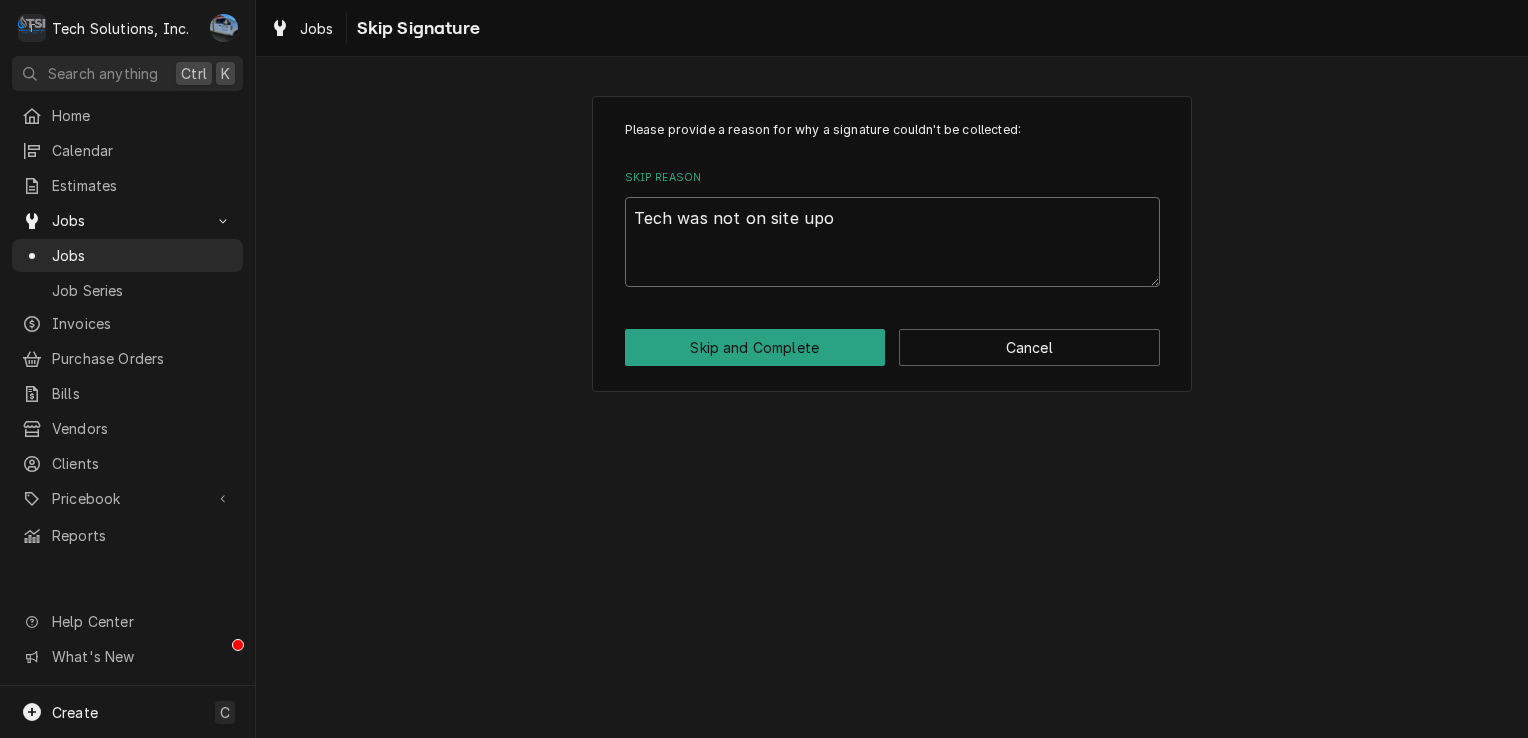 type on "x" 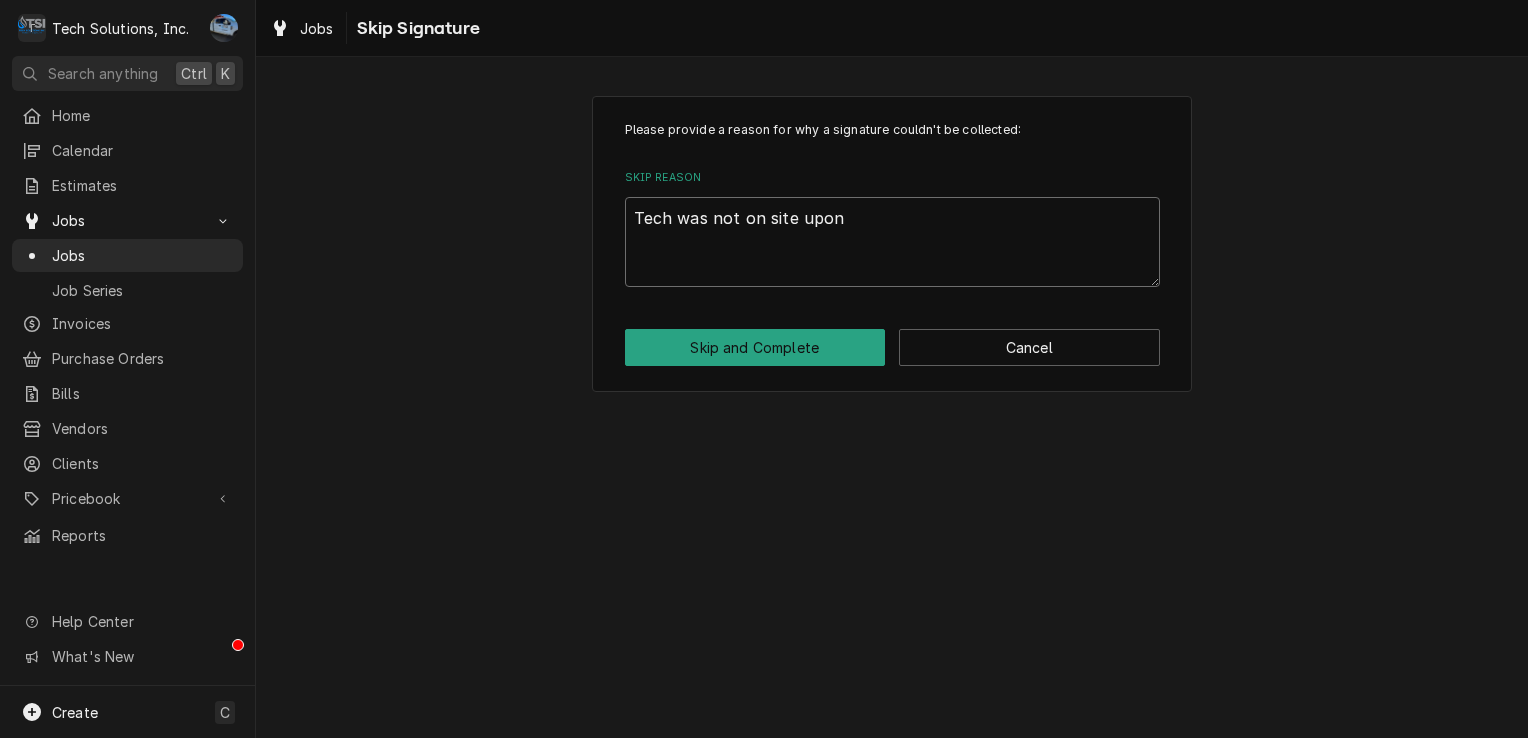 type on "x" 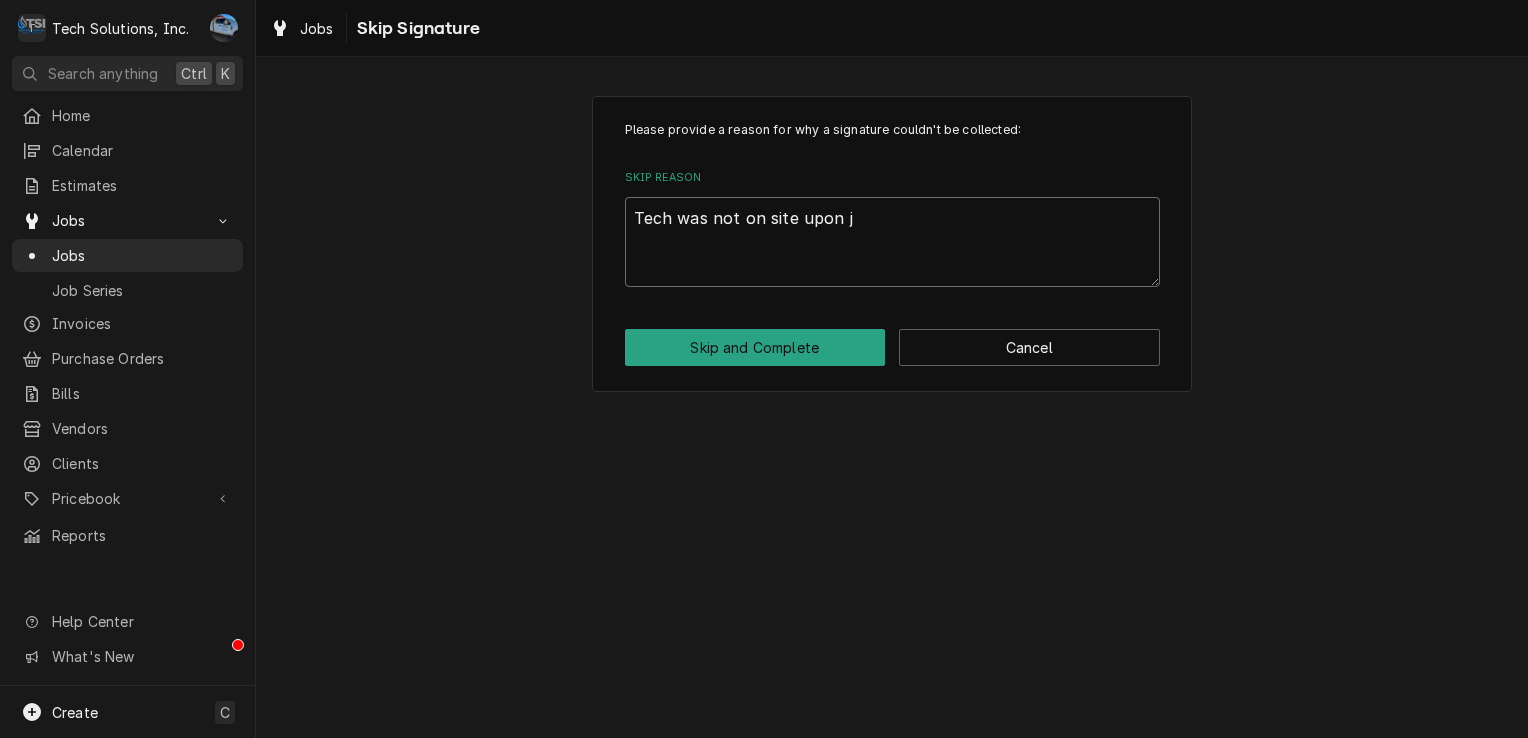 type on "x" 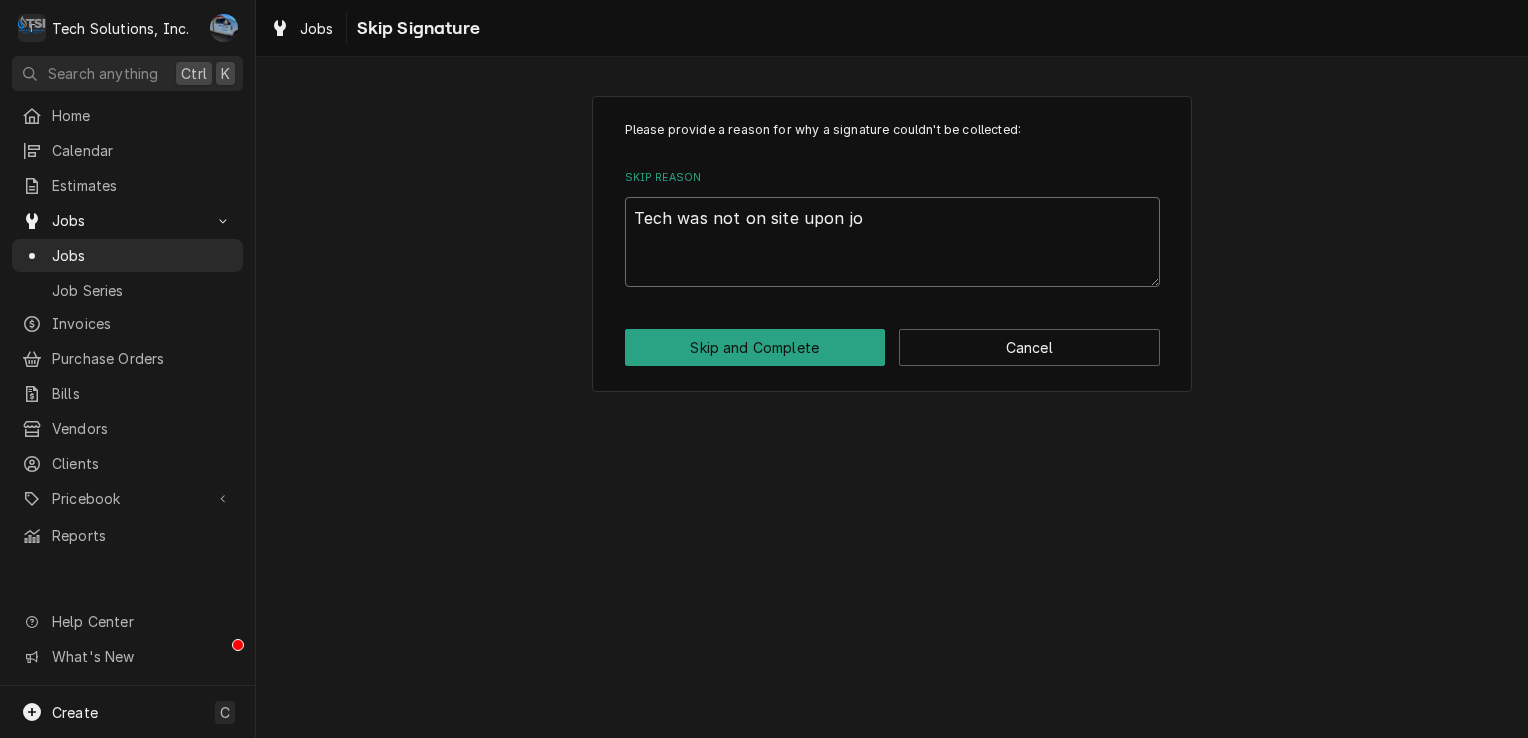 type on "x" 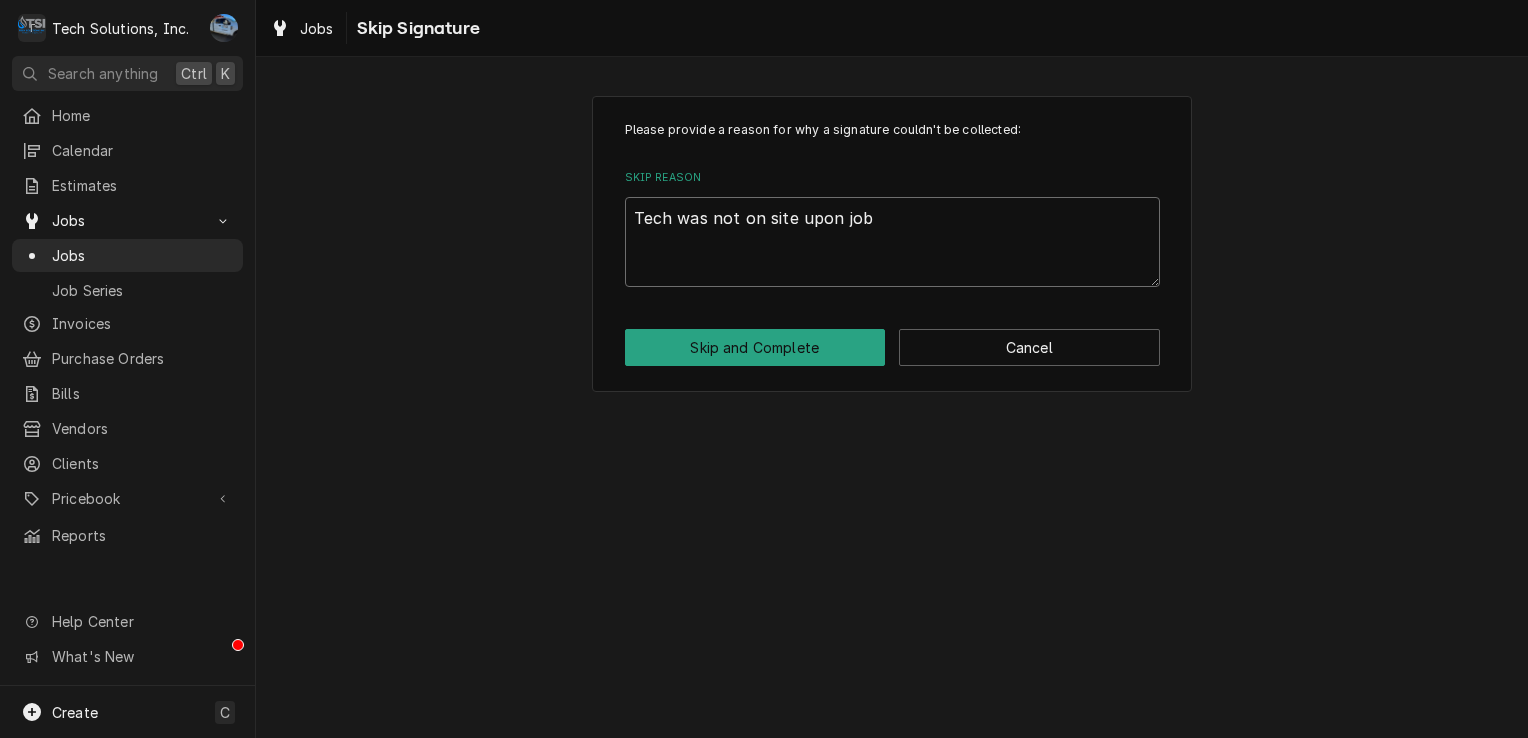 type on "x" 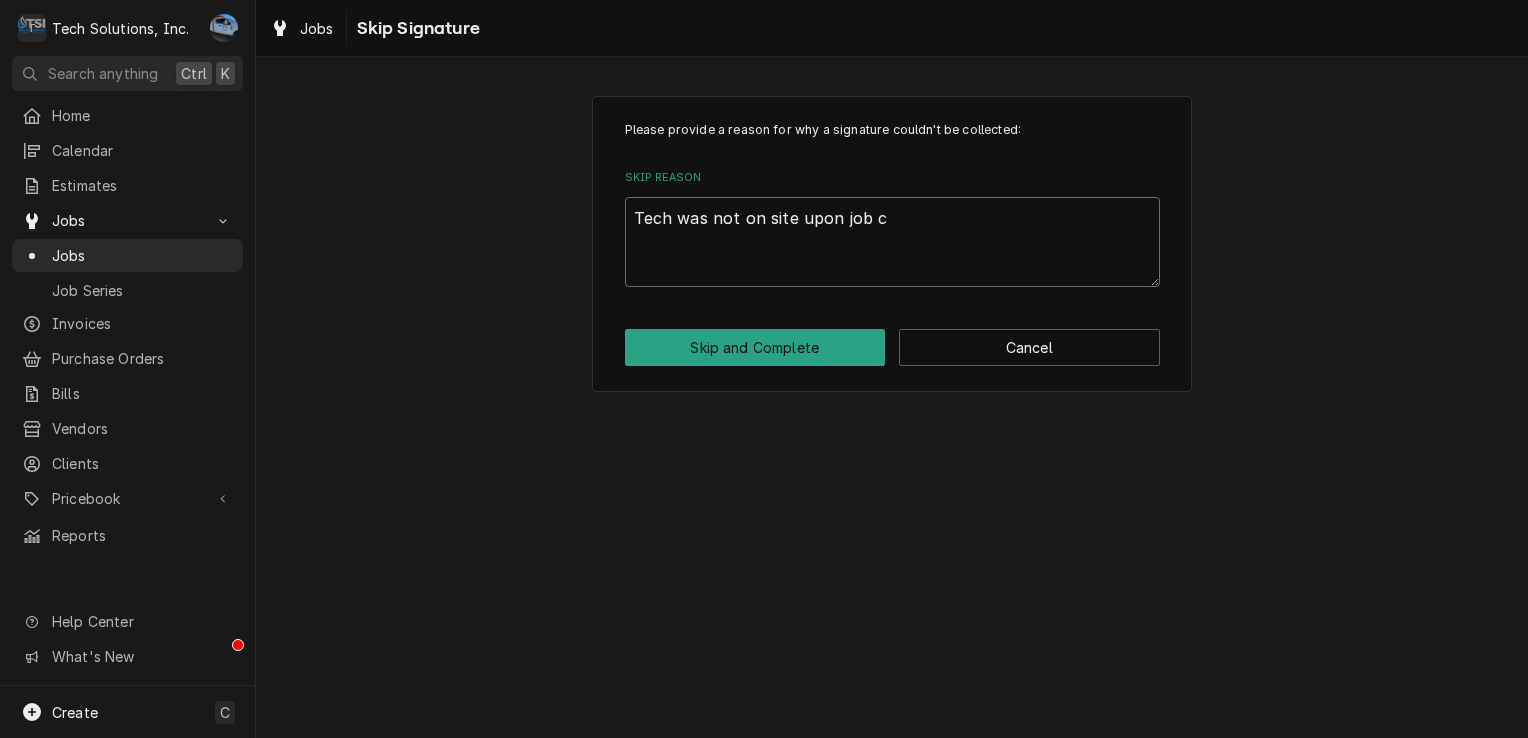 type on "x" 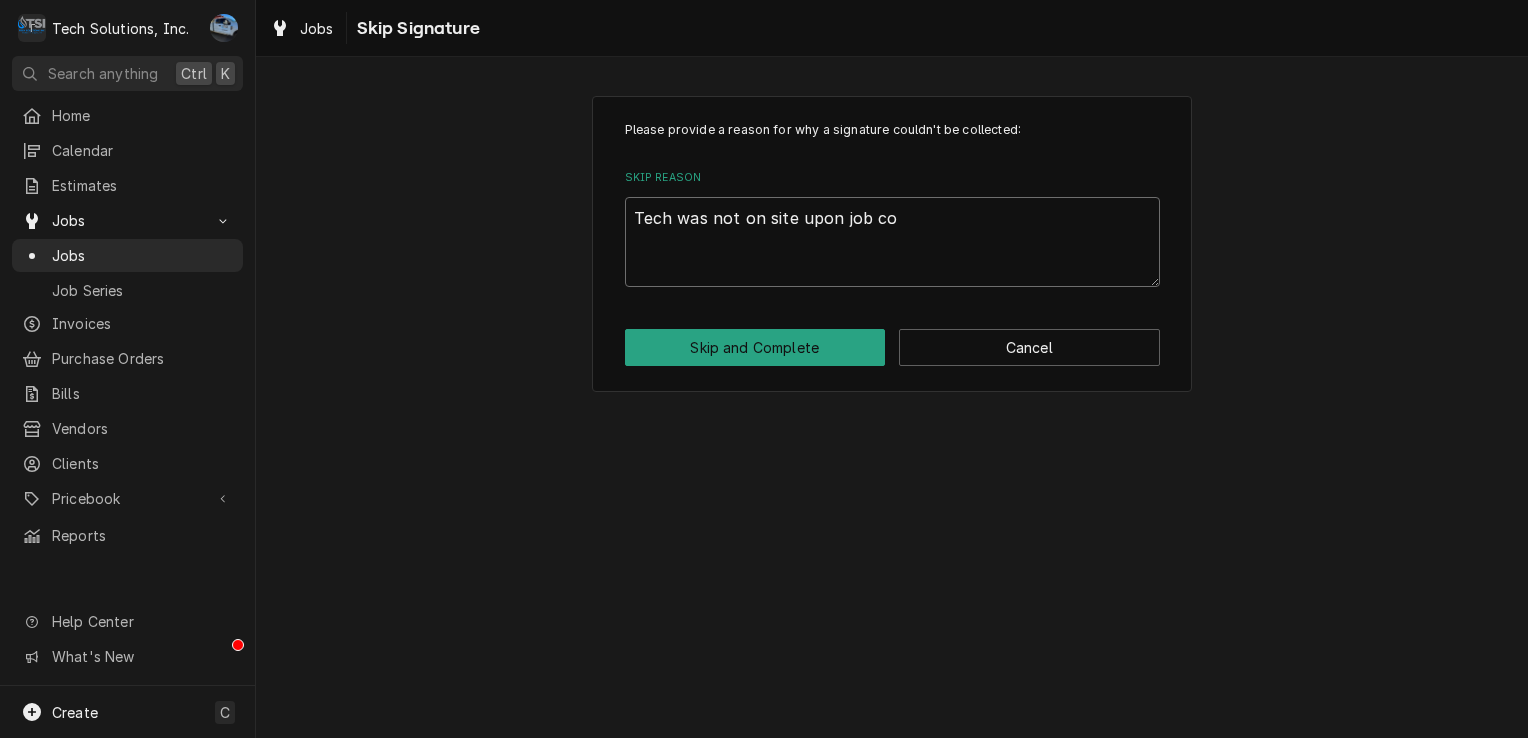 type on "x" 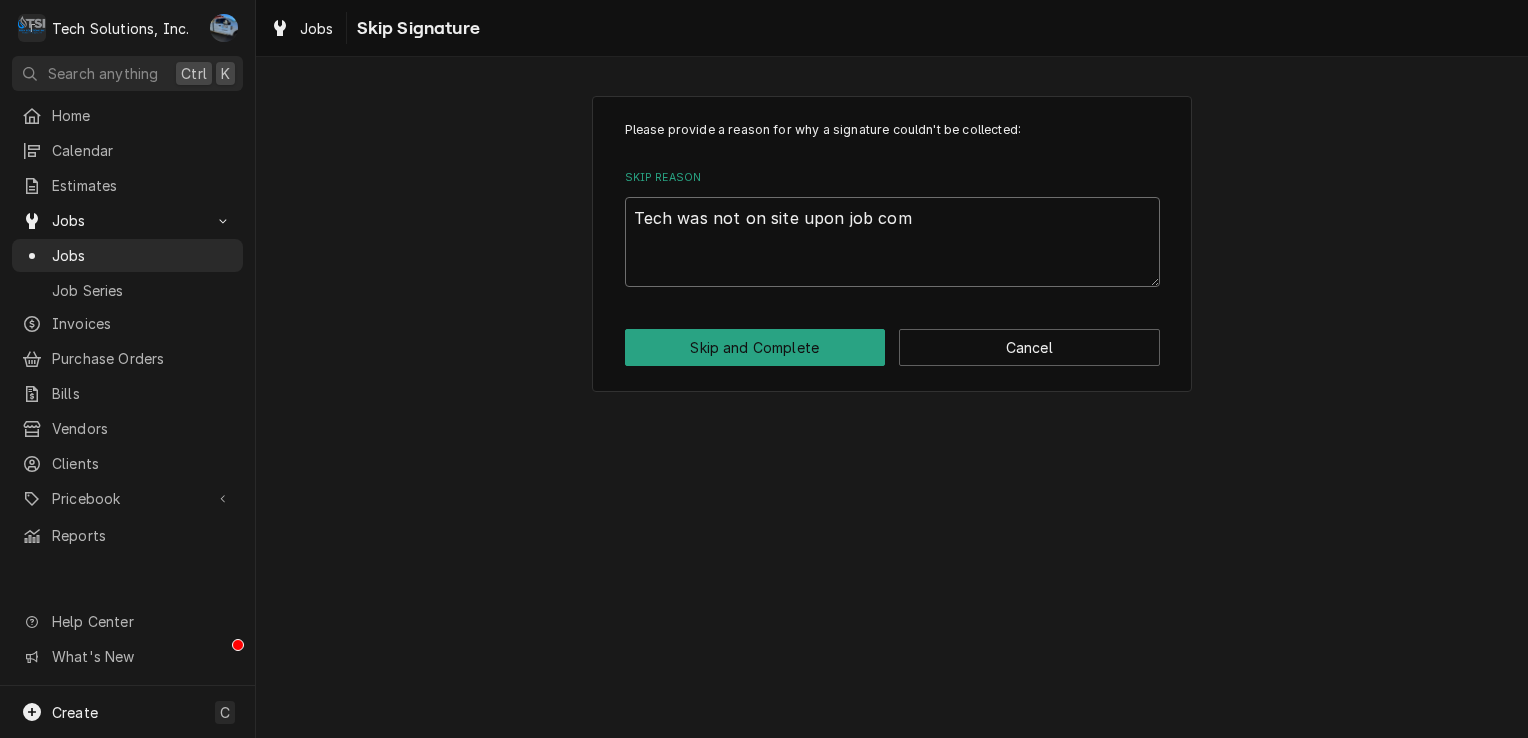 type on "x" 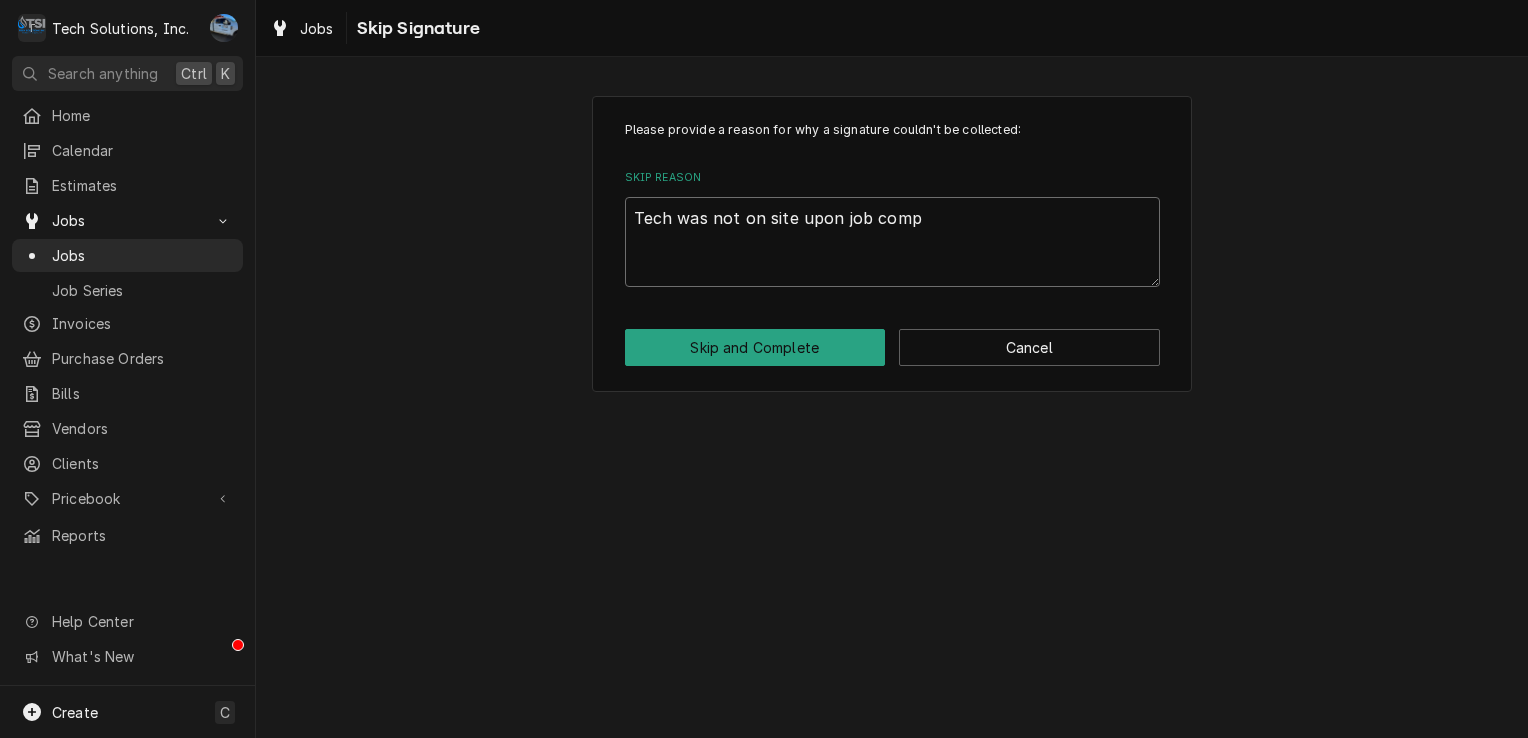 type on "x" 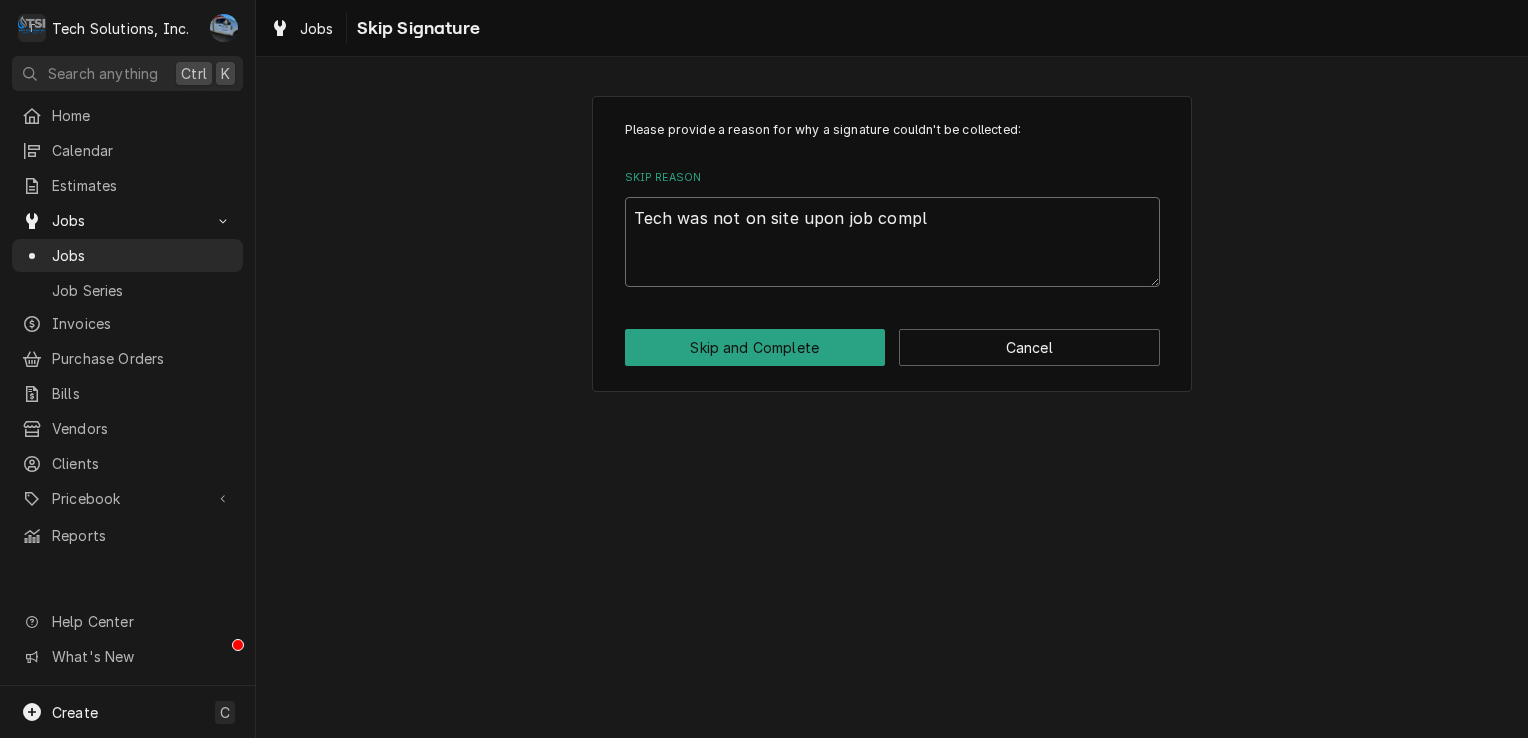 type on "x" 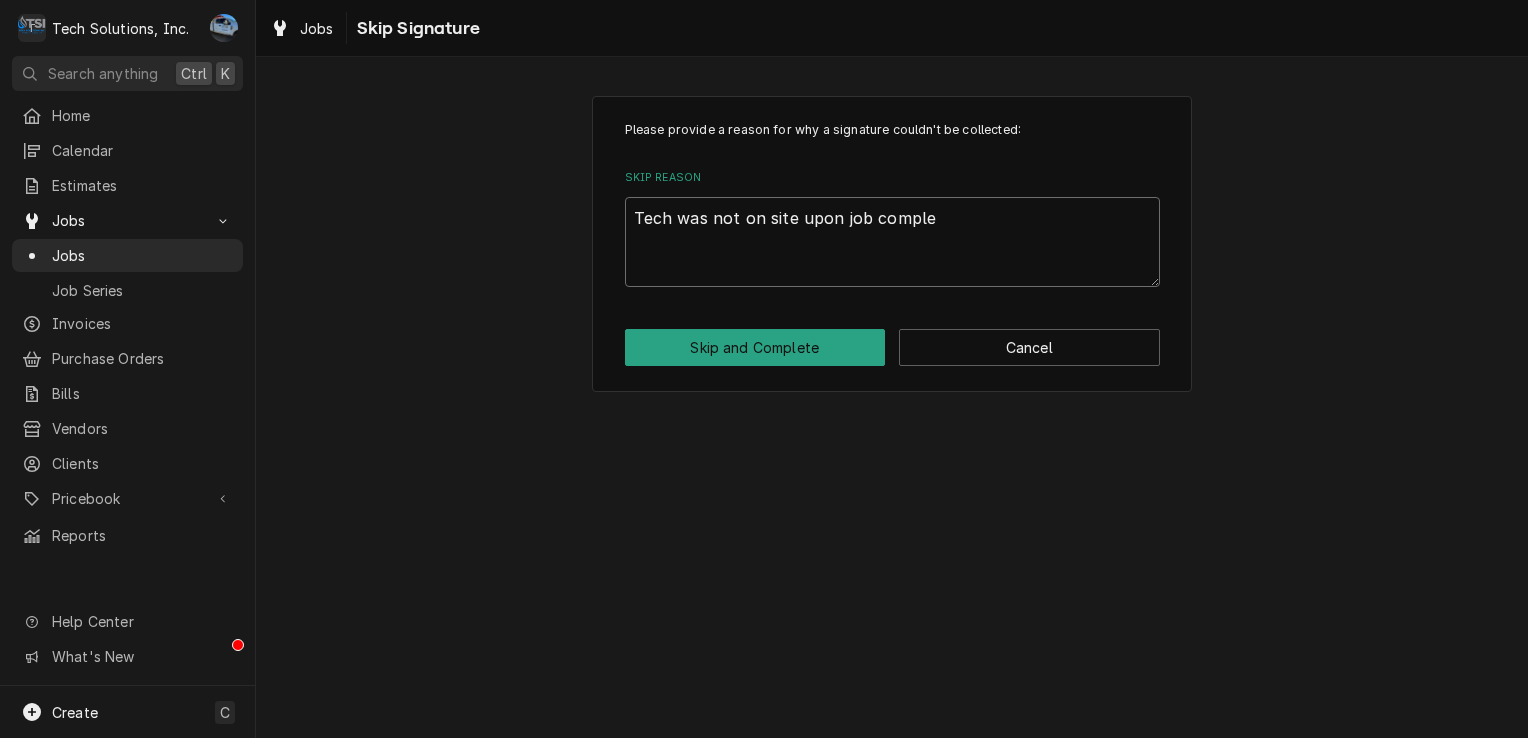 type on "Tech was not on site upon job complet" 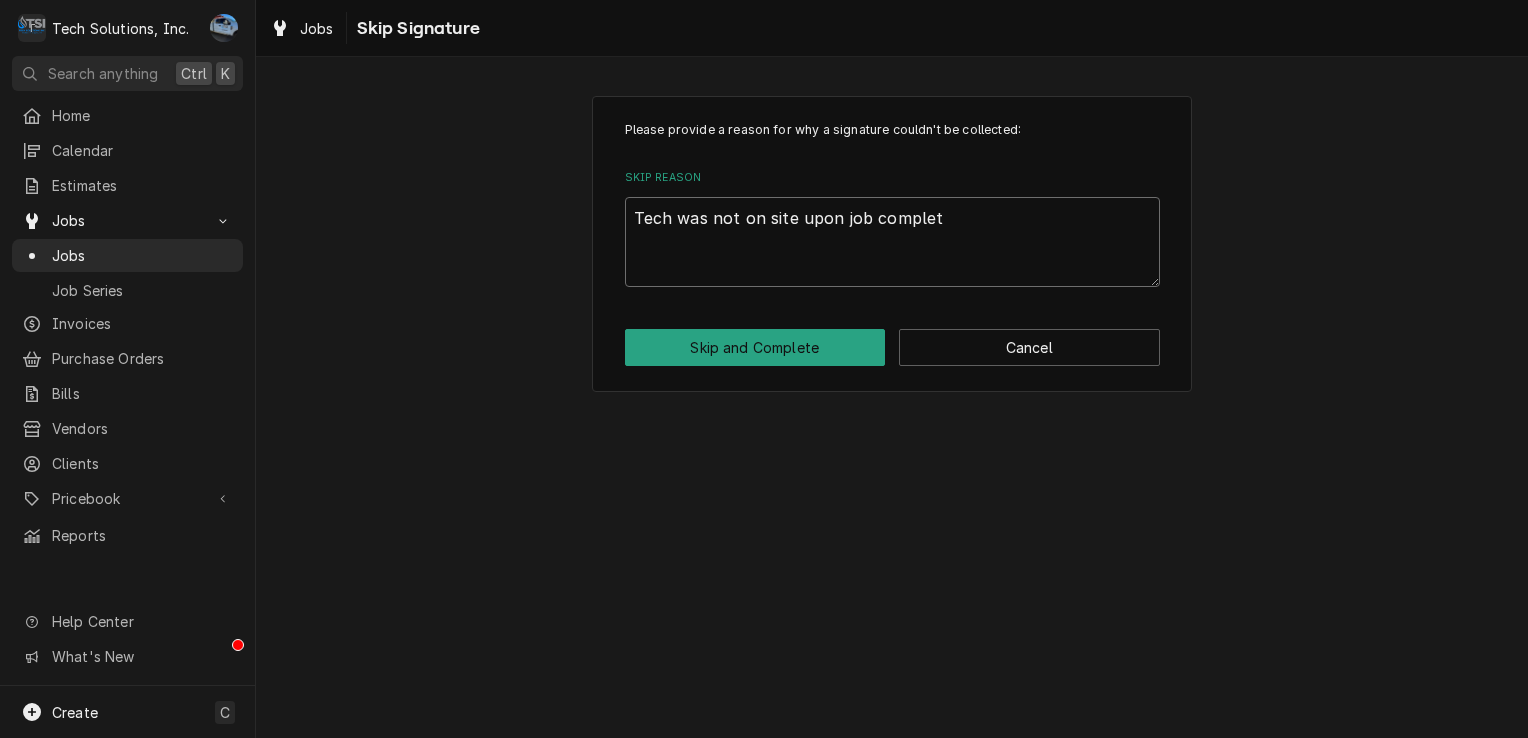type on "x" 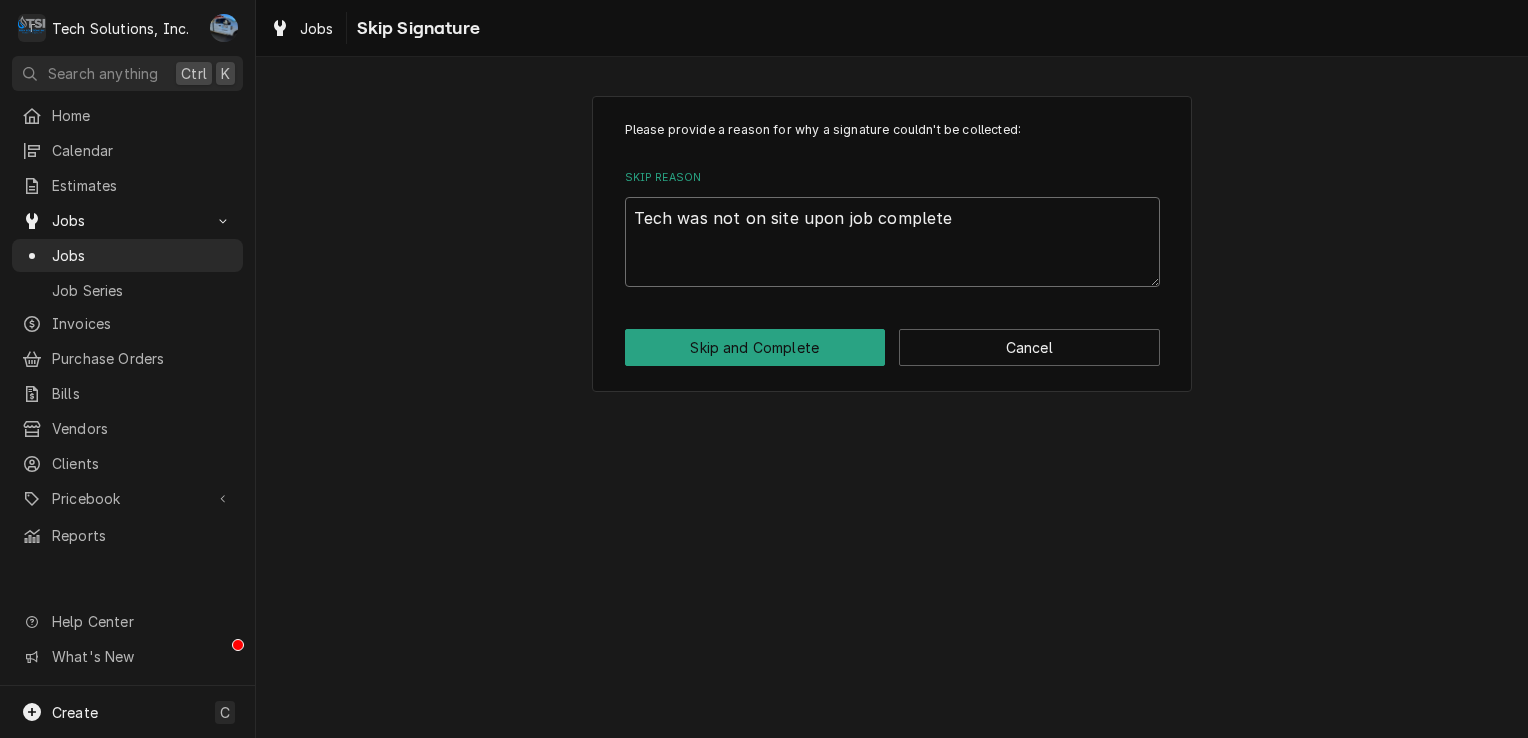 type on "x" 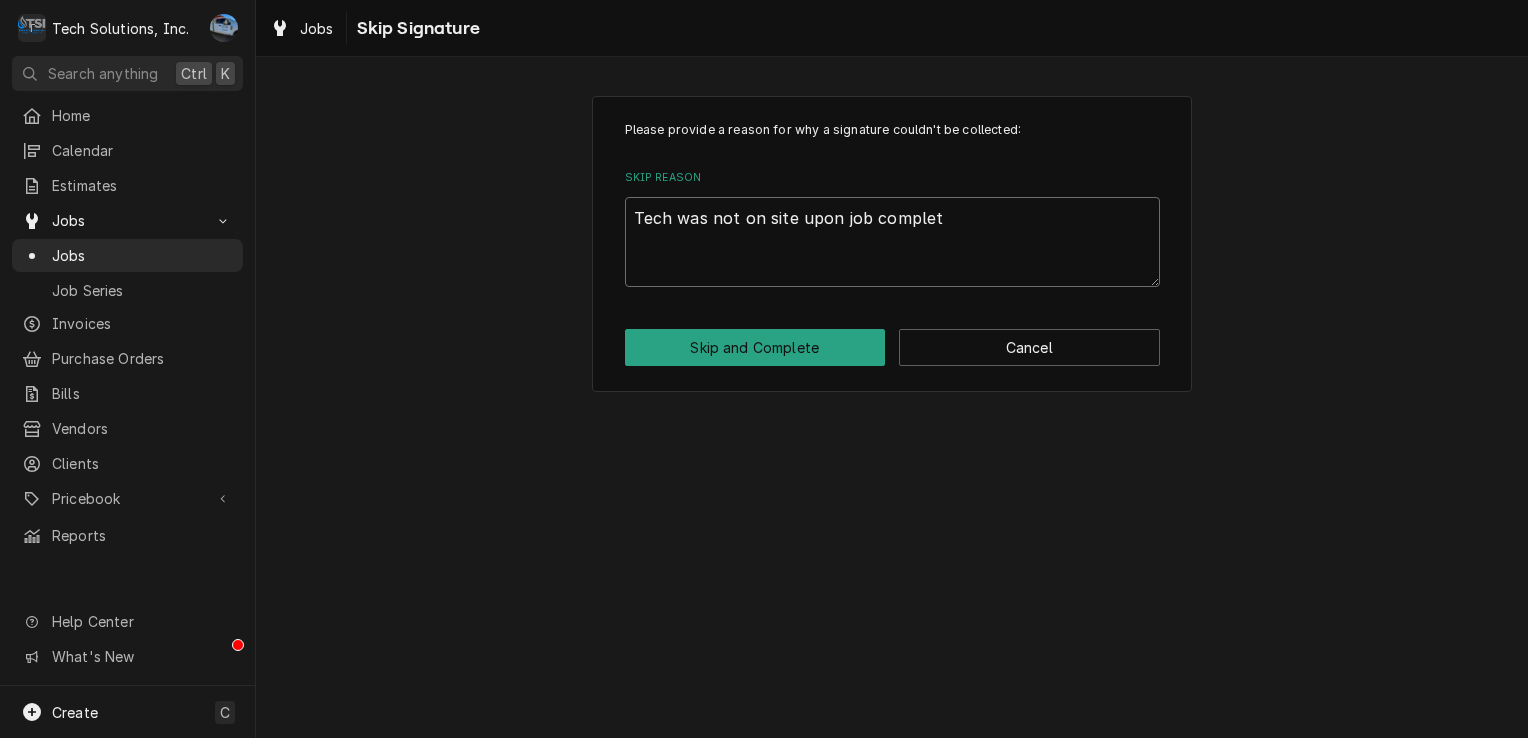 type on "x" 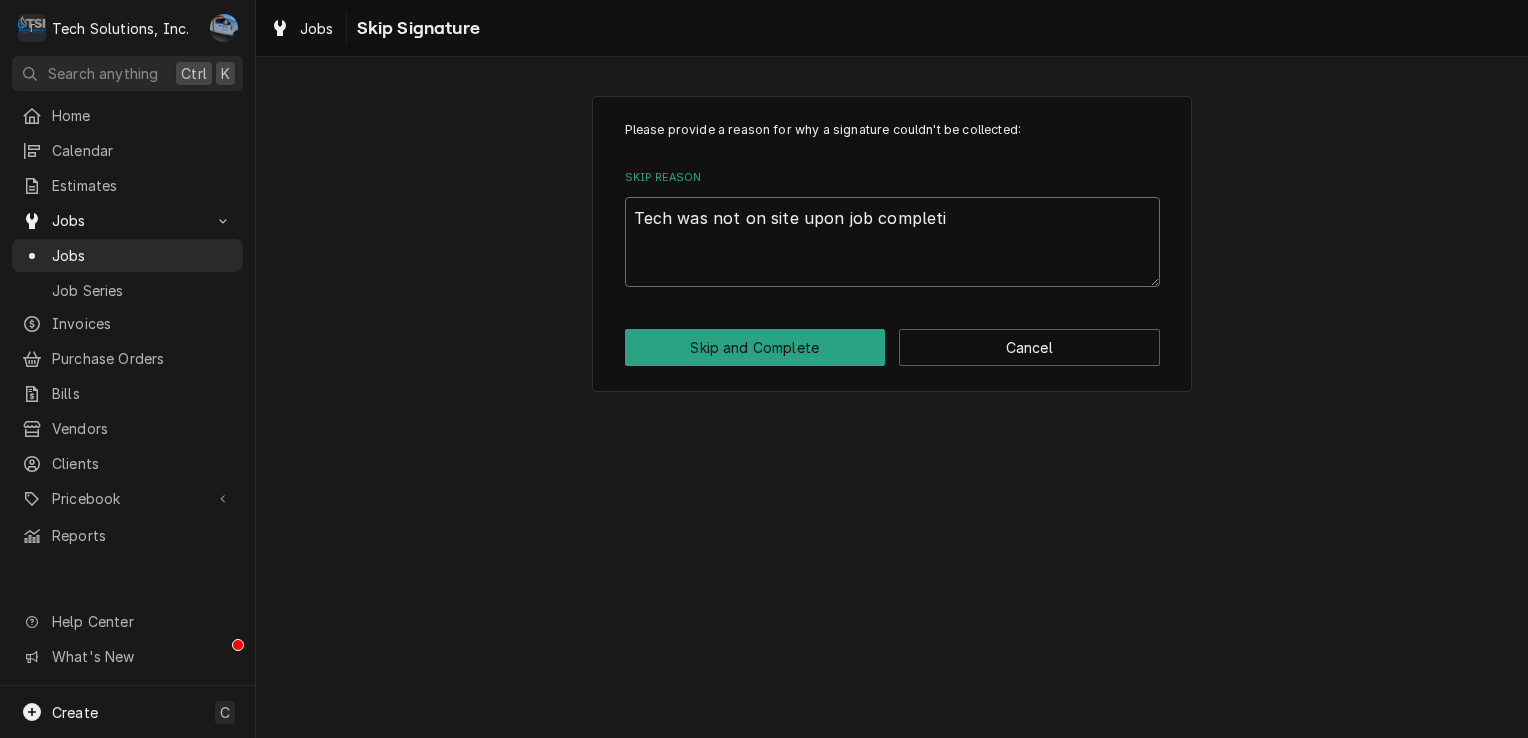 type on "x" 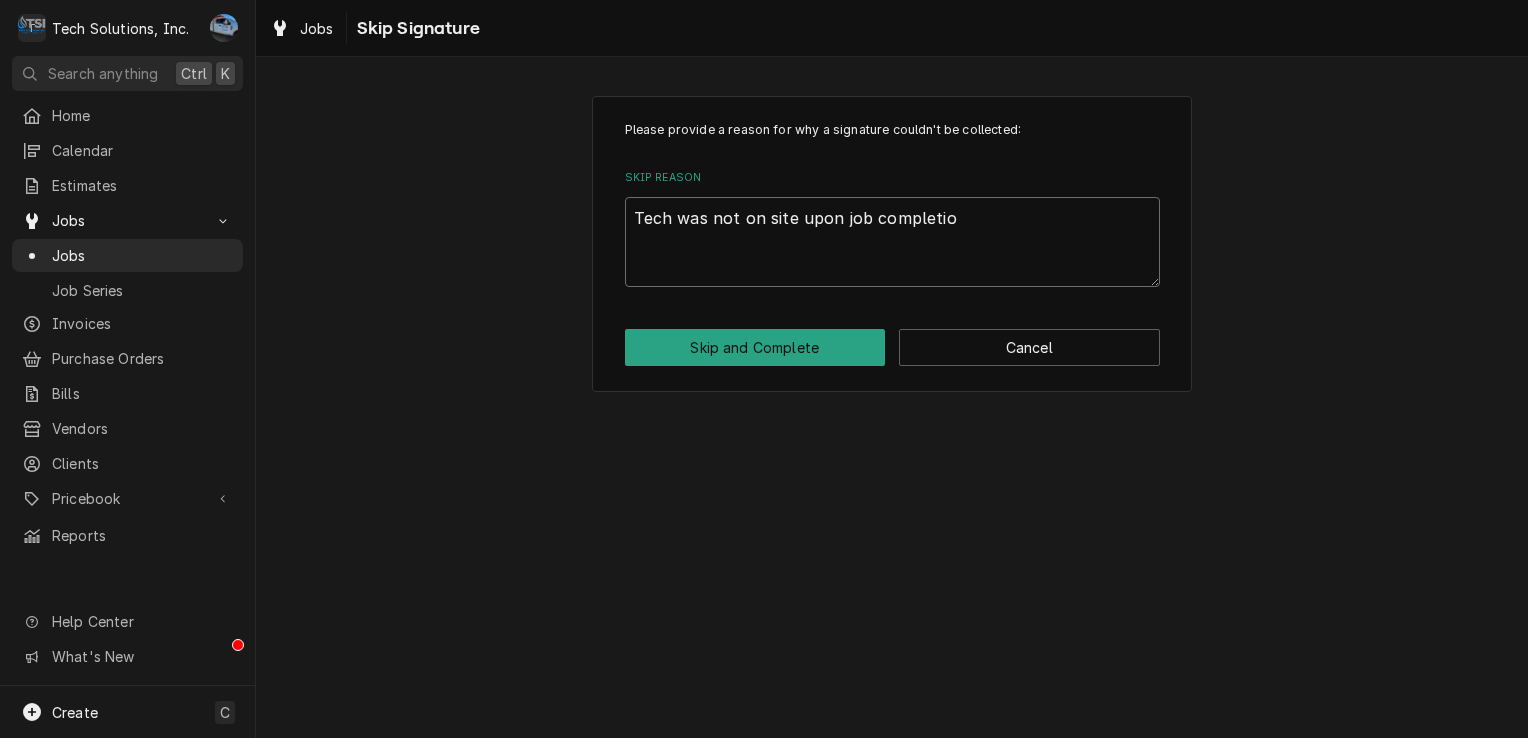 type on "x" 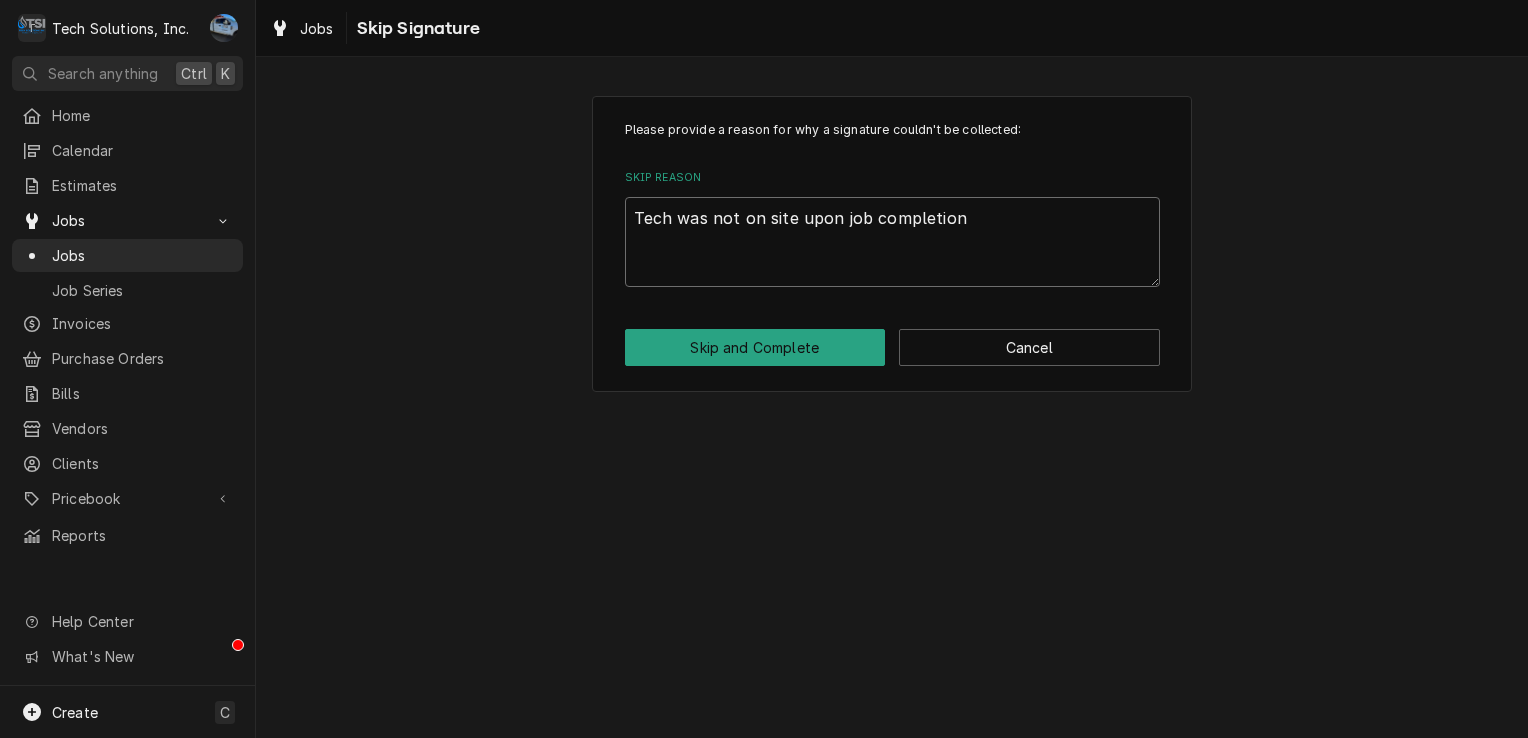 type on "x" 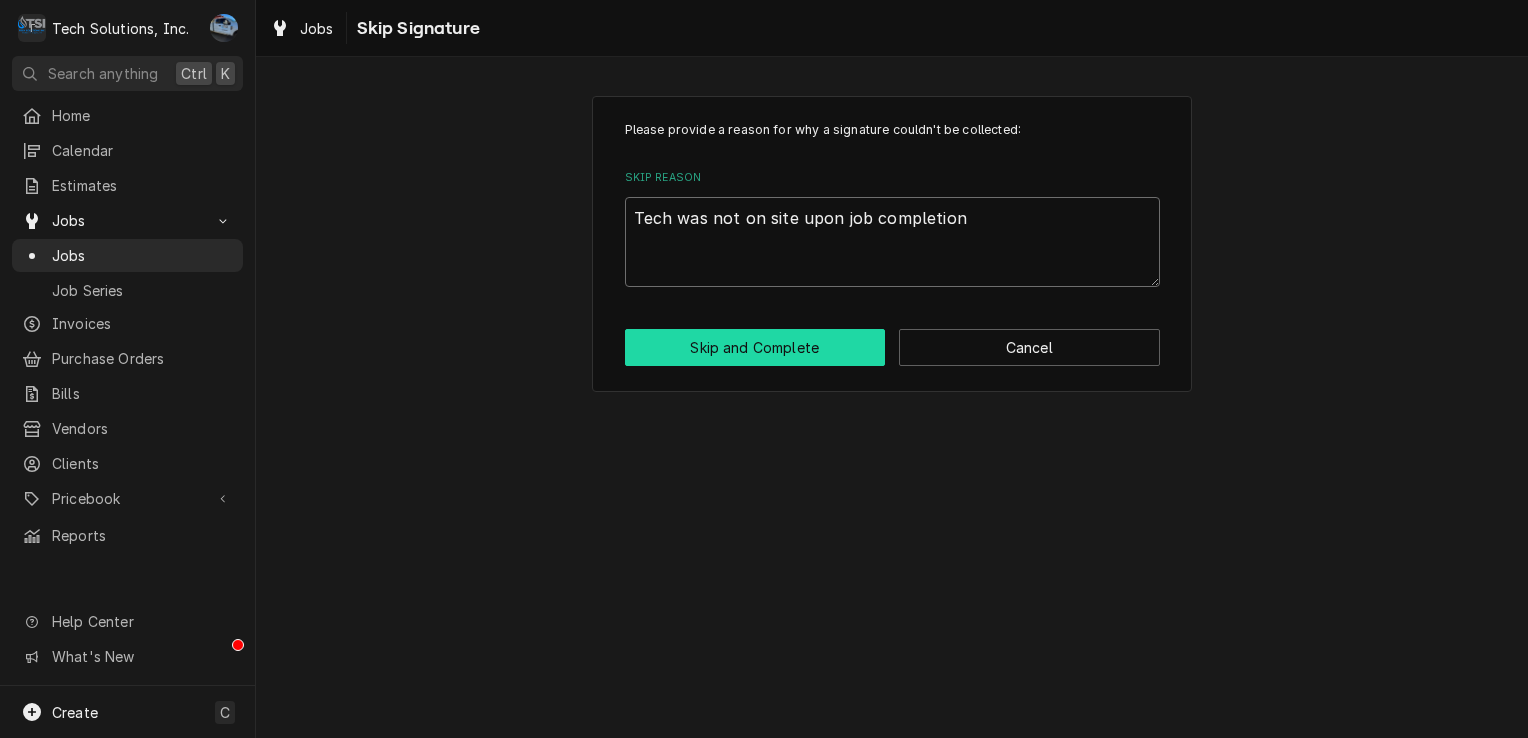 type on "Tech was not on site upon job completion" 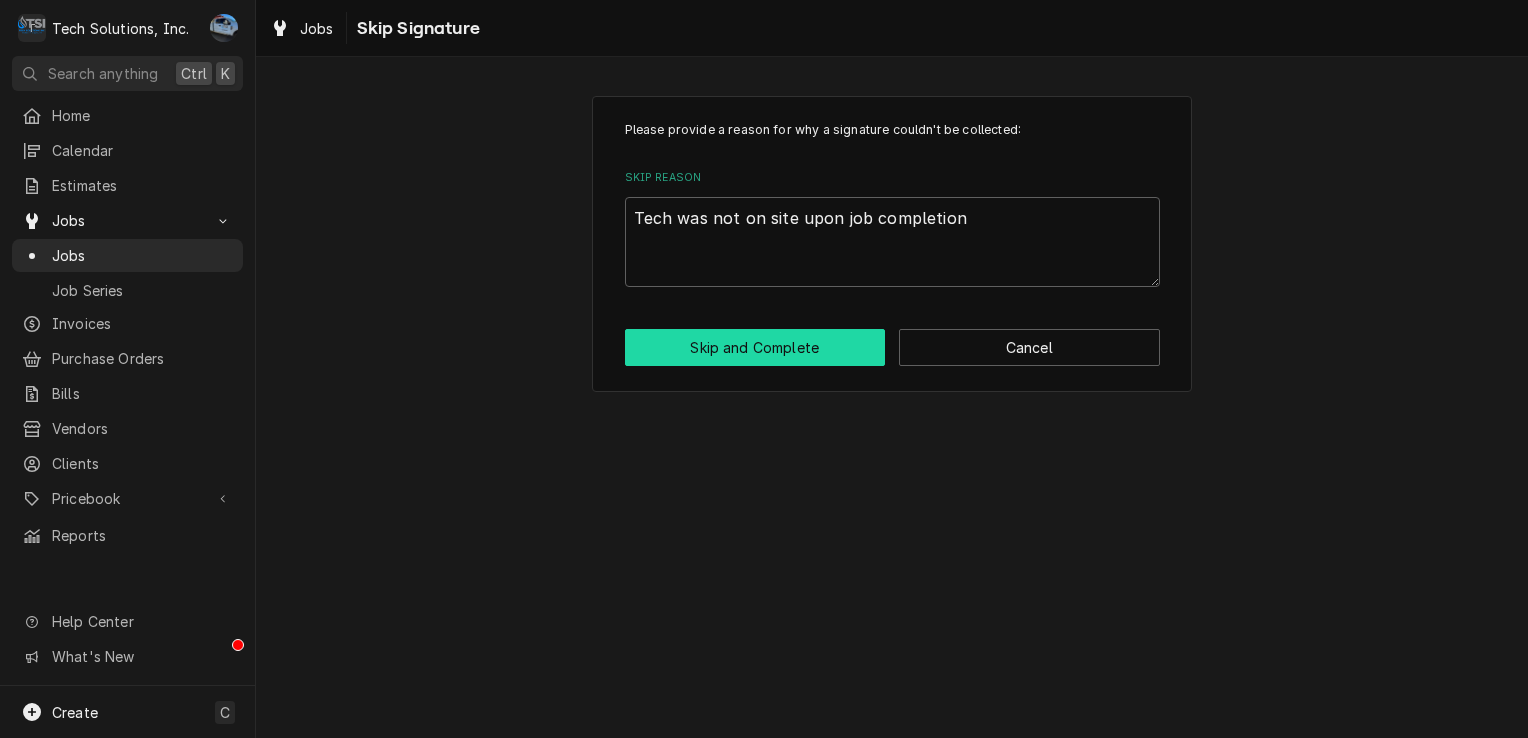 click on "Skip and Complete" at bounding box center (755, 347) 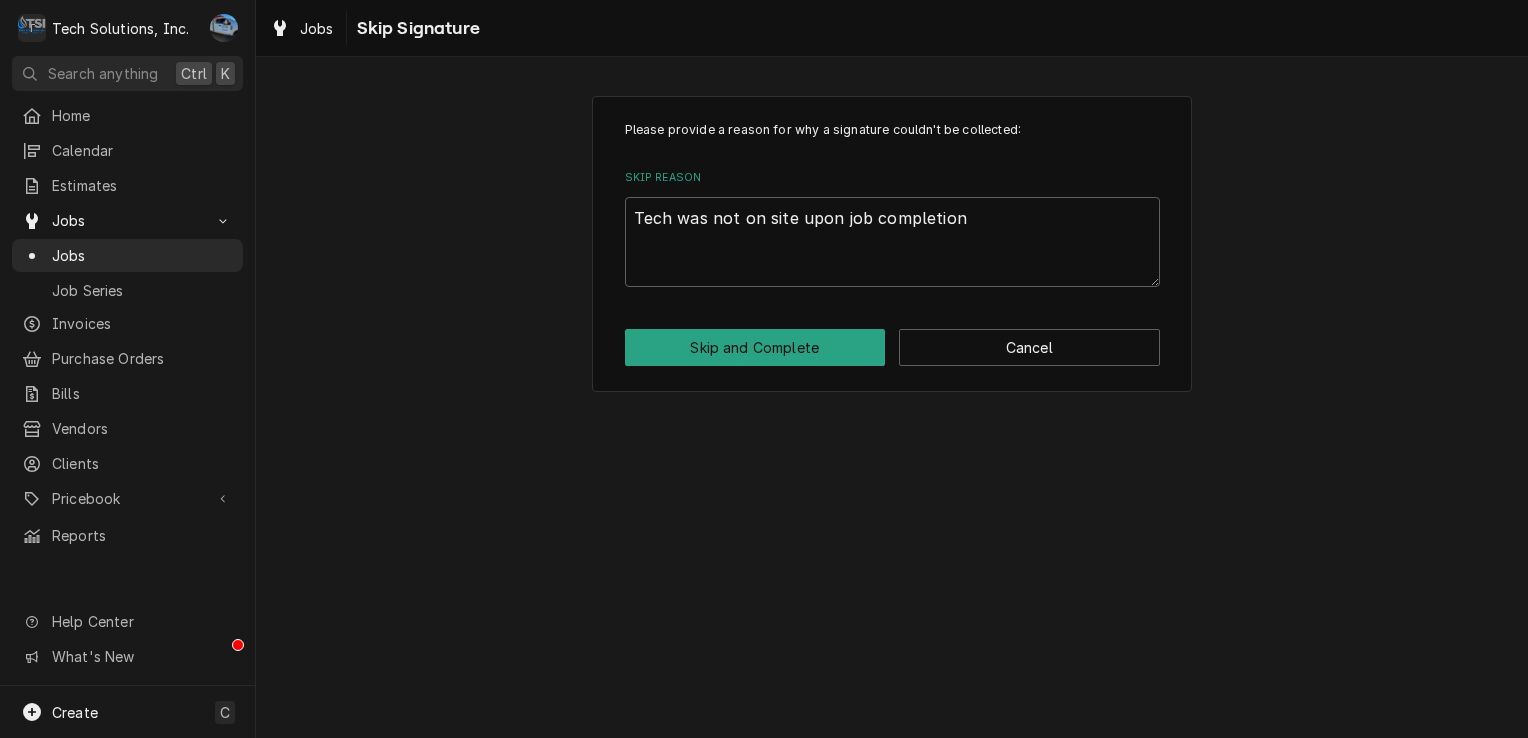 type on "x" 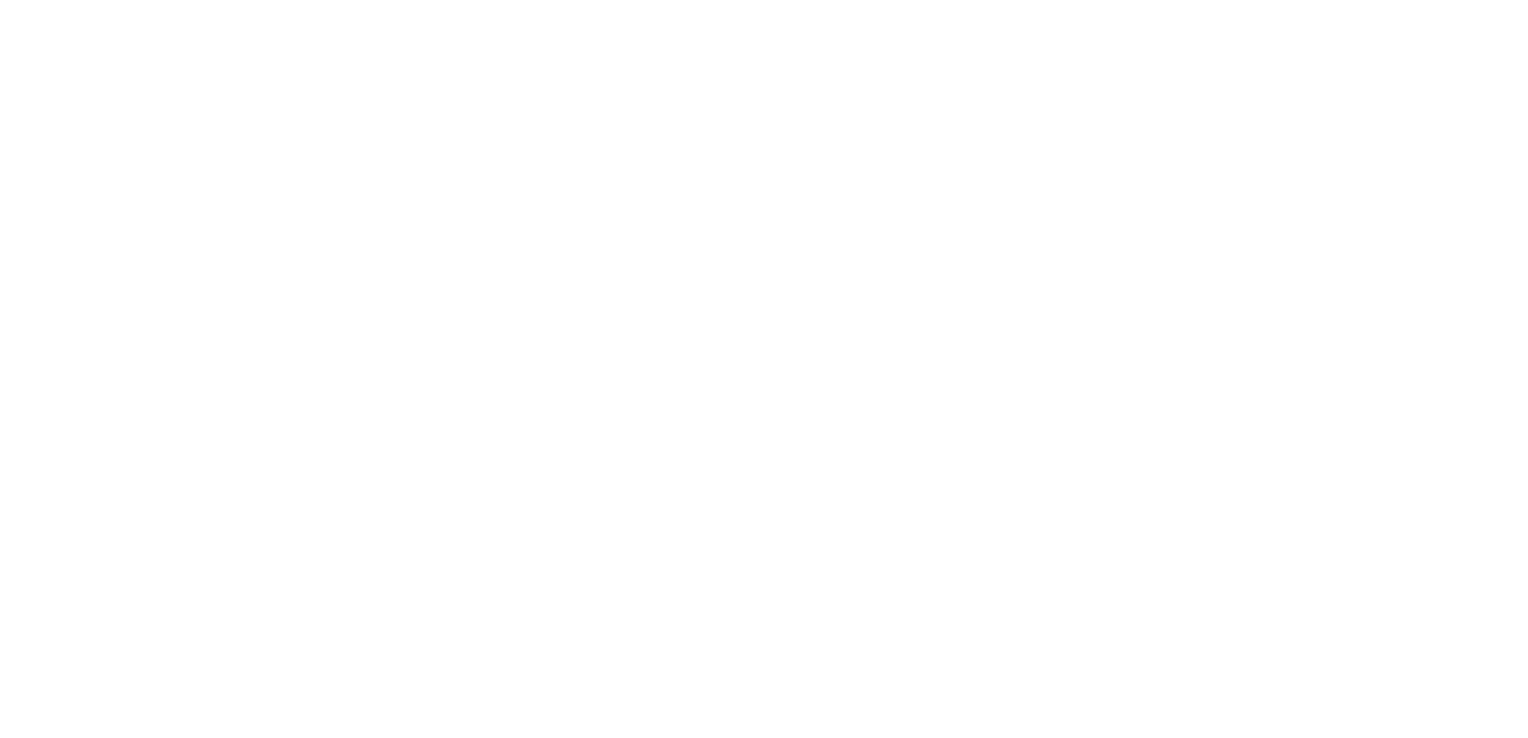 scroll, scrollTop: 0, scrollLeft: 0, axis: both 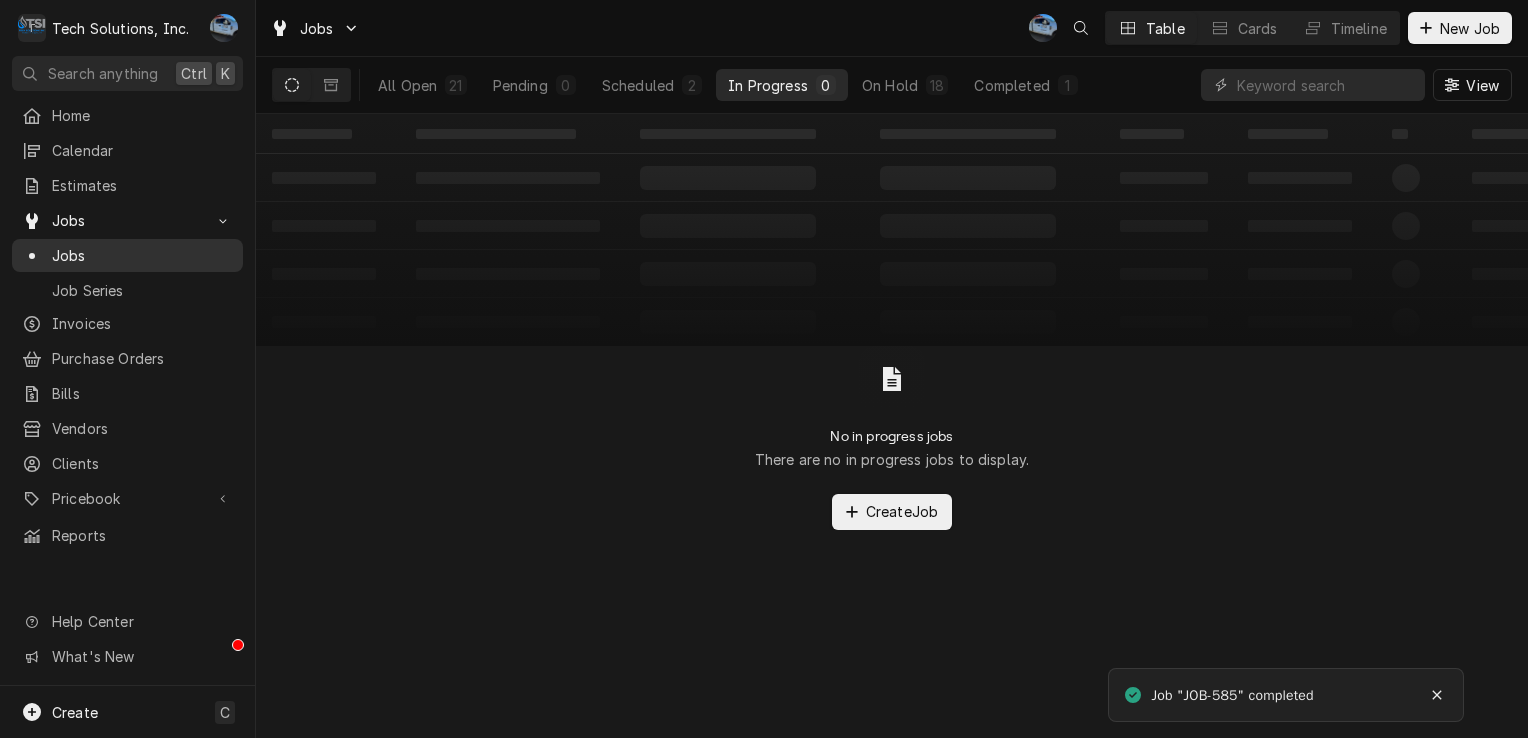 drag, startPoint x: 90, startPoint y: 115, endPoint x: 232, endPoint y: 231, distance: 183.35757 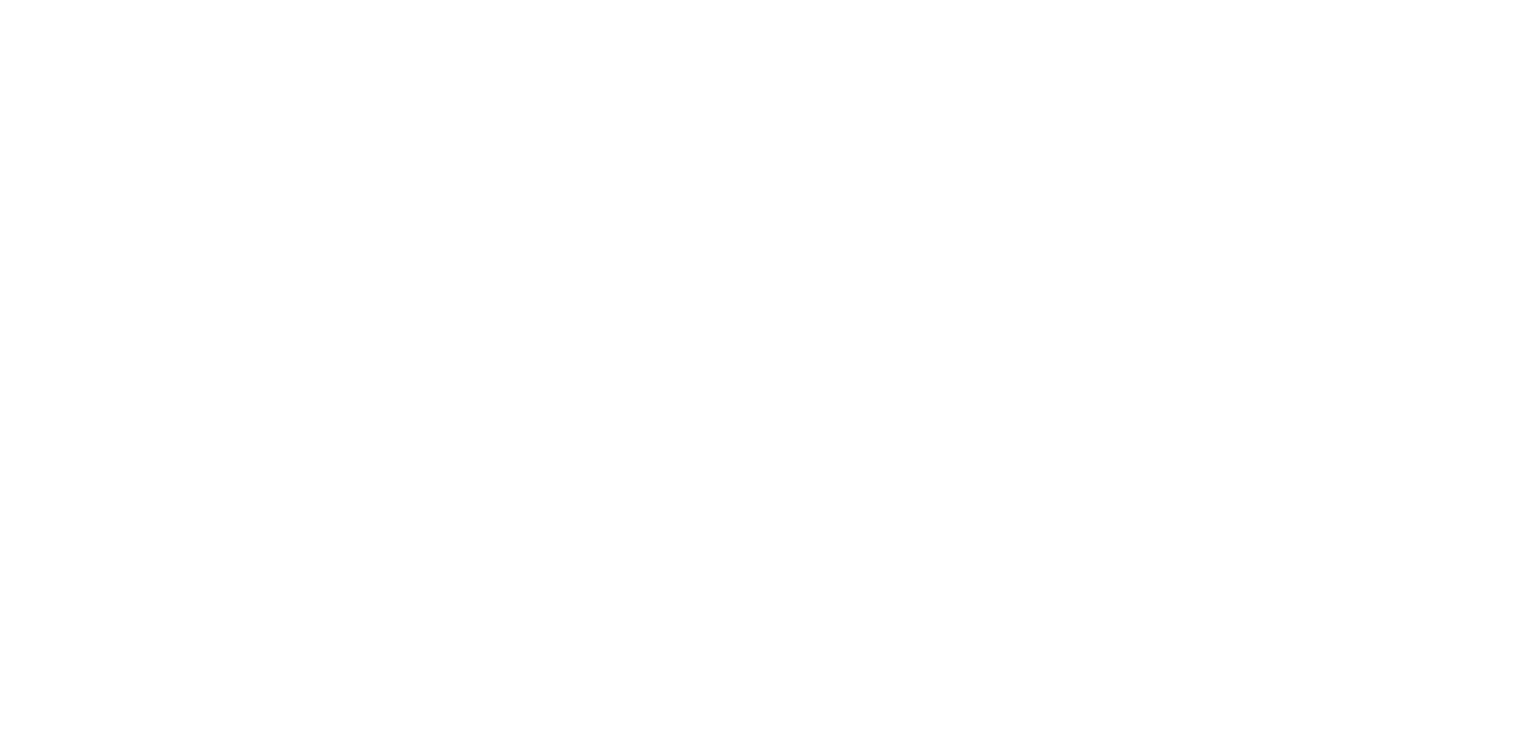 scroll, scrollTop: 0, scrollLeft: 0, axis: both 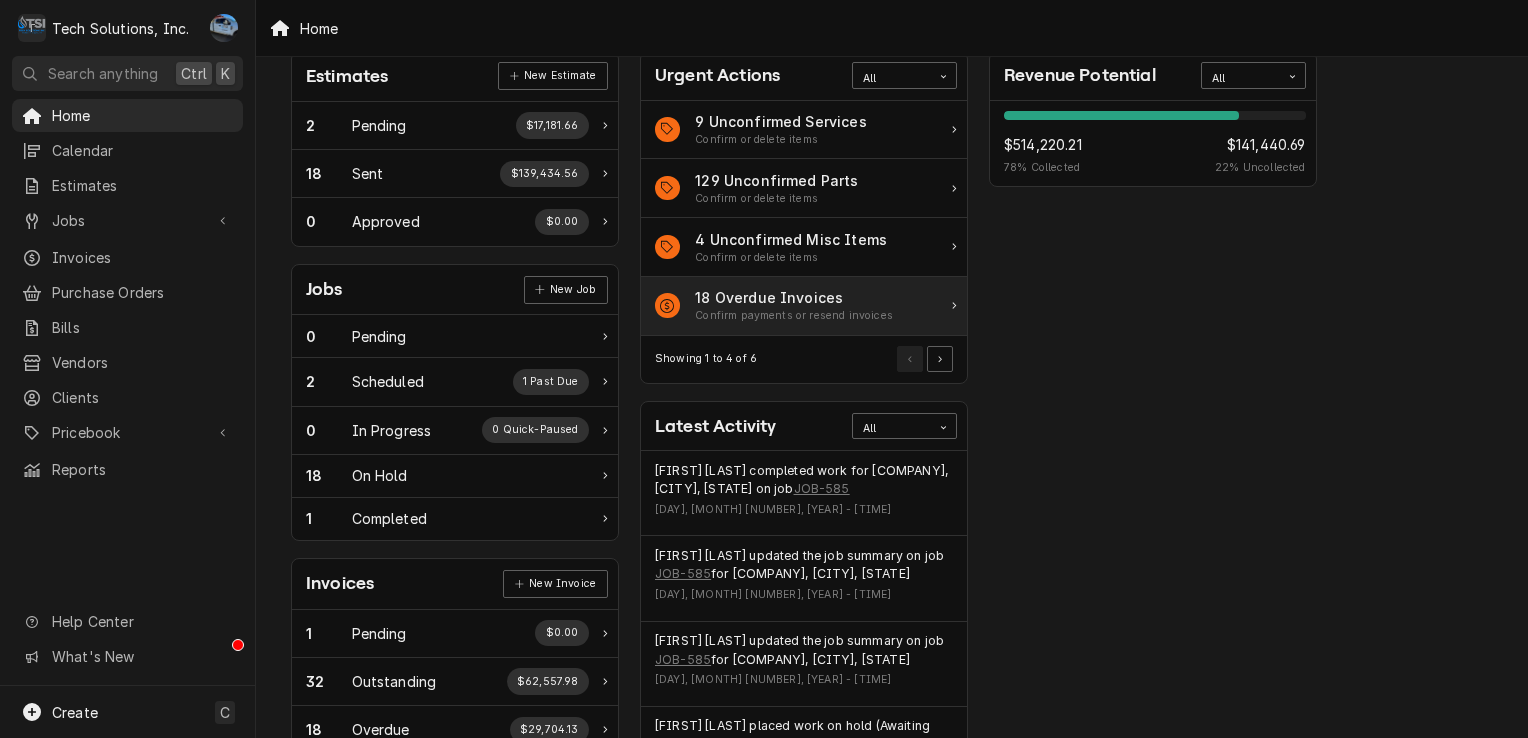 click on "18 Overdue Invoices" at bounding box center (794, 297) 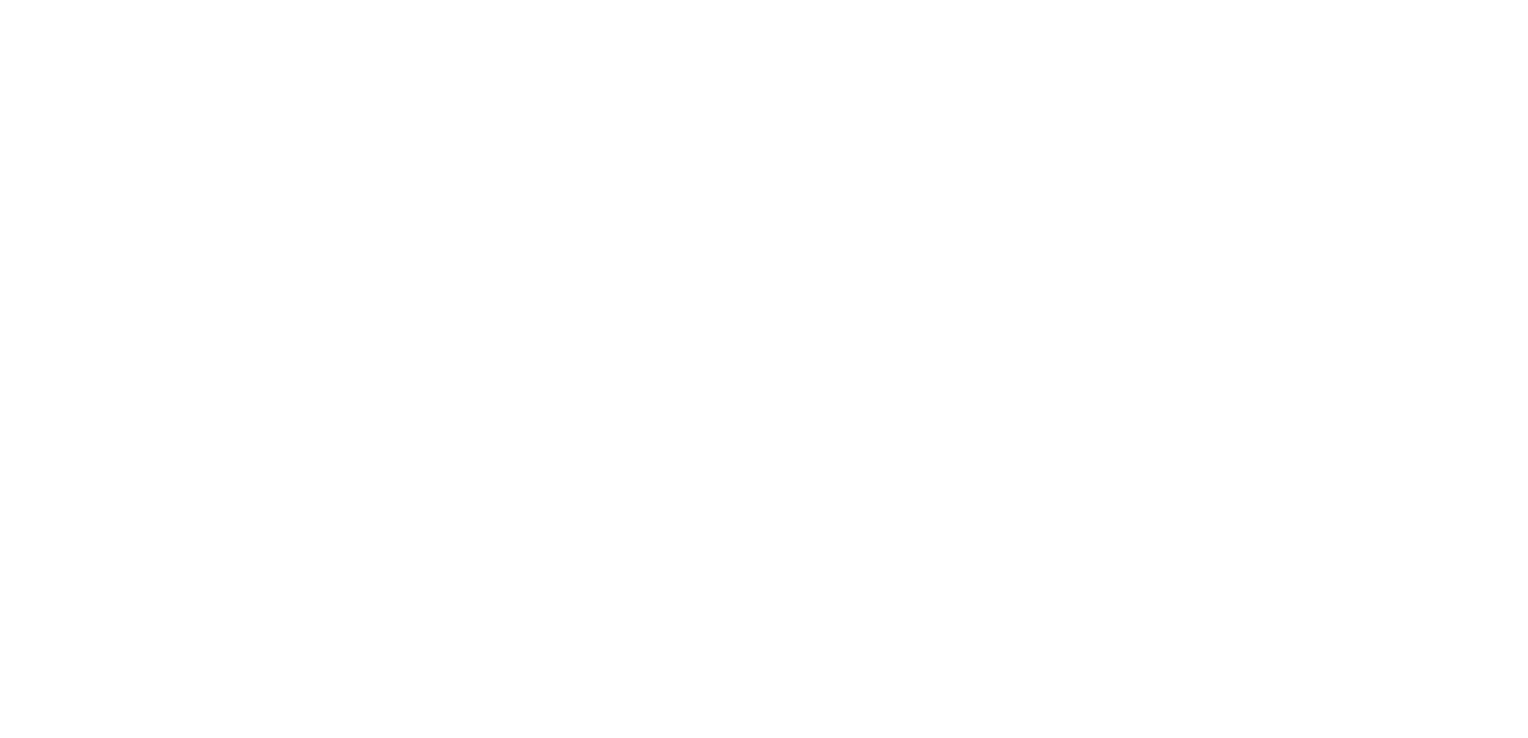 scroll, scrollTop: 0, scrollLeft: 0, axis: both 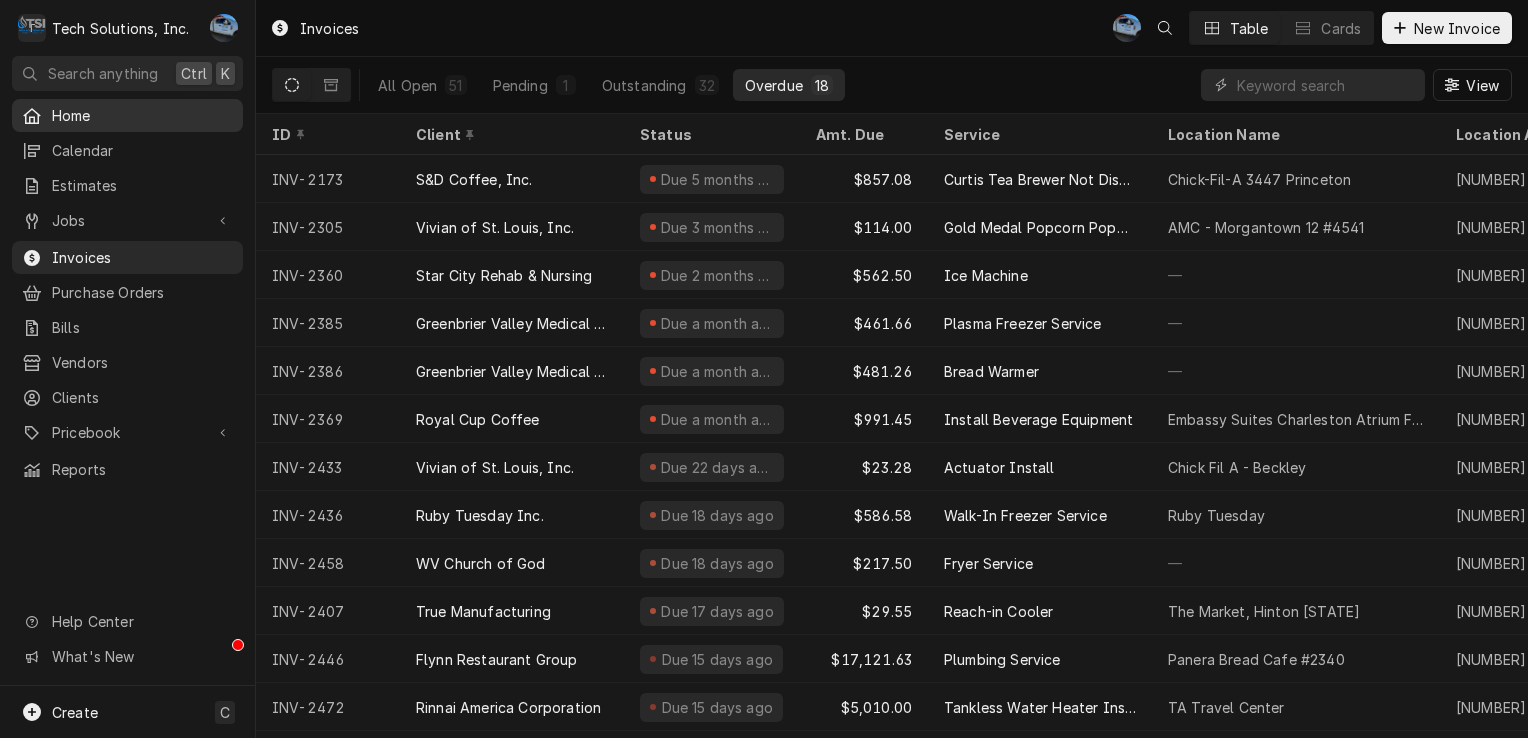 click on "Home" at bounding box center (142, 115) 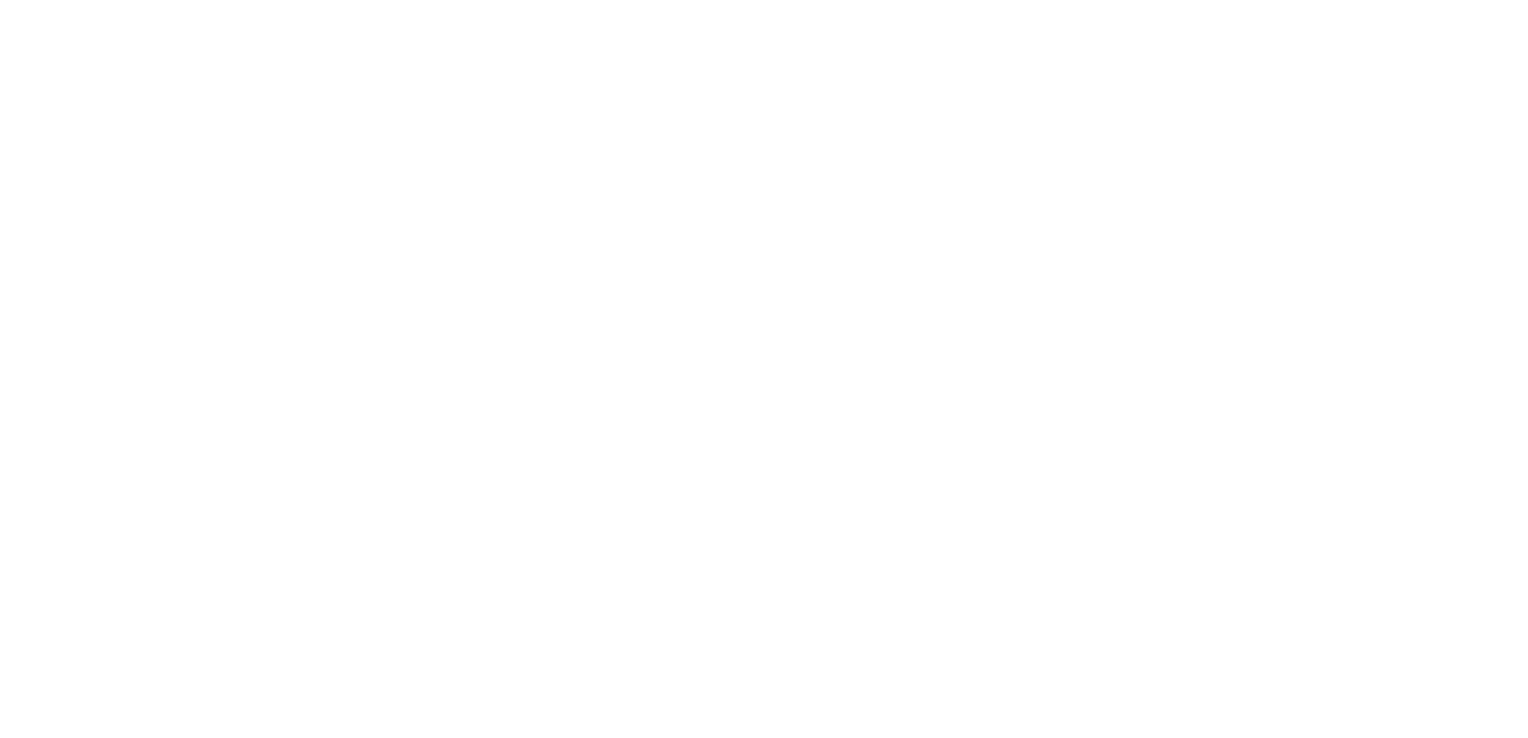 scroll, scrollTop: 0, scrollLeft: 0, axis: both 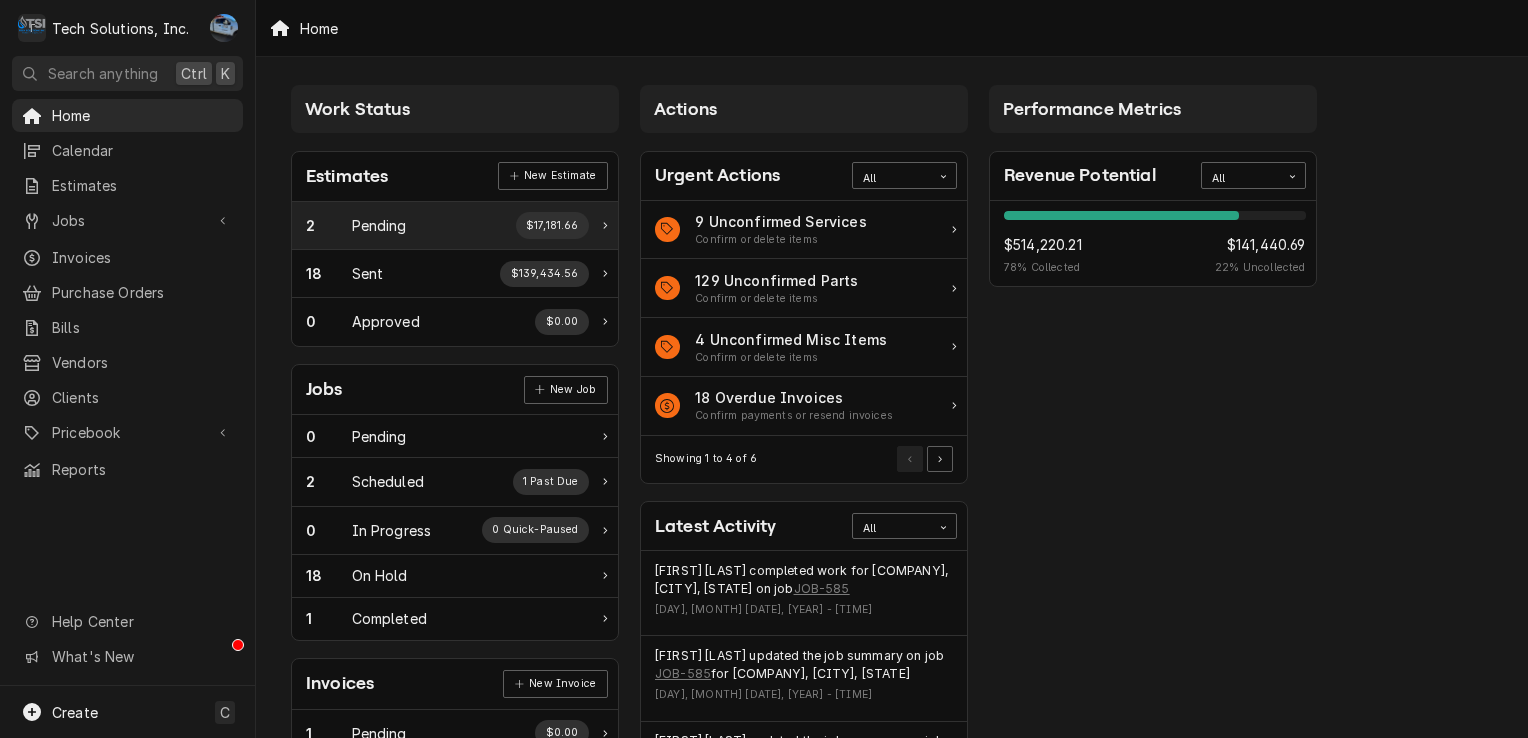 click on "2 Pending $17,181.66" at bounding box center [455, 226] 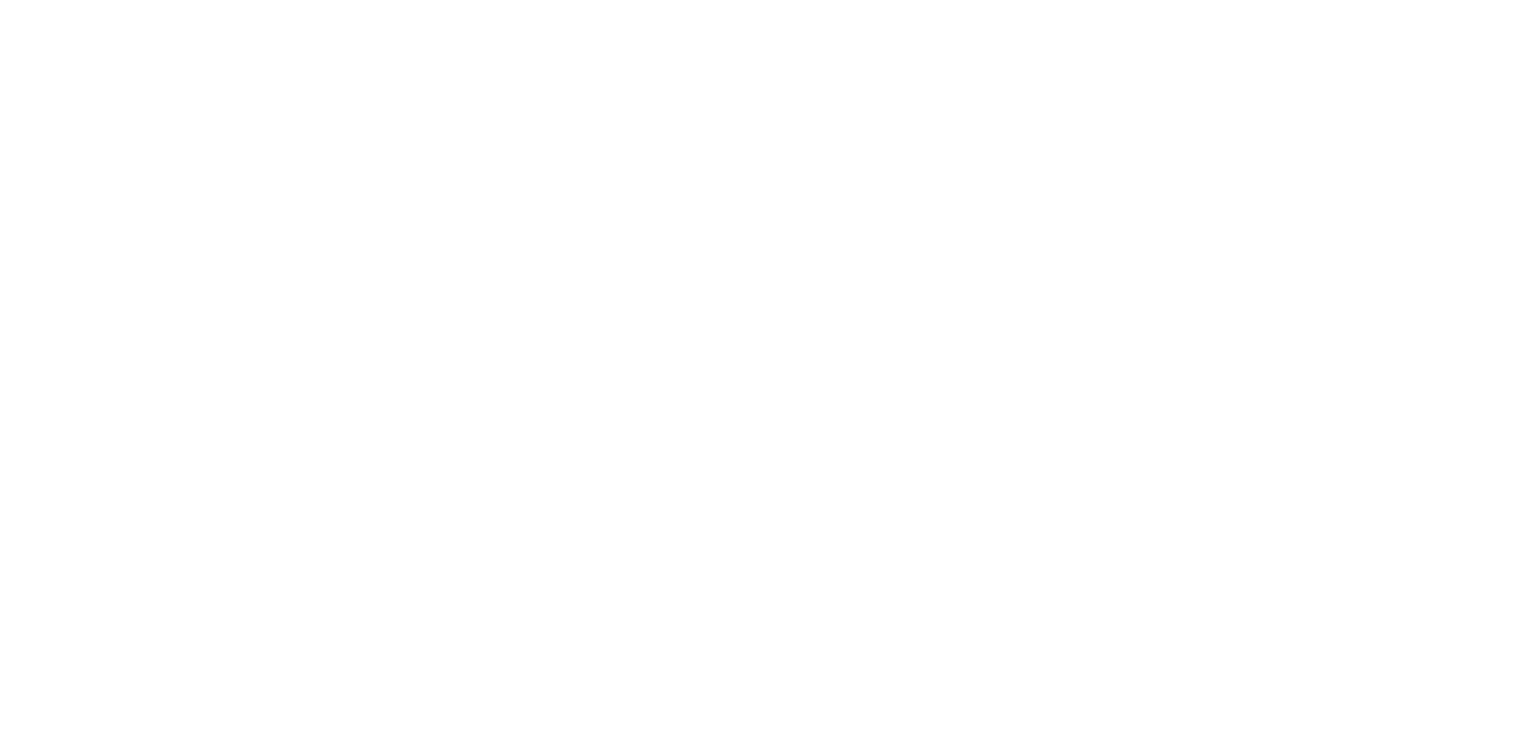 scroll, scrollTop: 0, scrollLeft: 0, axis: both 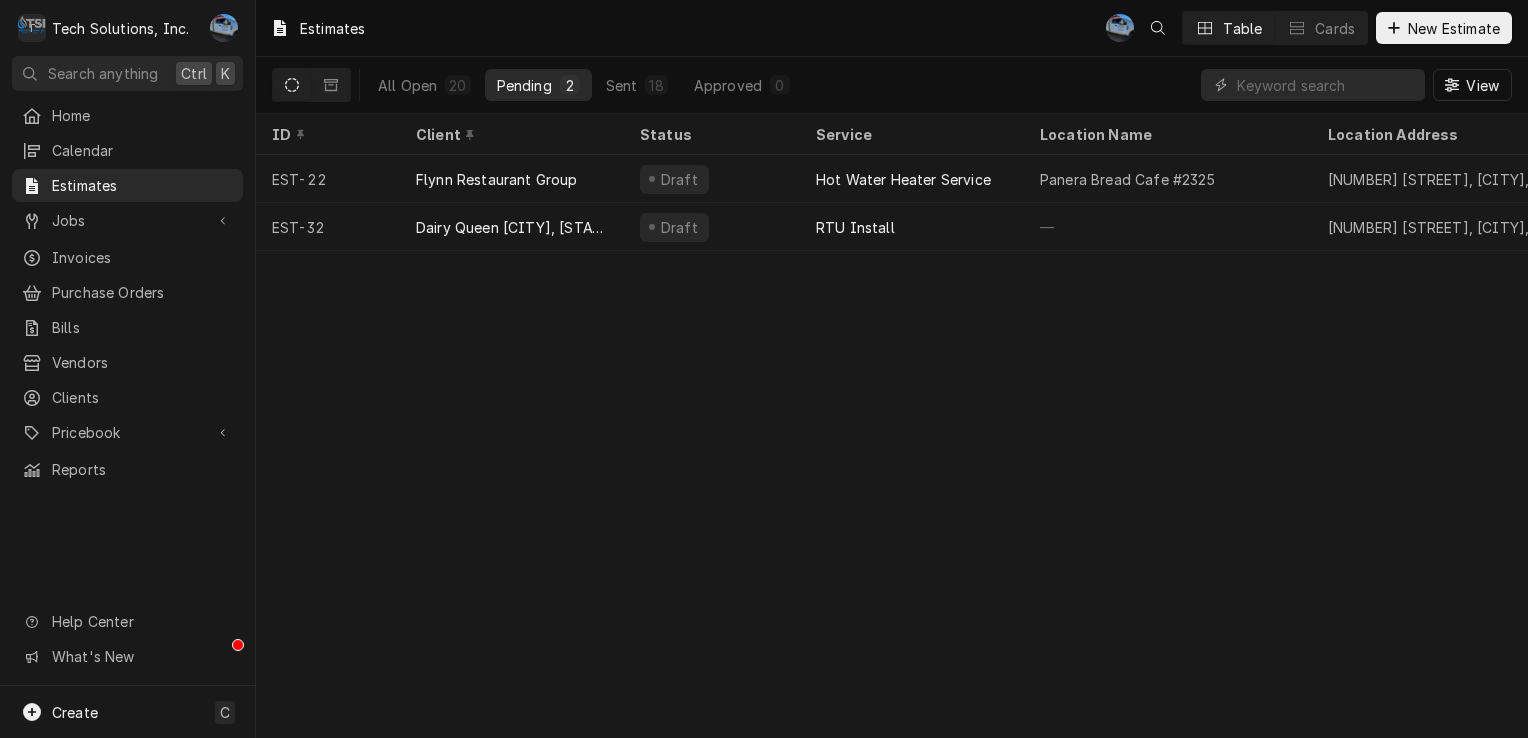 click on "Home Calendar Estimates Jobs Jobs Job Series Invoices Purchase Orders Bills Vendors Clients Pricebook Services Parts & Materials Miscellaneous Discounts Reports" at bounding box center [127, 292] 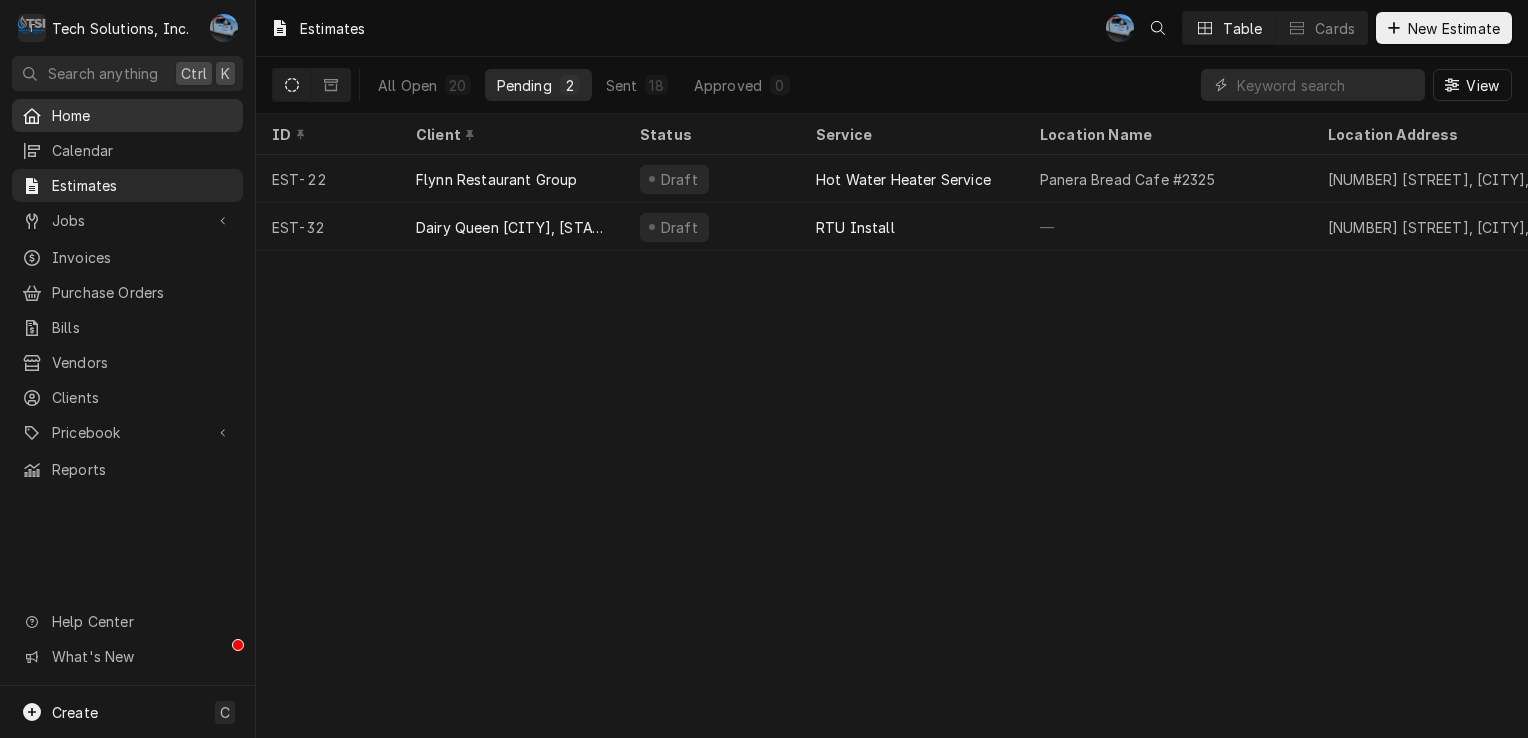 click on "Home" at bounding box center (142, 115) 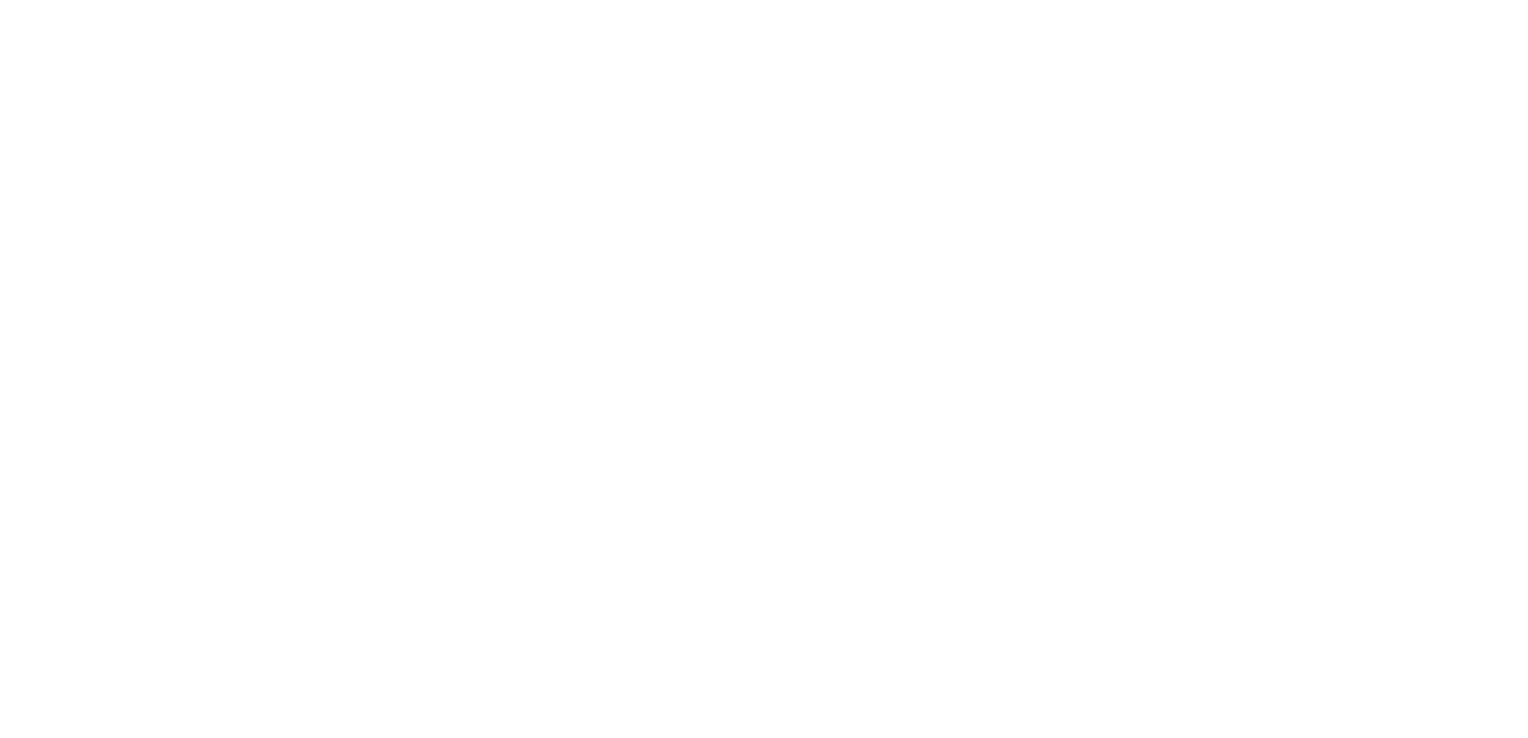 scroll, scrollTop: 0, scrollLeft: 0, axis: both 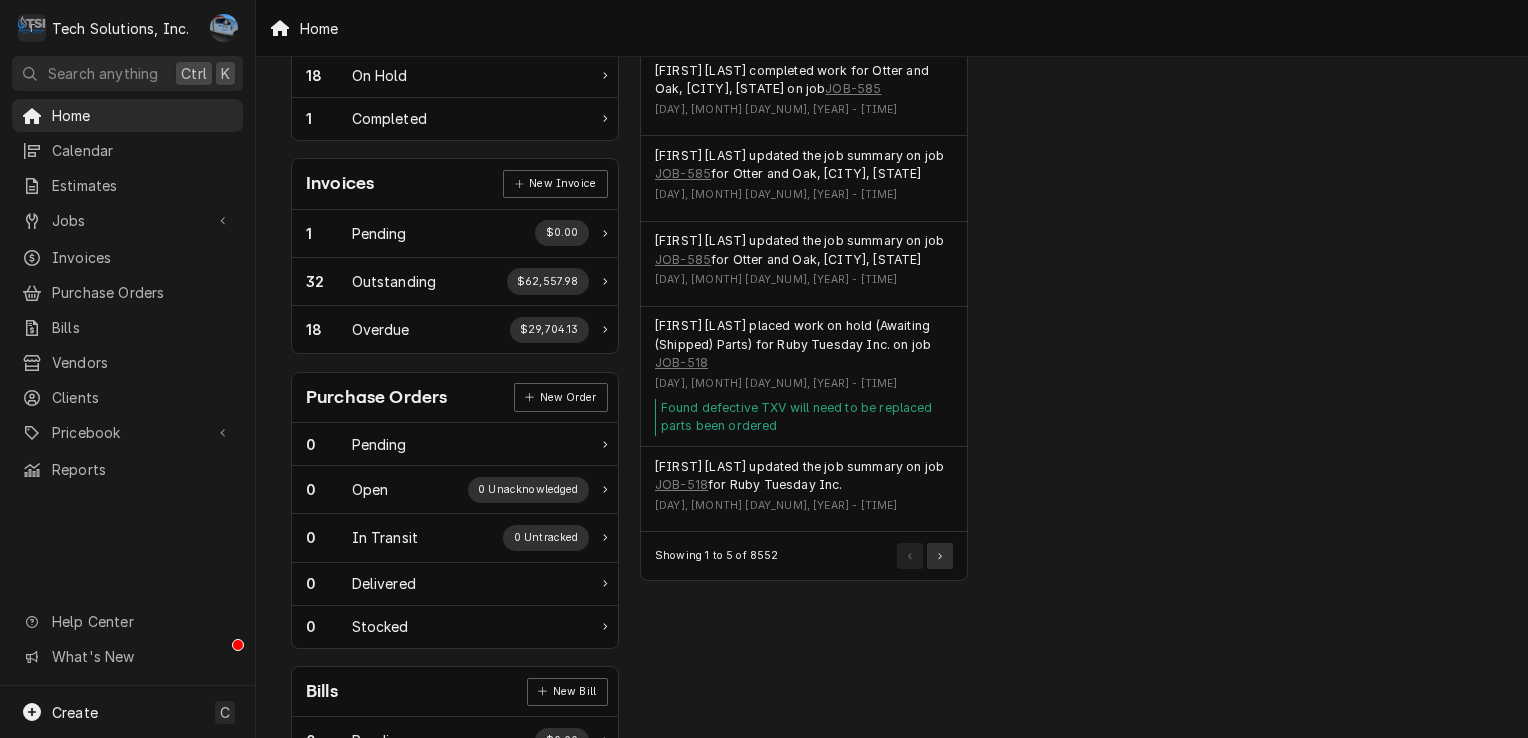 click at bounding box center [940, 556] 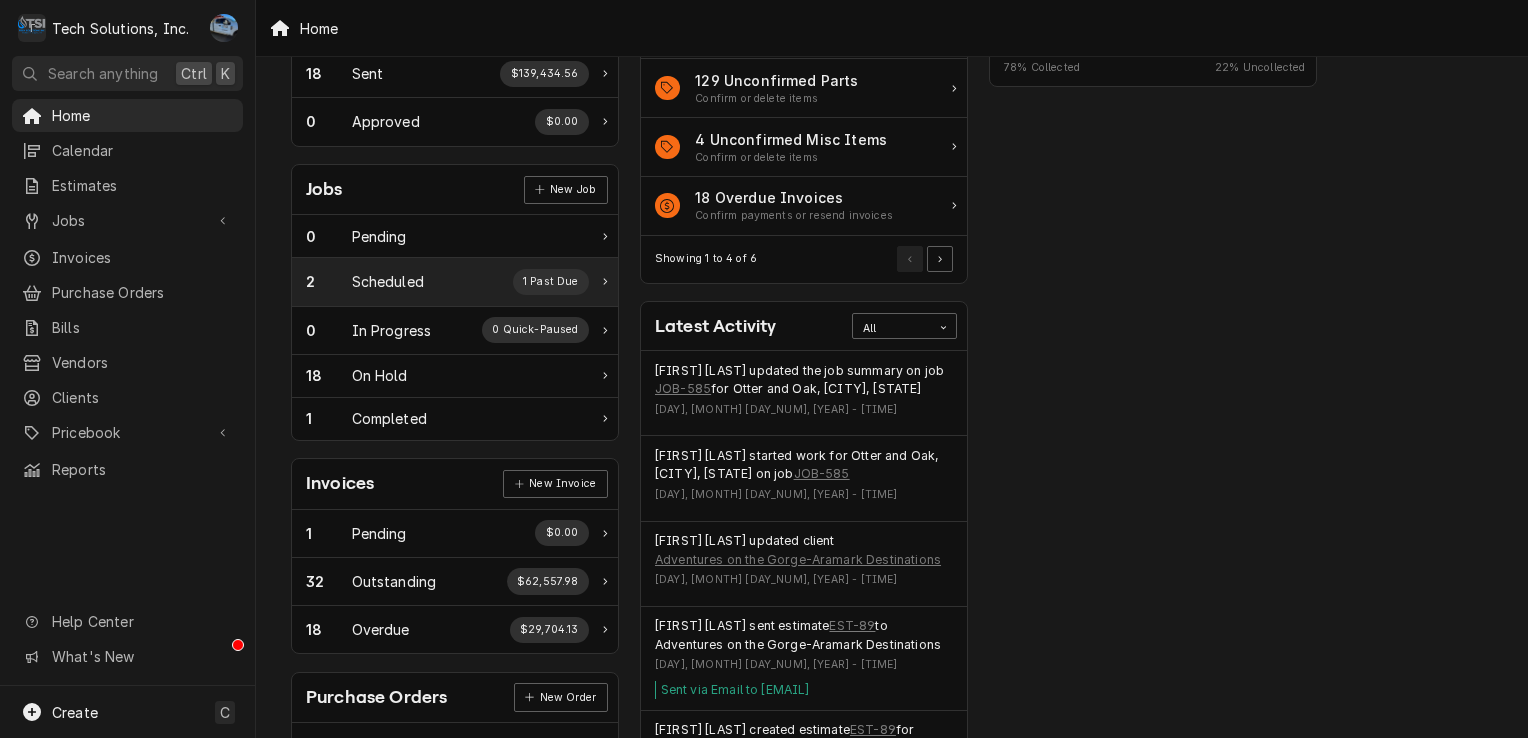 scroll, scrollTop: 0, scrollLeft: 0, axis: both 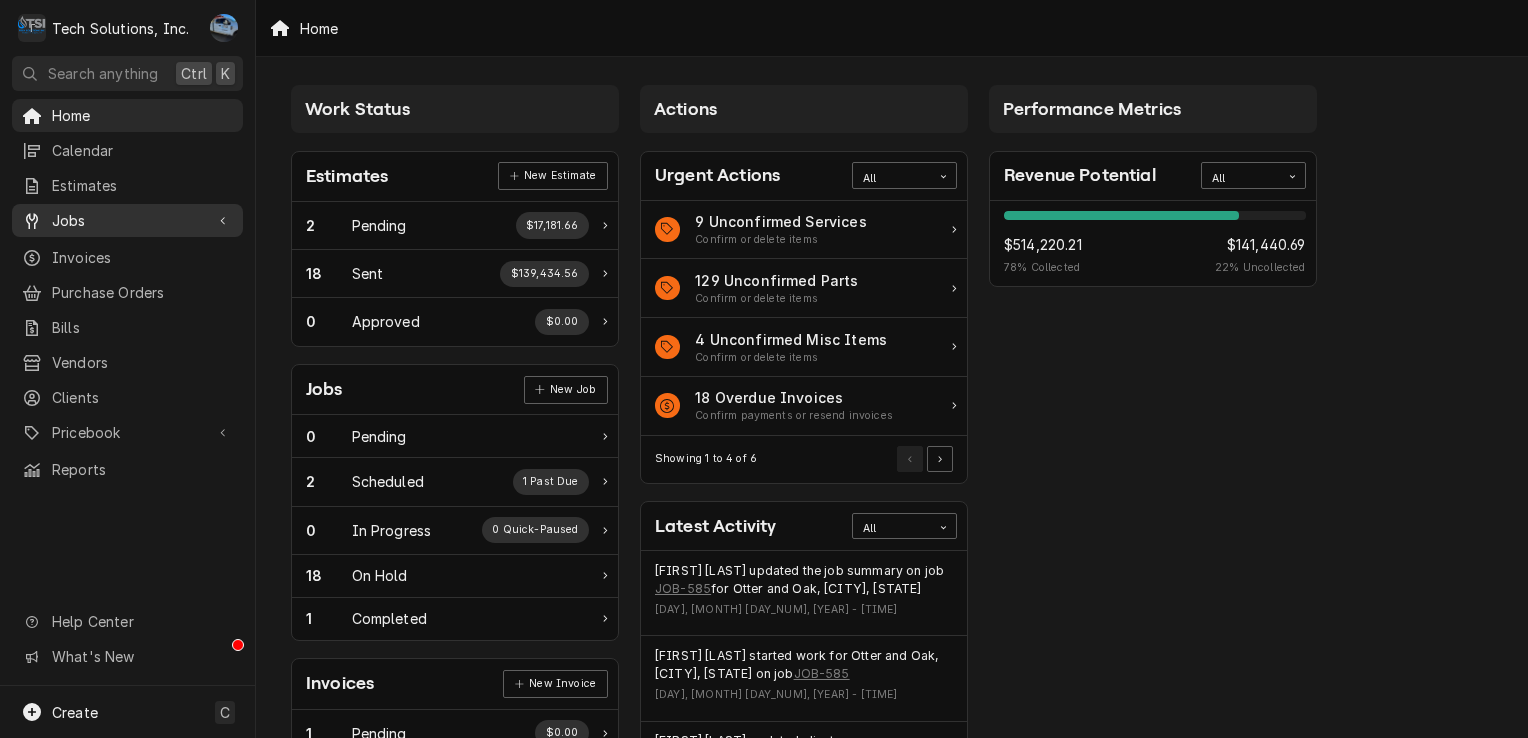 click on "Jobs" at bounding box center (127, 220) 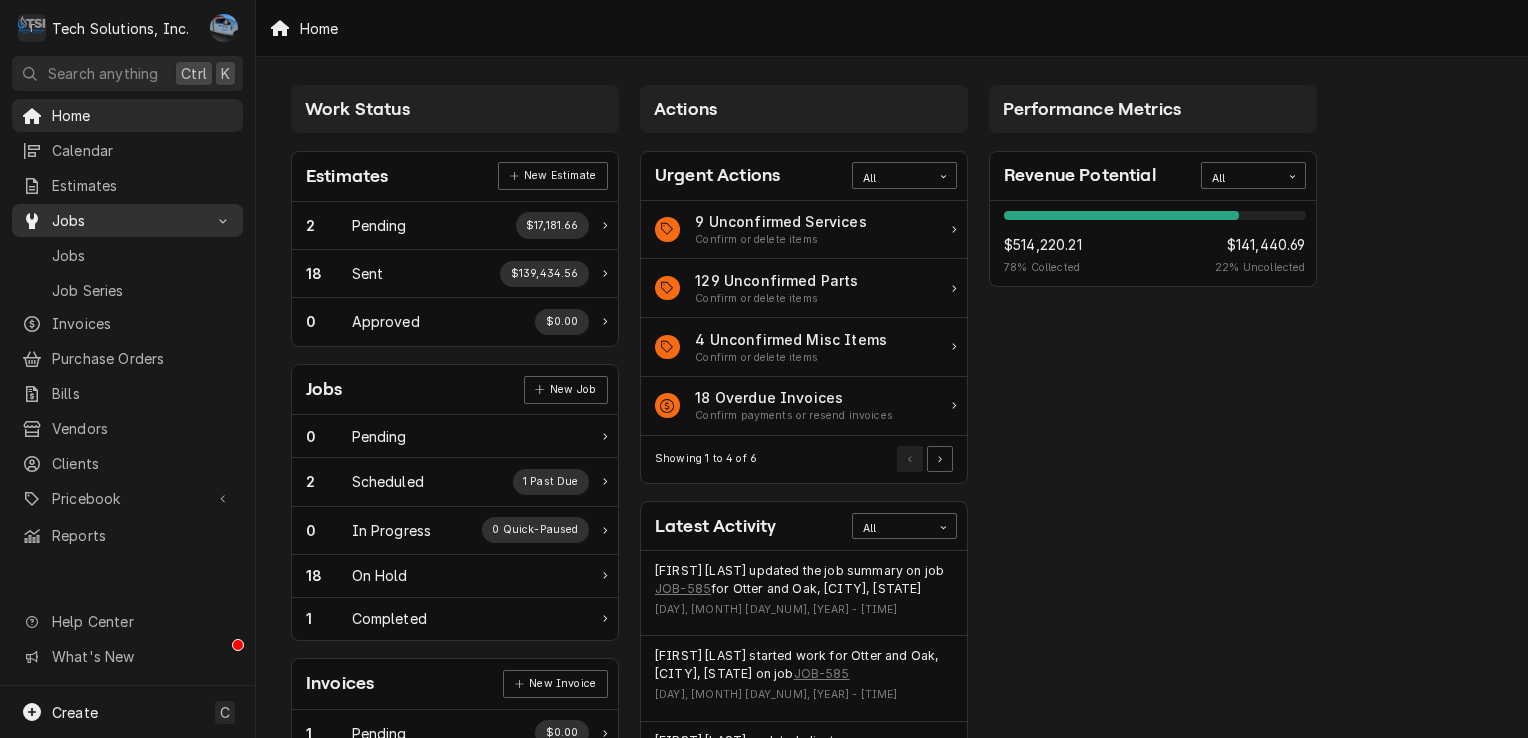 click at bounding box center (223, 221) 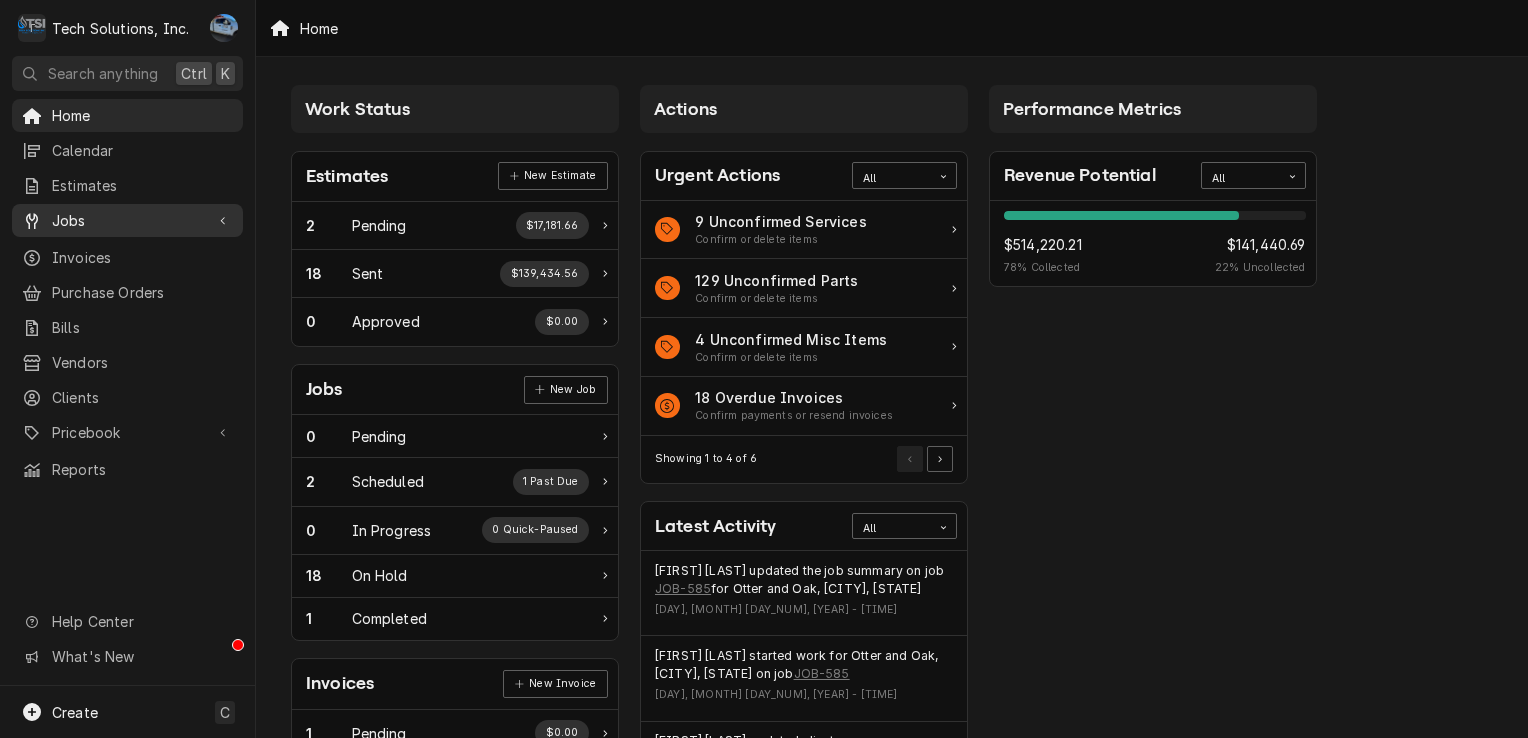 click on "Jobs" at bounding box center [127, 220] 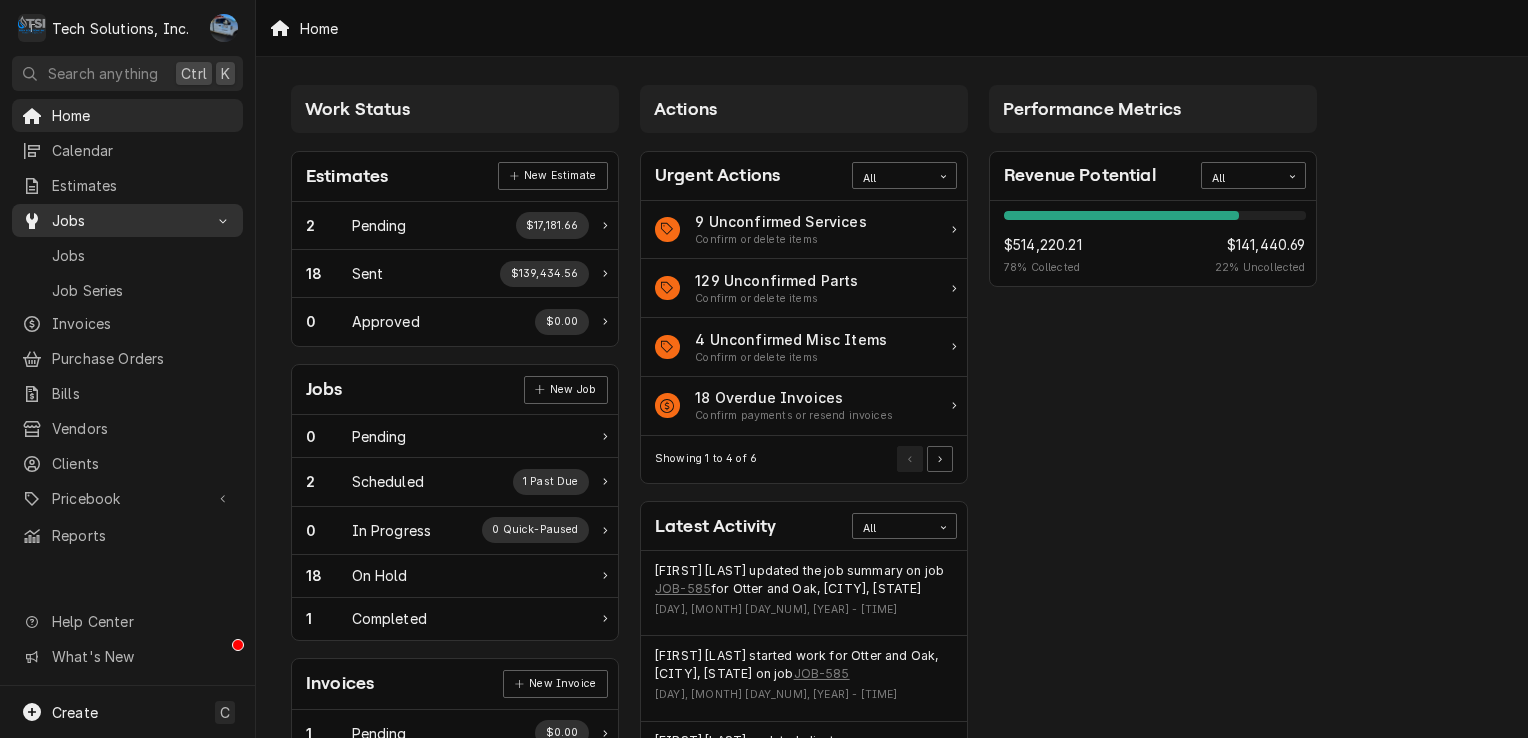 click on "Jobs" at bounding box center (127, 220) 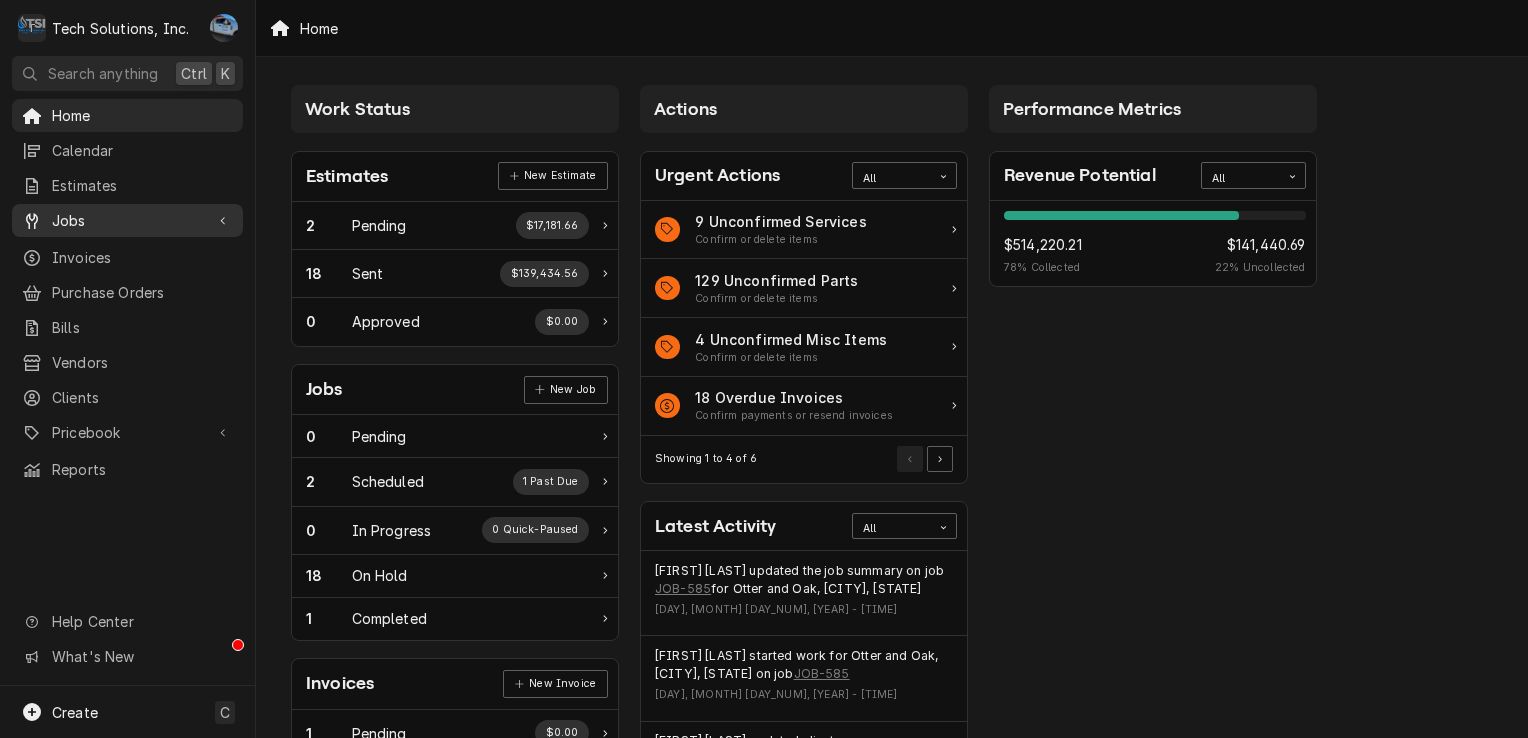 click on "Jobs" at bounding box center (127, 220) 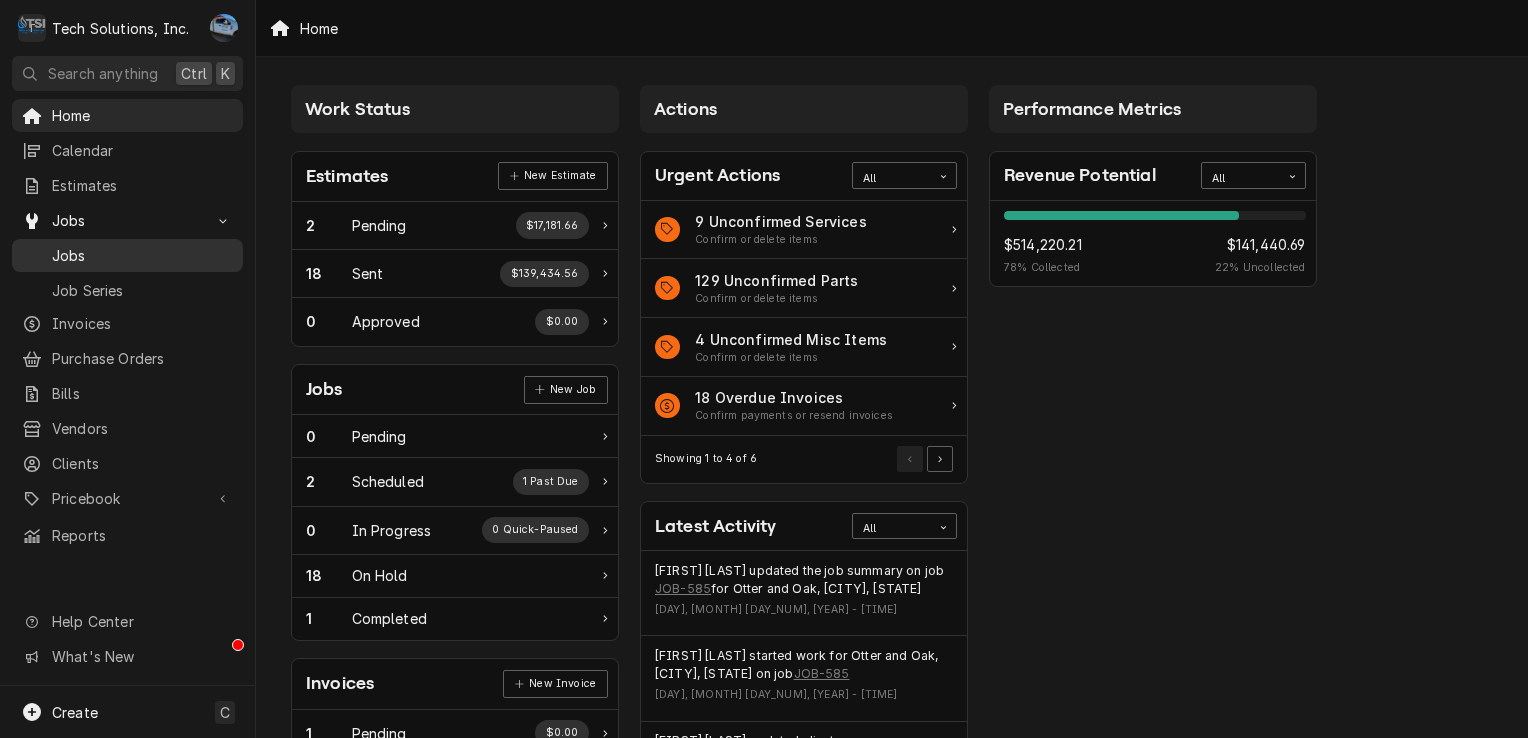 click on "Jobs" at bounding box center [127, 255] 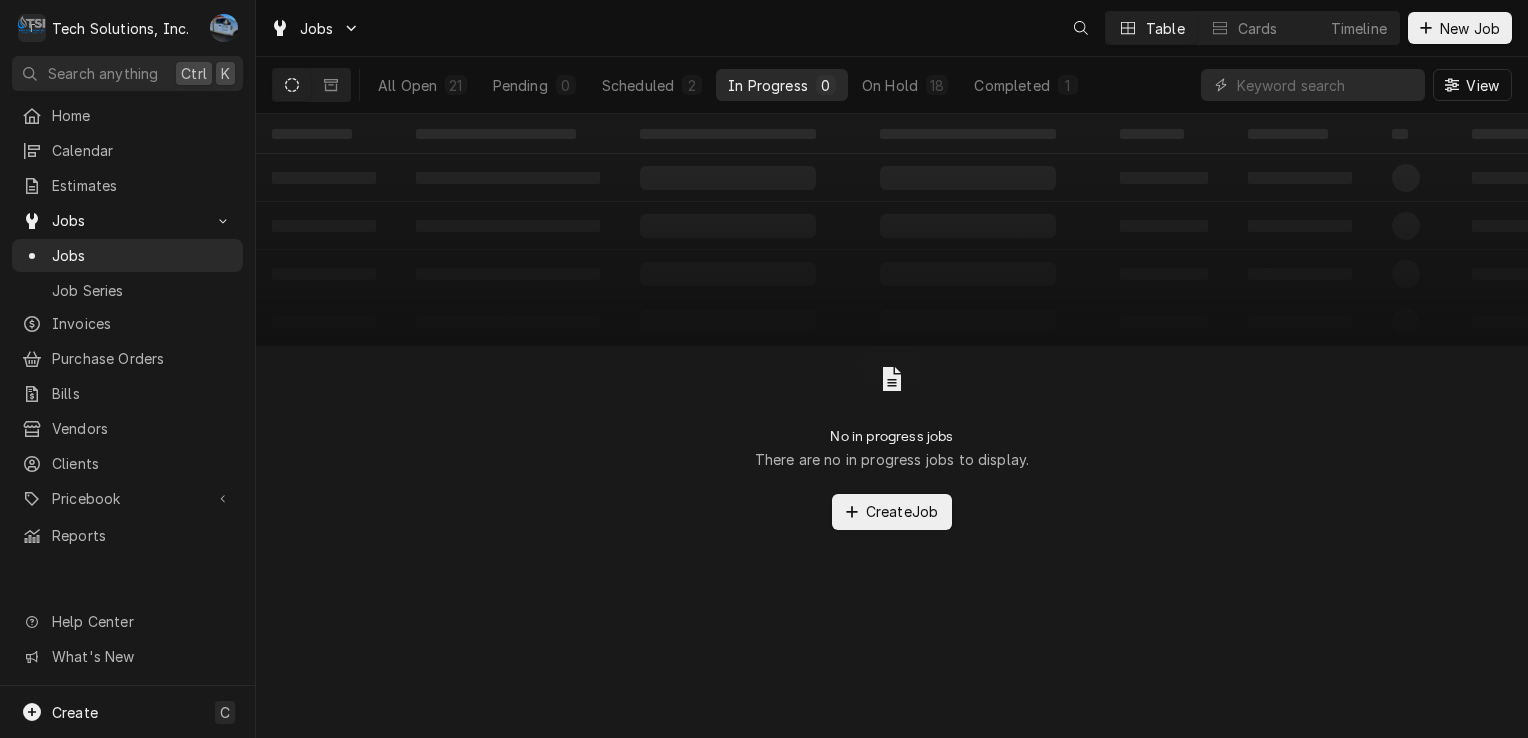scroll, scrollTop: 0, scrollLeft: 0, axis: both 